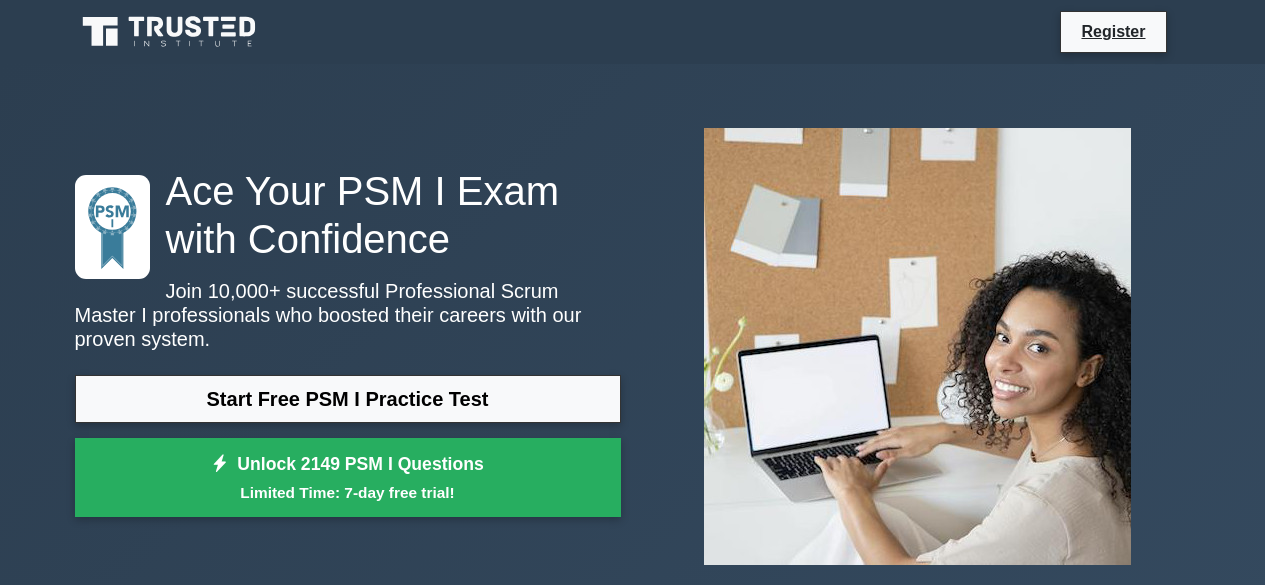 scroll, scrollTop: 0, scrollLeft: 0, axis: both 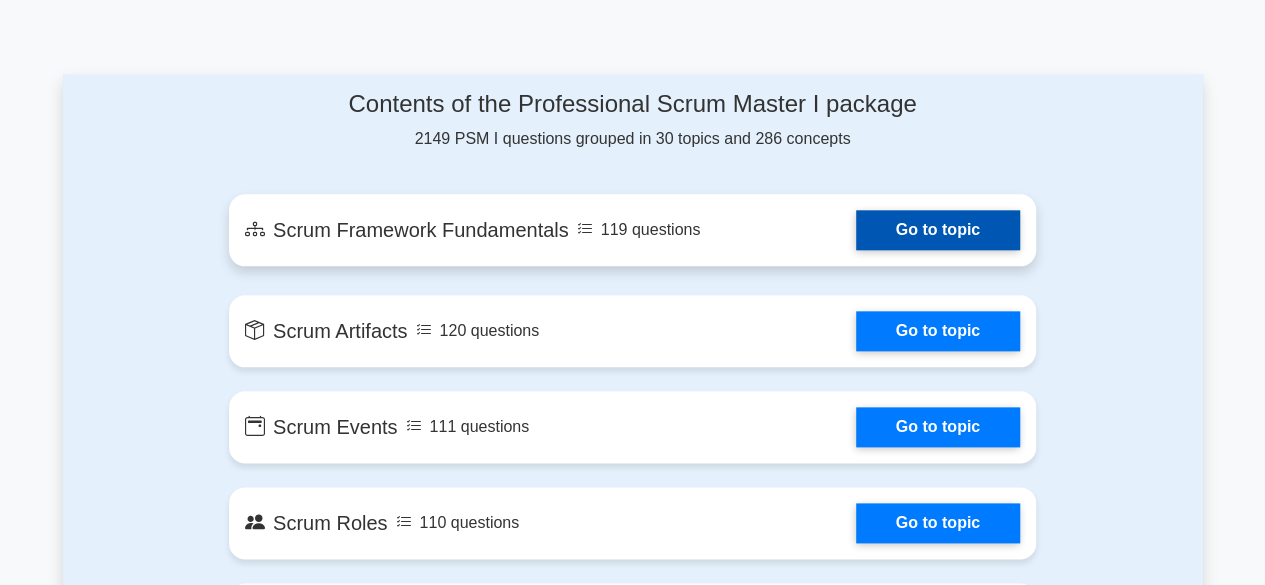 click on "Go to topic" at bounding box center (938, 230) 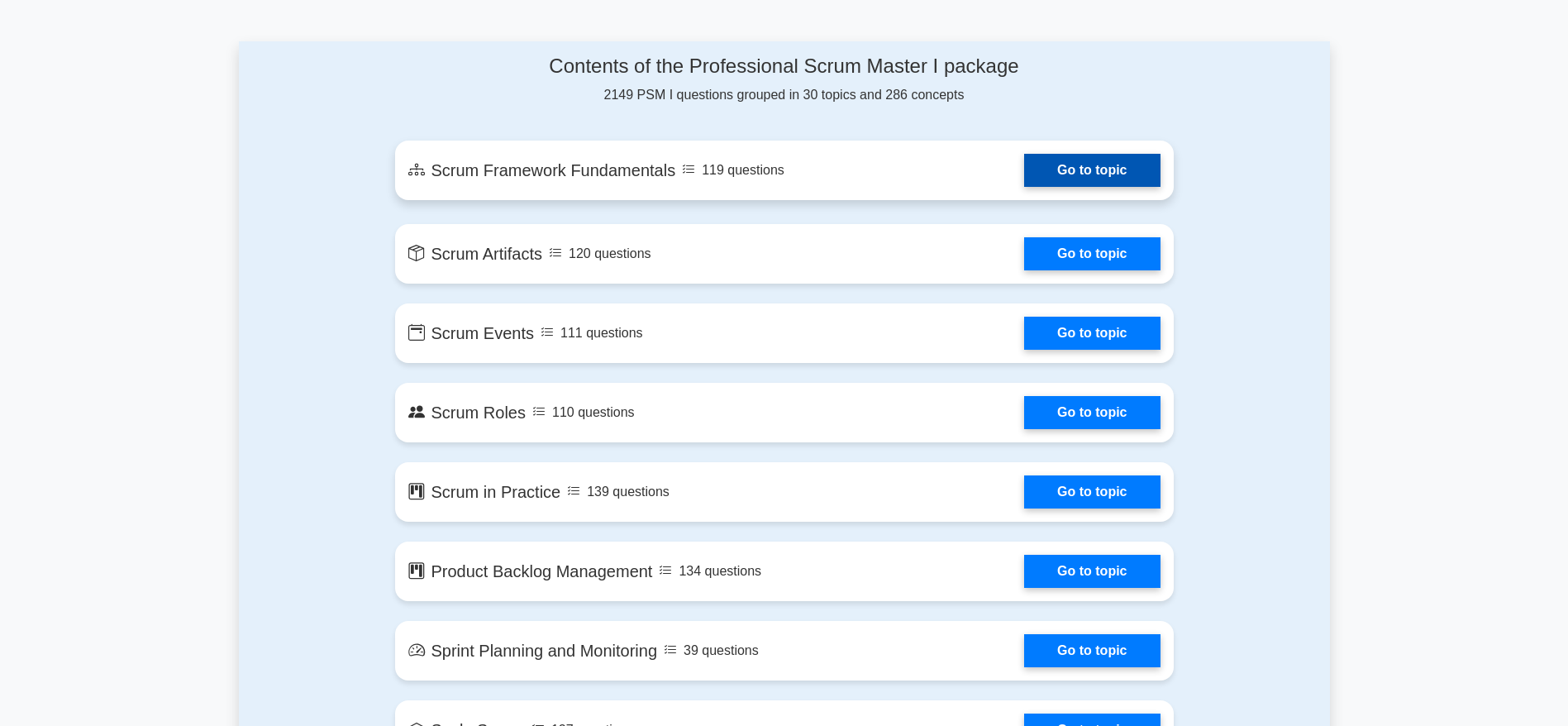 click on "Go to topic" at bounding box center [1092, 170] 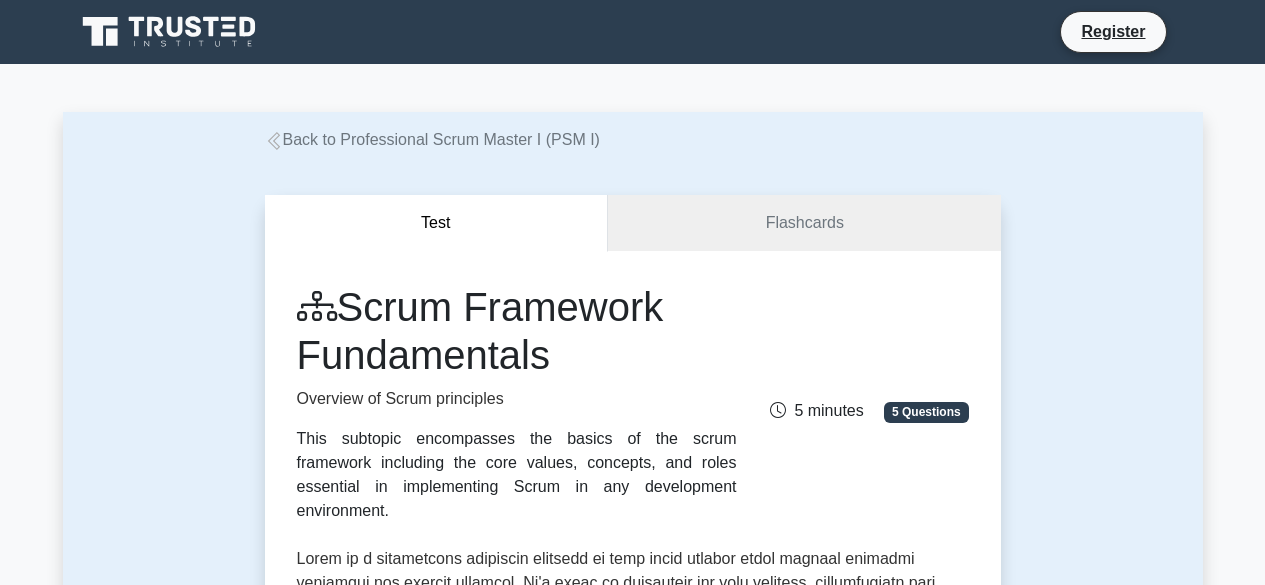 scroll, scrollTop: 0, scrollLeft: 0, axis: both 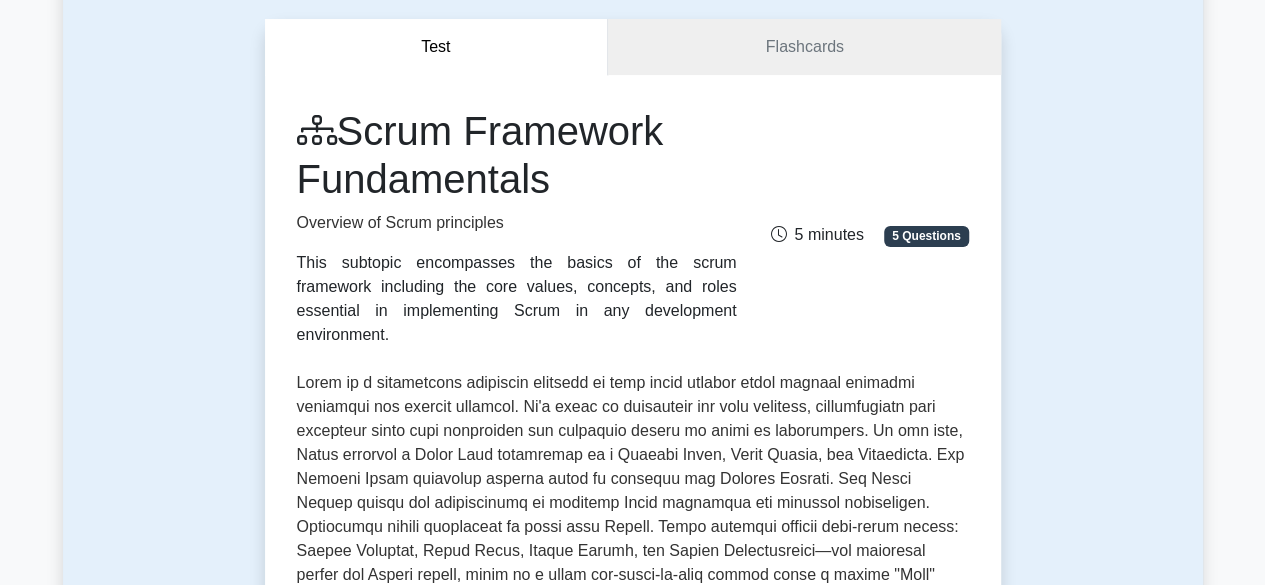 drag, startPoint x: 353, startPoint y: 121, endPoint x: 563, endPoint y: 167, distance: 214.97906 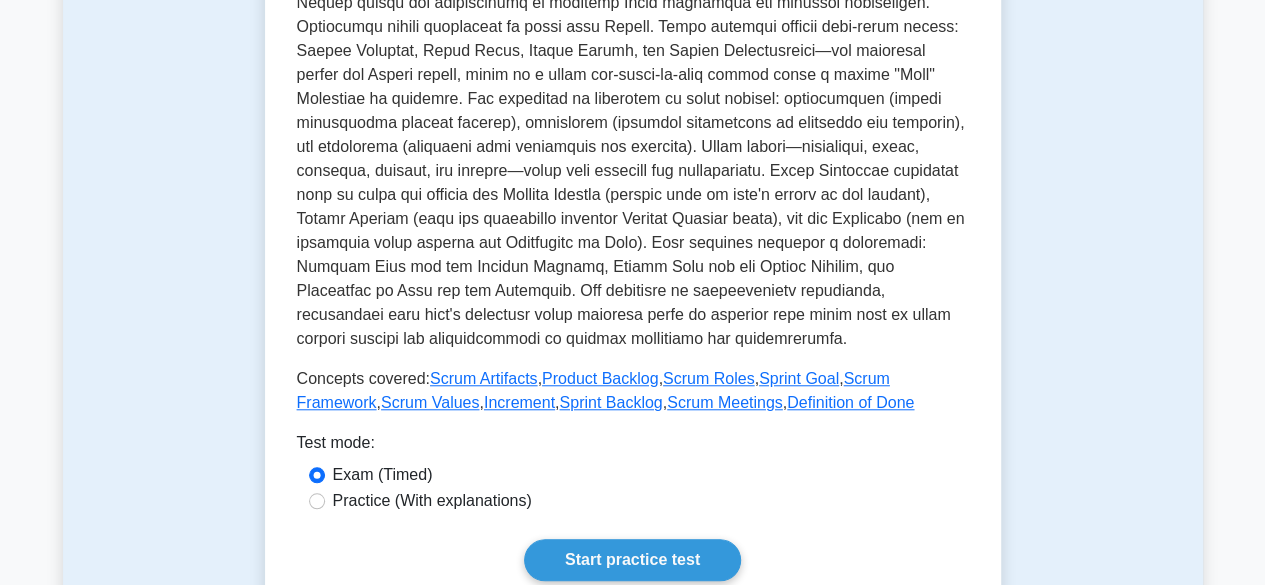 scroll, scrollTop: 776, scrollLeft: 0, axis: vertical 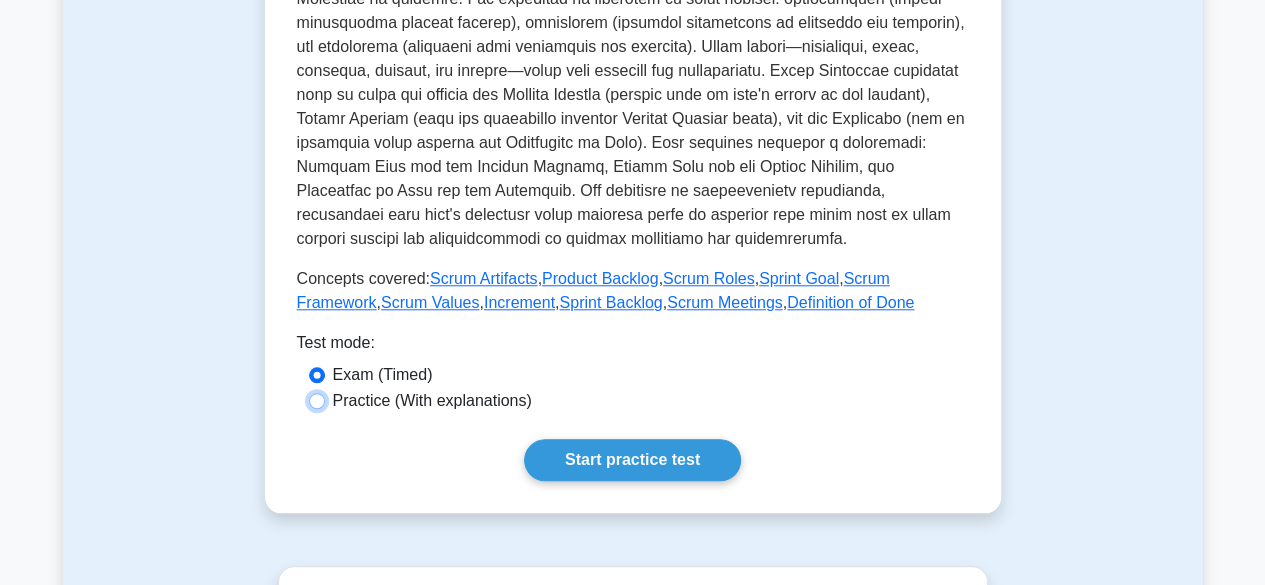 click on "Practice (With explanations)" at bounding box center [317, 401] 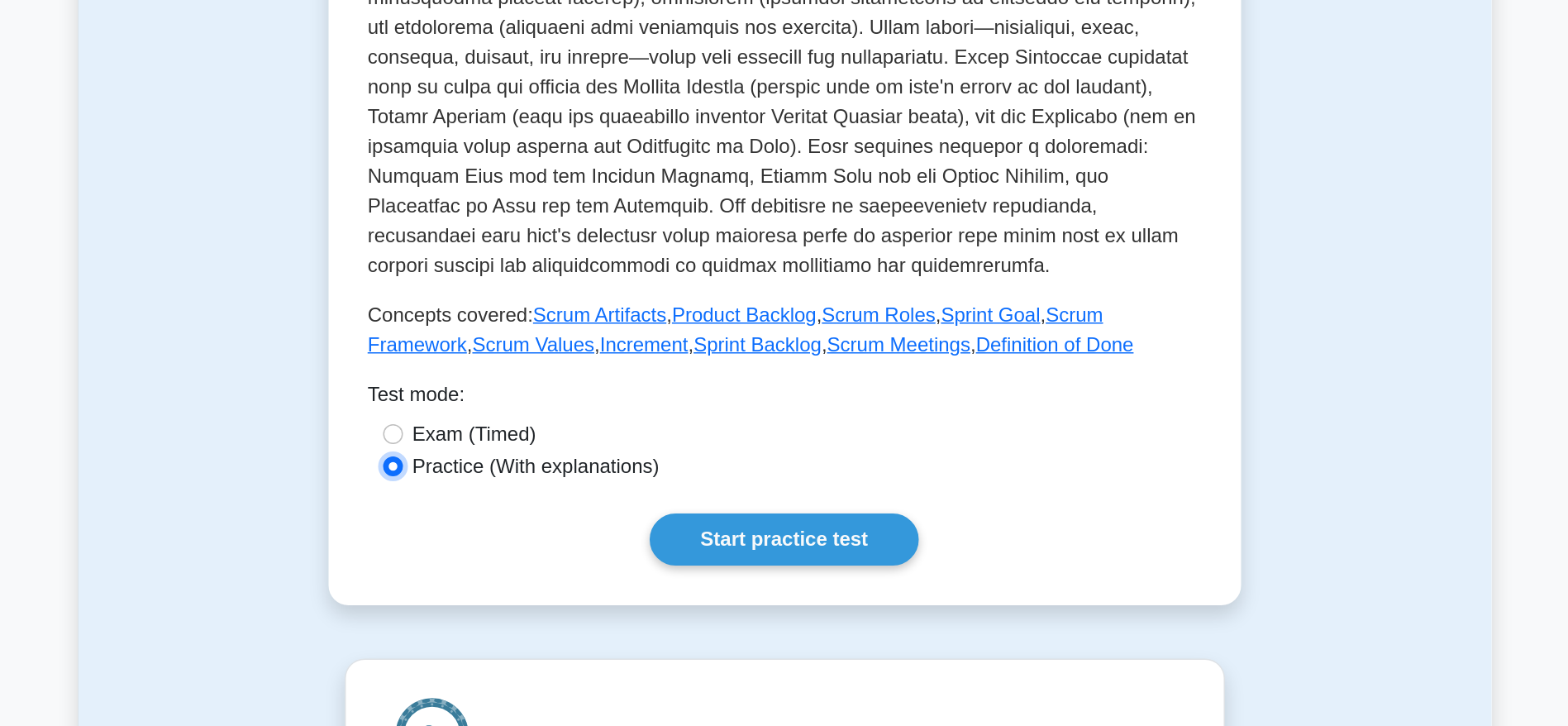 scroll, scrollTop: 642, scrollLeft: 0, axis: vertical 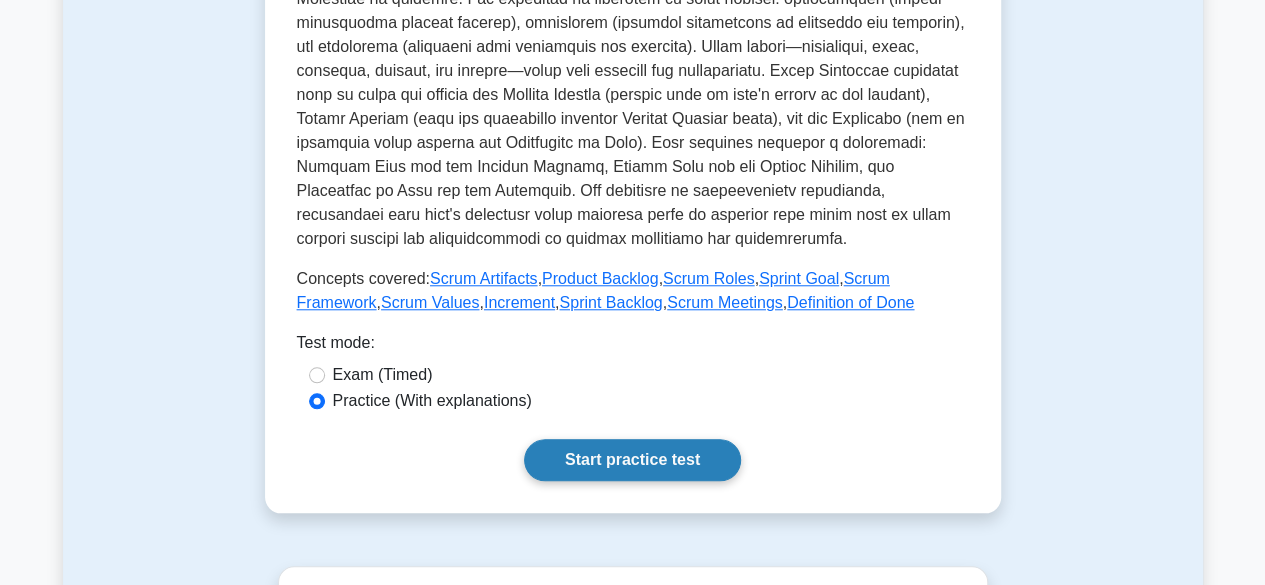 click on "Start practice test" at bounding box center (632, 460) 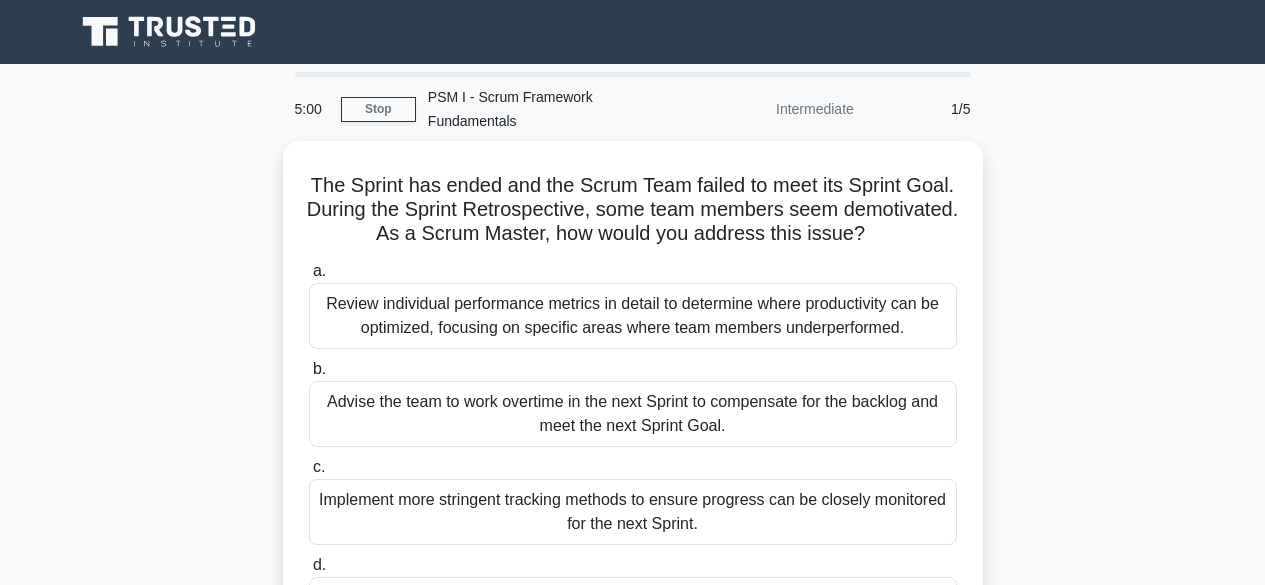 scroll, scrollTop: 0, scrollLeft: 0, axis: both 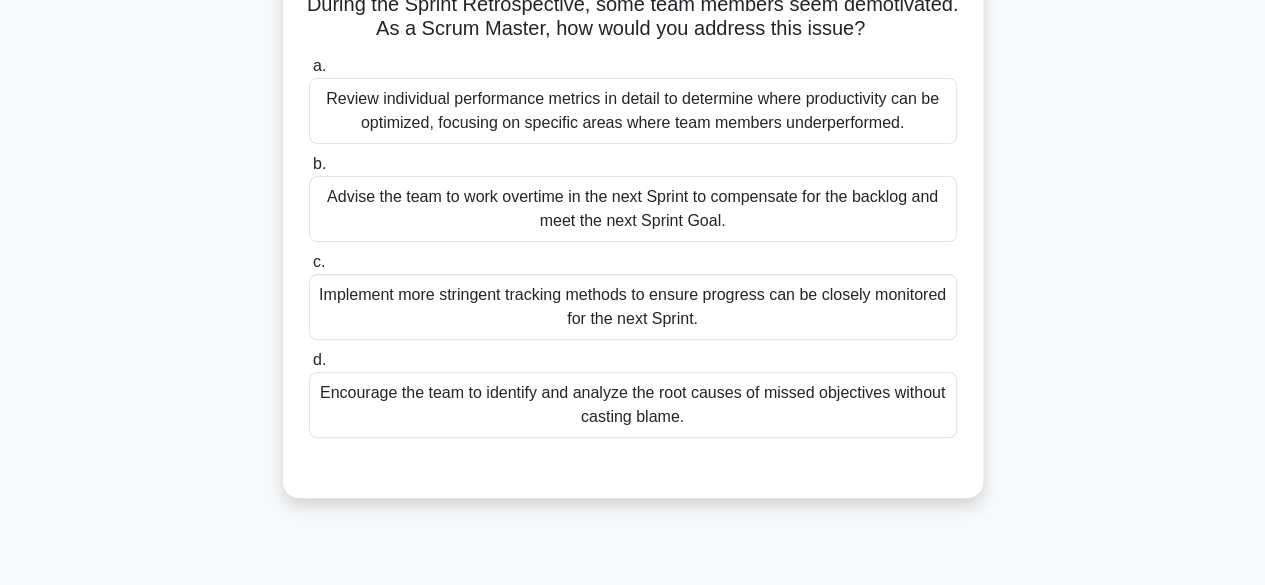 click on "Encourage the team to identify and analyze the root causes of missed objectives without casting blame." at bounding box center (633, 405) 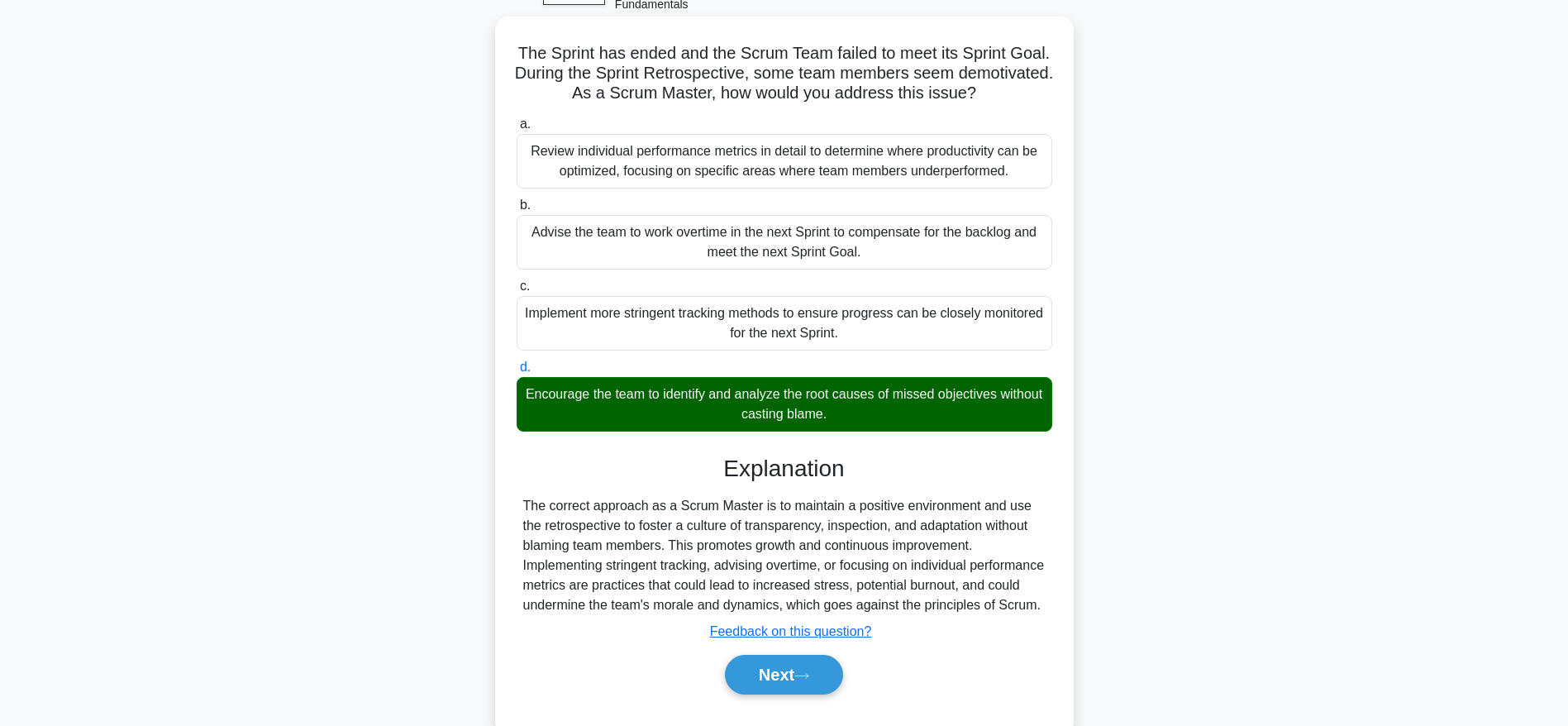 scroll, scrollTop: 167, scrollLeft: 0, axis: vertical 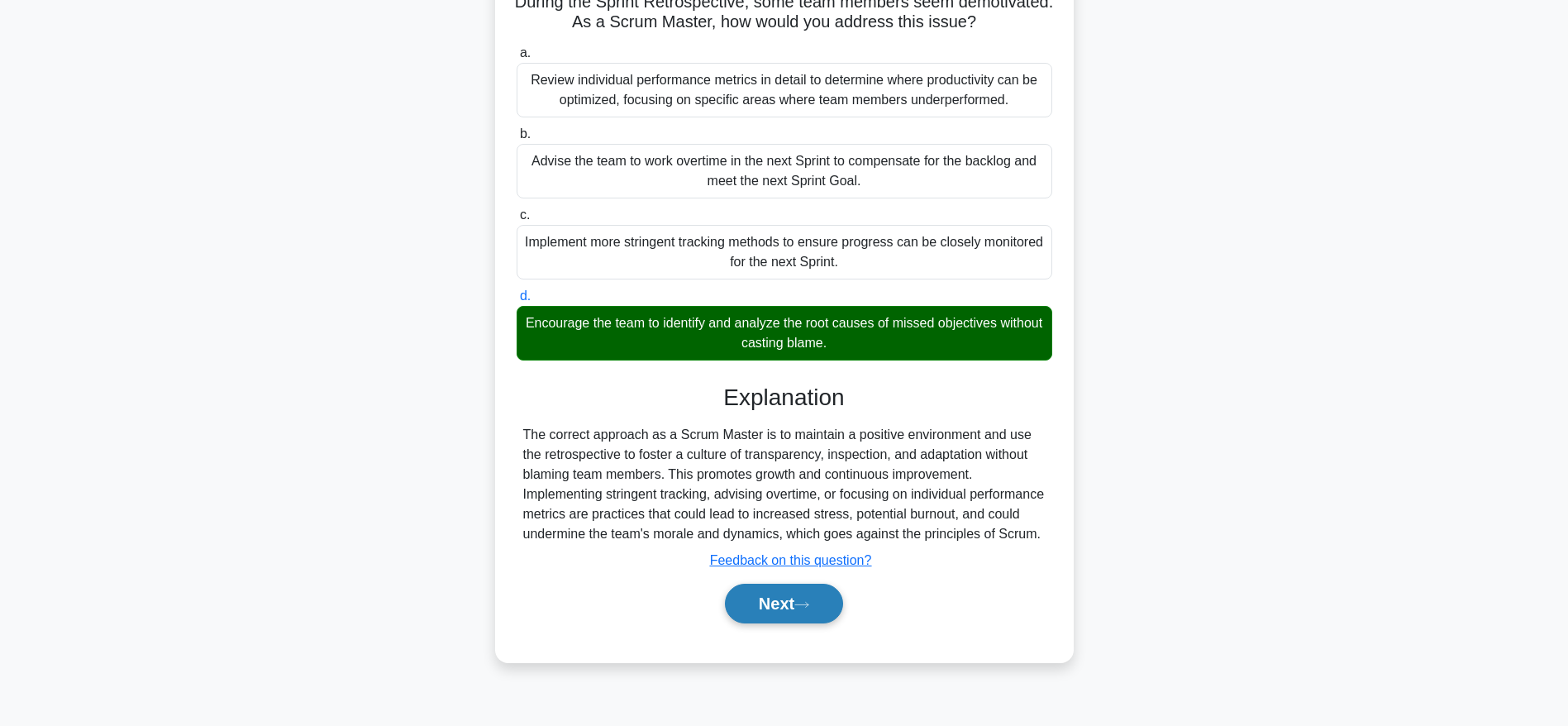 click on "Next" at bounding box center [784, 604] 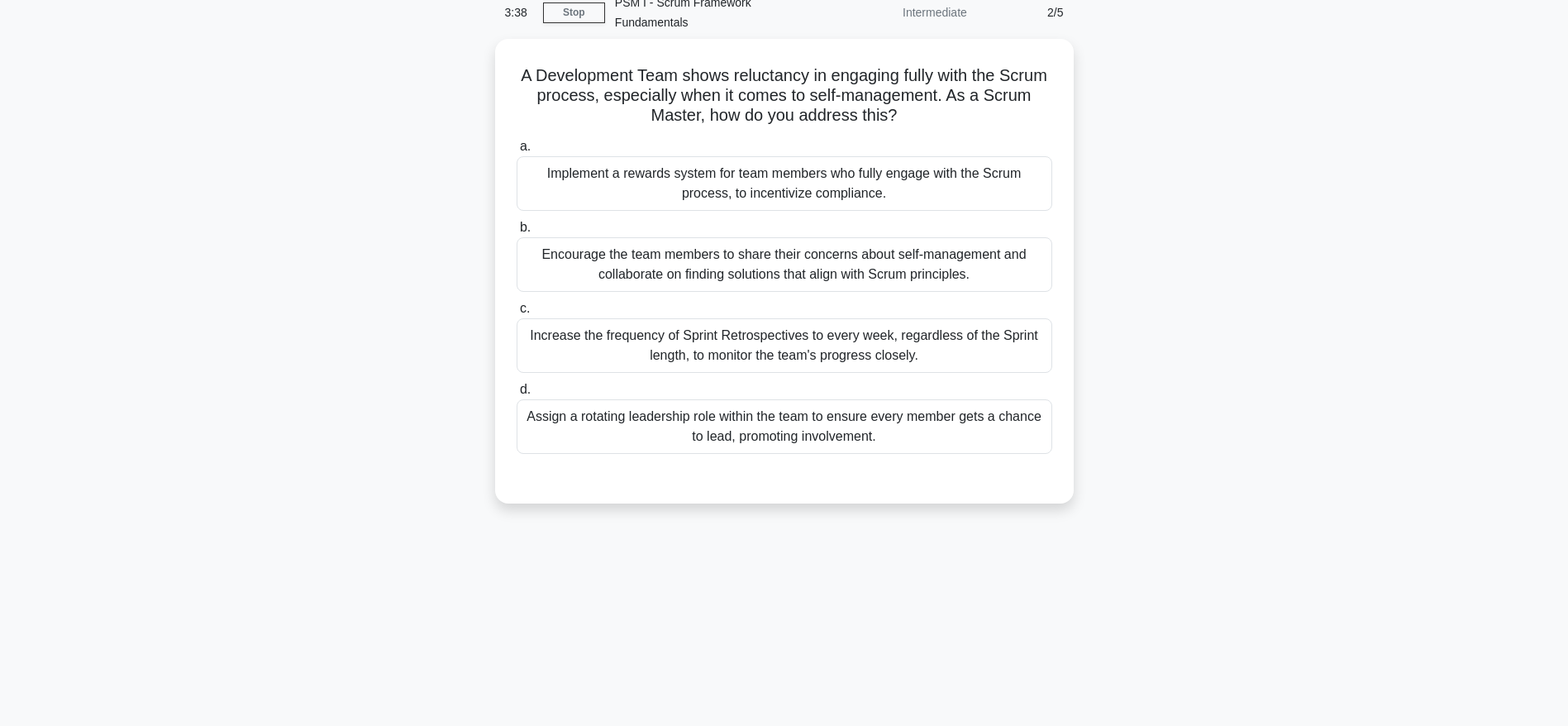 scroll, scrollTop: 0, scrollLeft: 0, axis: both 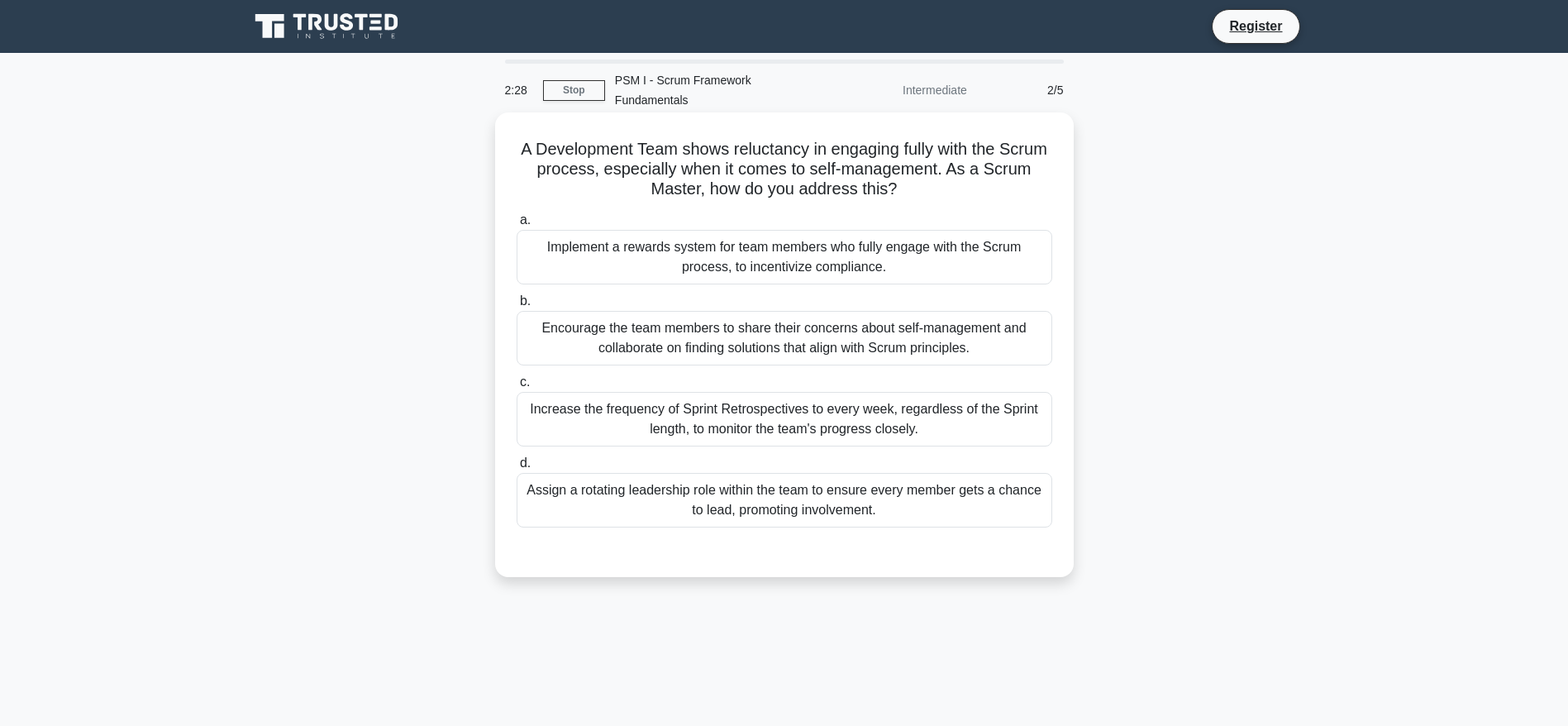 click on "Encourage the team members to share their concerns about self-management and collaborate on finding solutions that align with Scrum principles." at bounding box center [784, 338] 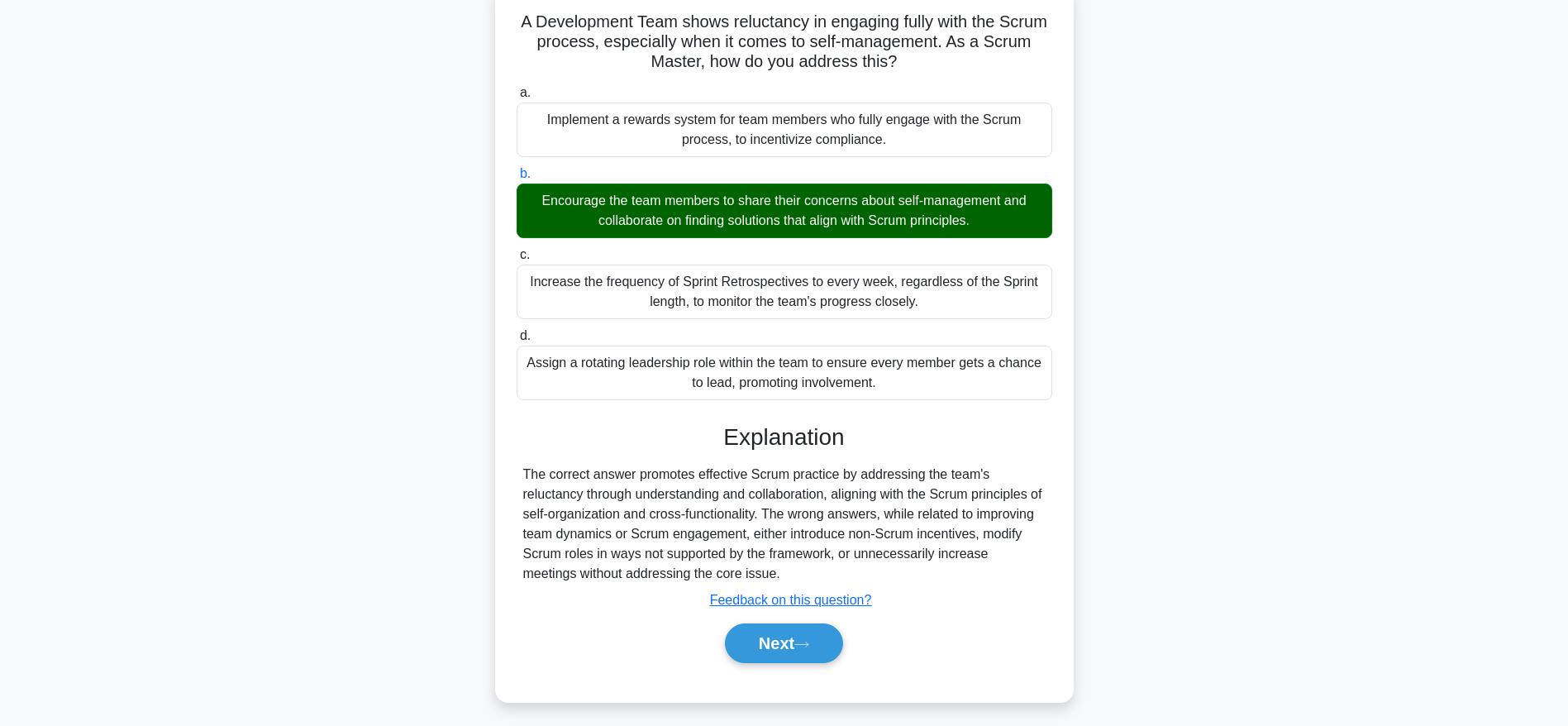 scroll, scrollTop: 167, scrollLeft: 0, axis: vertical 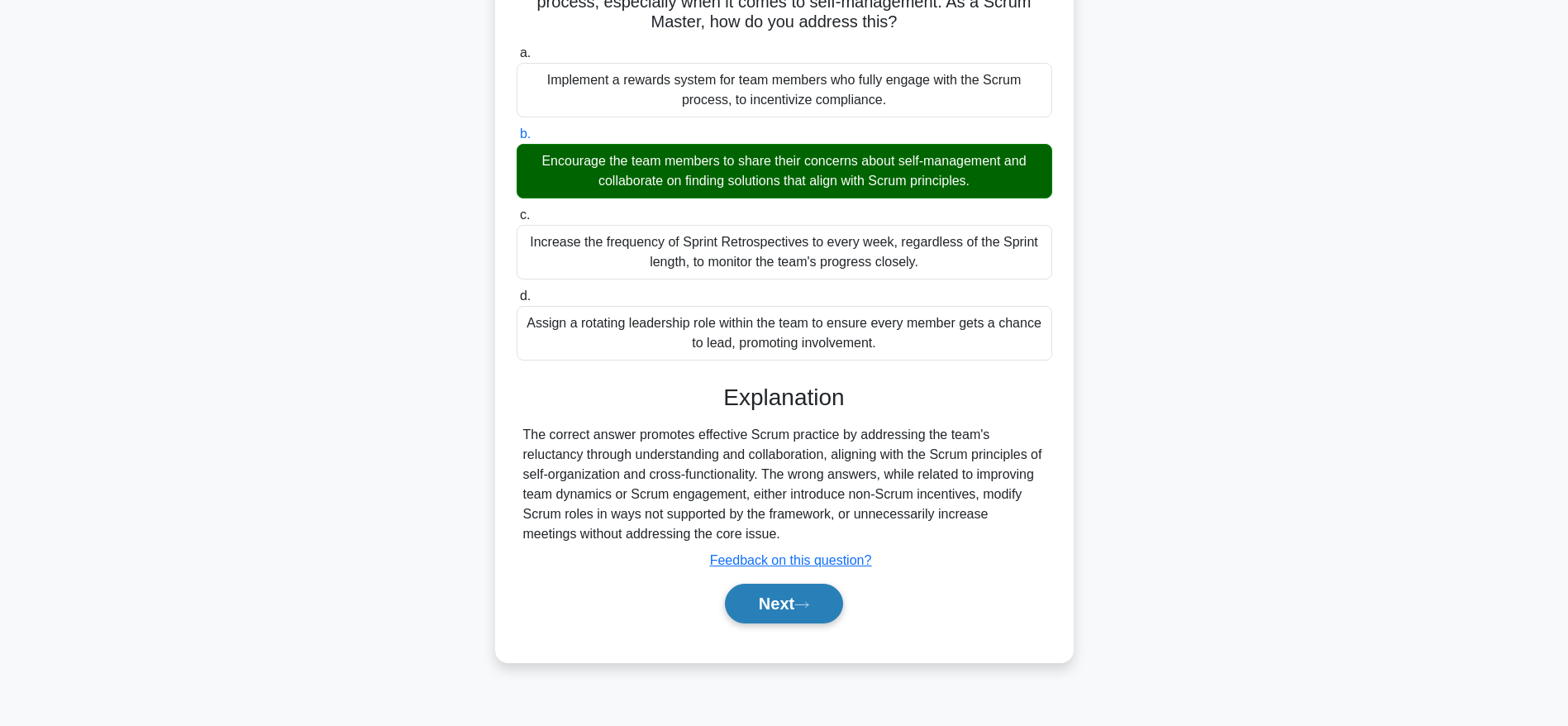 click on "Next" at bounding box center (784, 604) 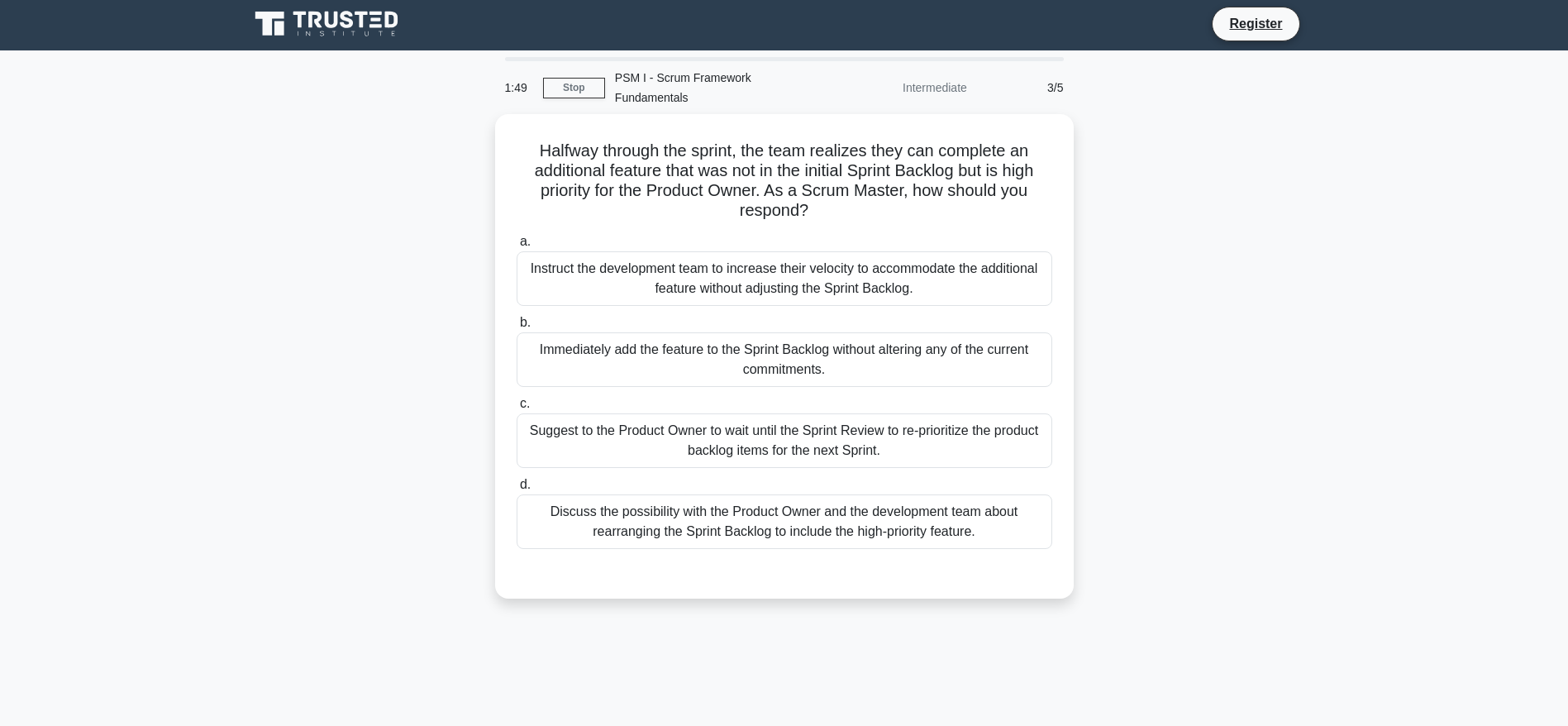 scroll, scrollTop: 0, scrollLeft: 0, axis: both 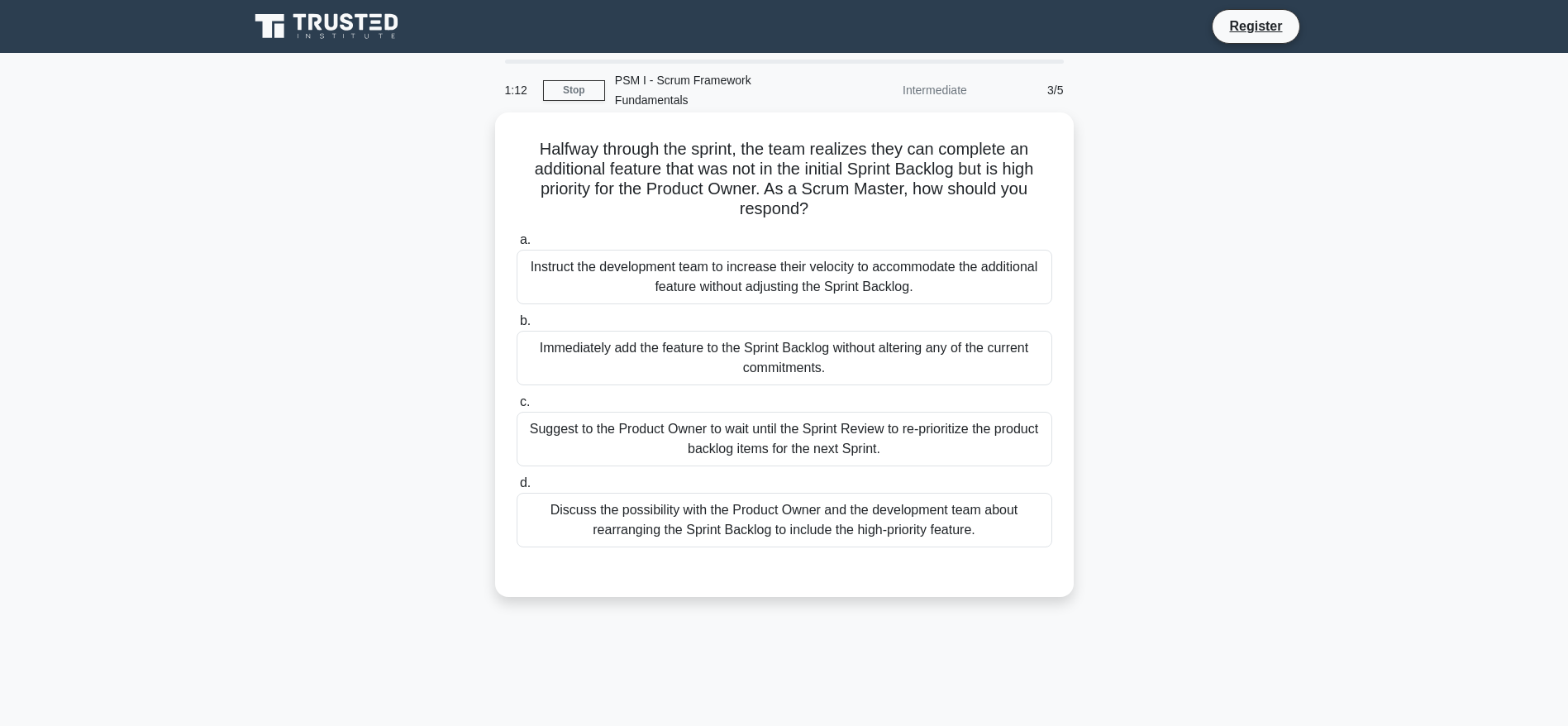 click on "Discuss the possibility with the Product Owner and the development team about rearranging the Sprint Backlog to include the high-priority feature." at bounding box center (784, 520) 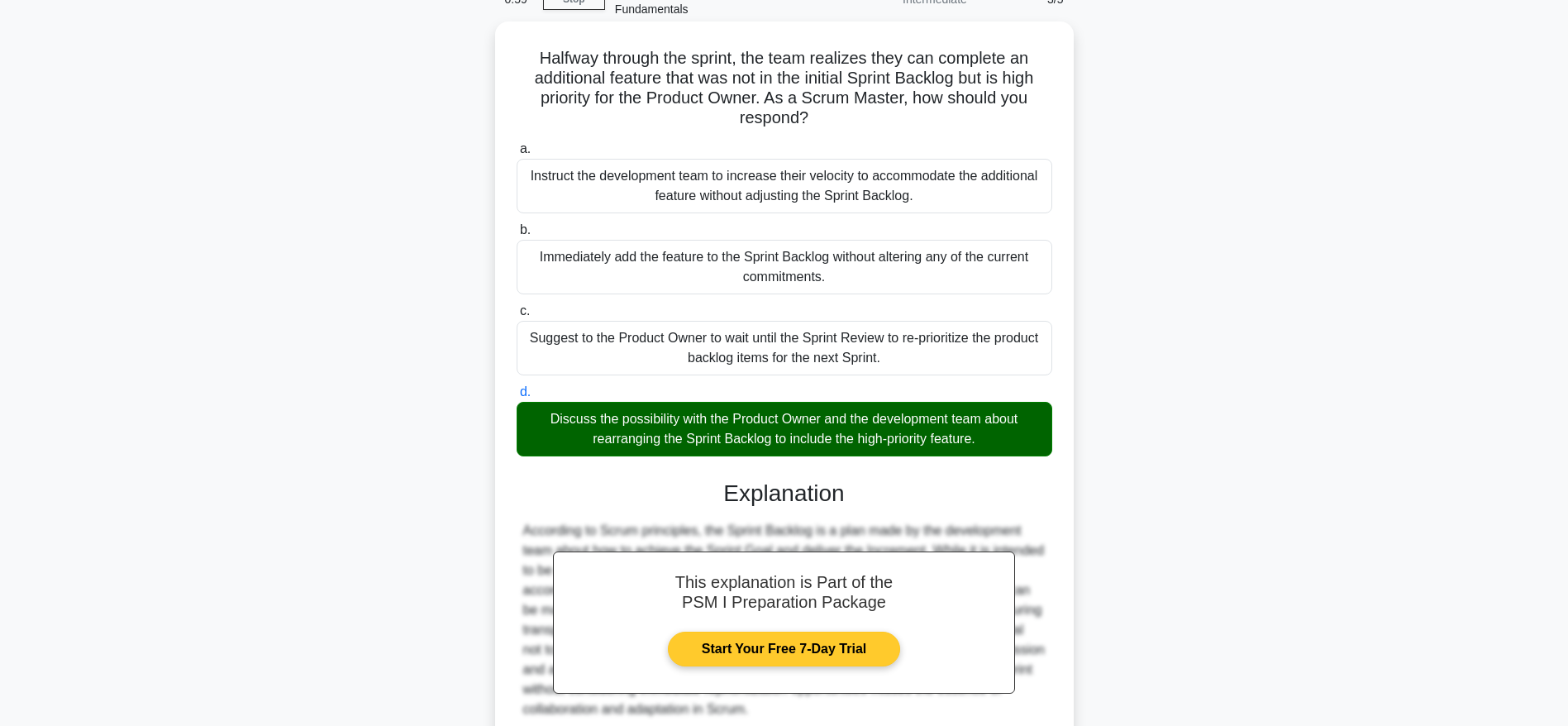 scroll, scrollTop: 215, scrollLeft: 0, axis: vertical 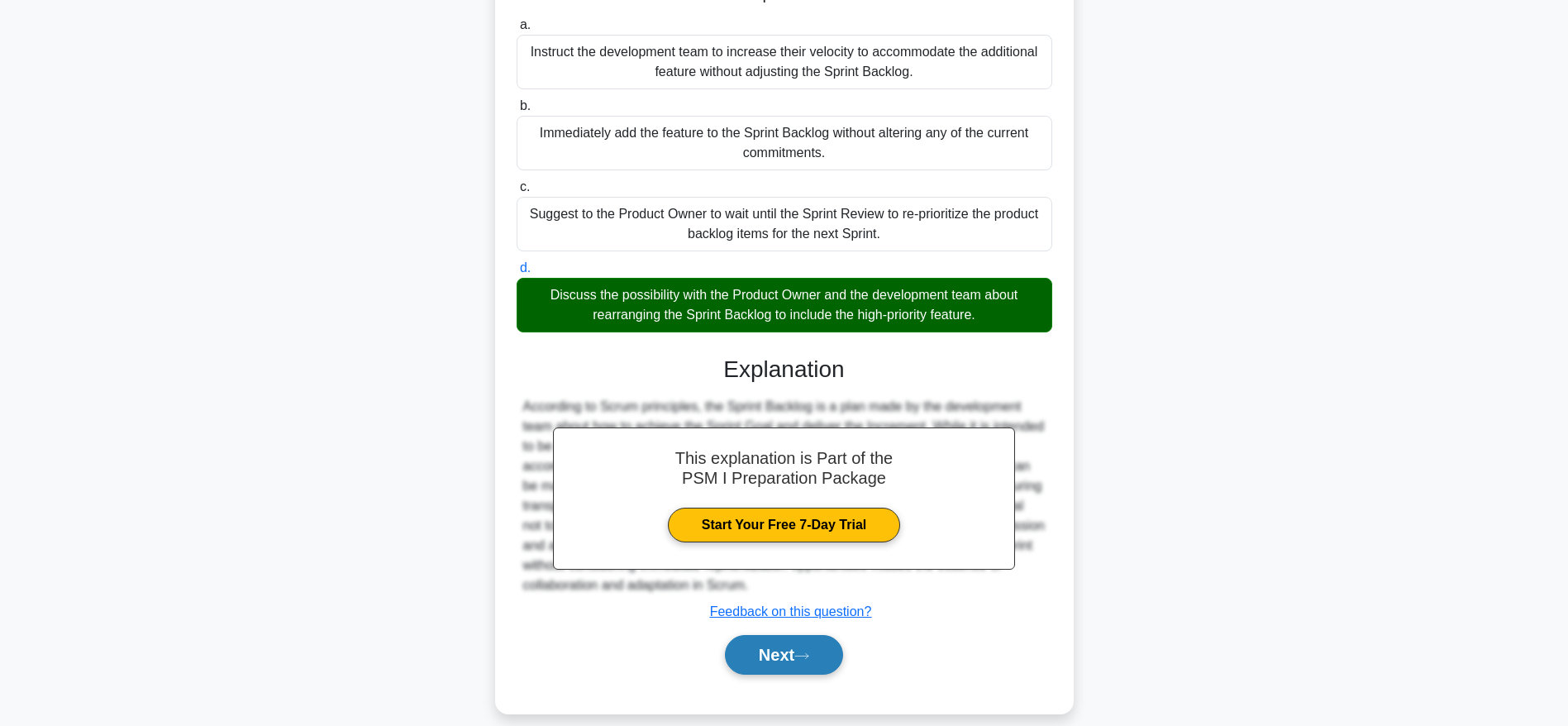 click on "Next" at bounding box center (784, 655) 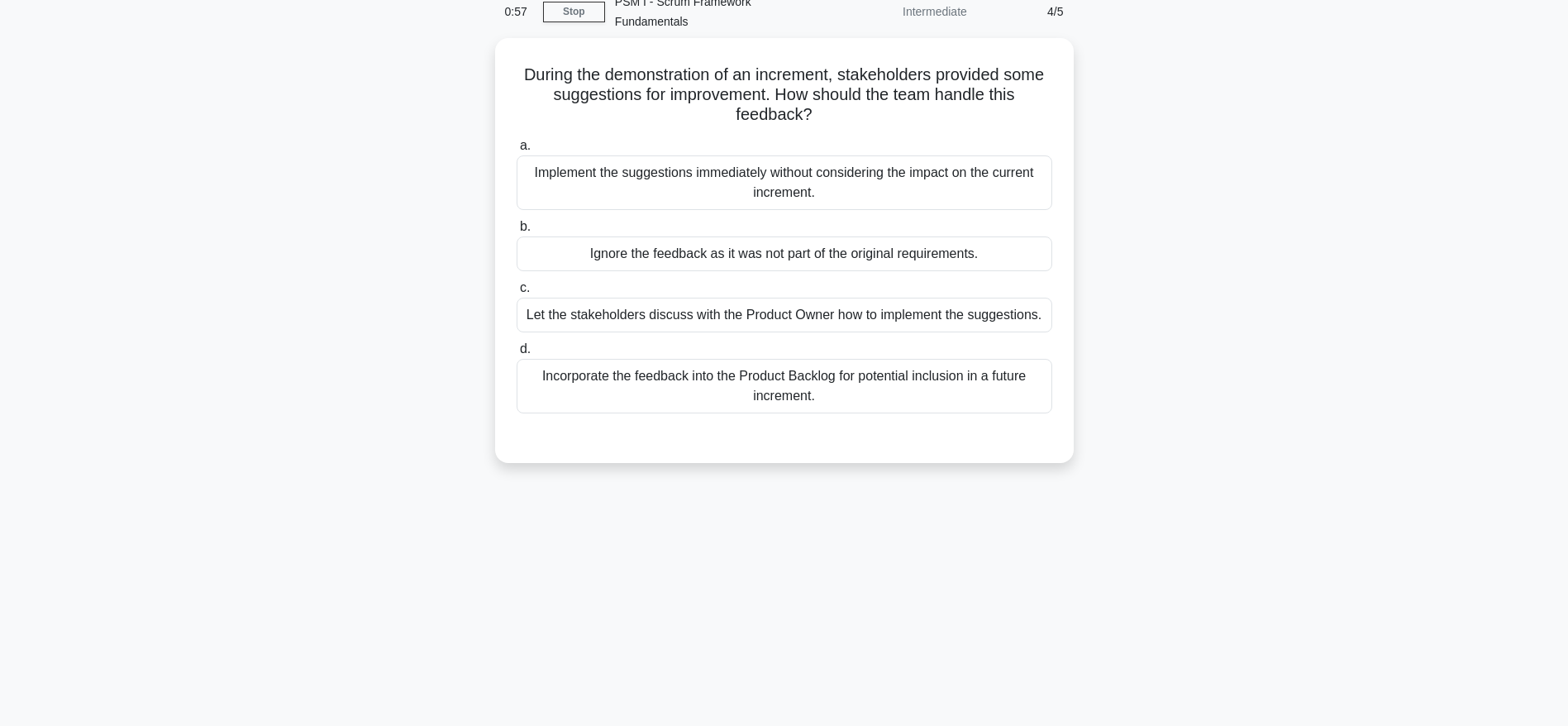 scroll, scrollTop: 0, scrollLeft: 0, axis: both 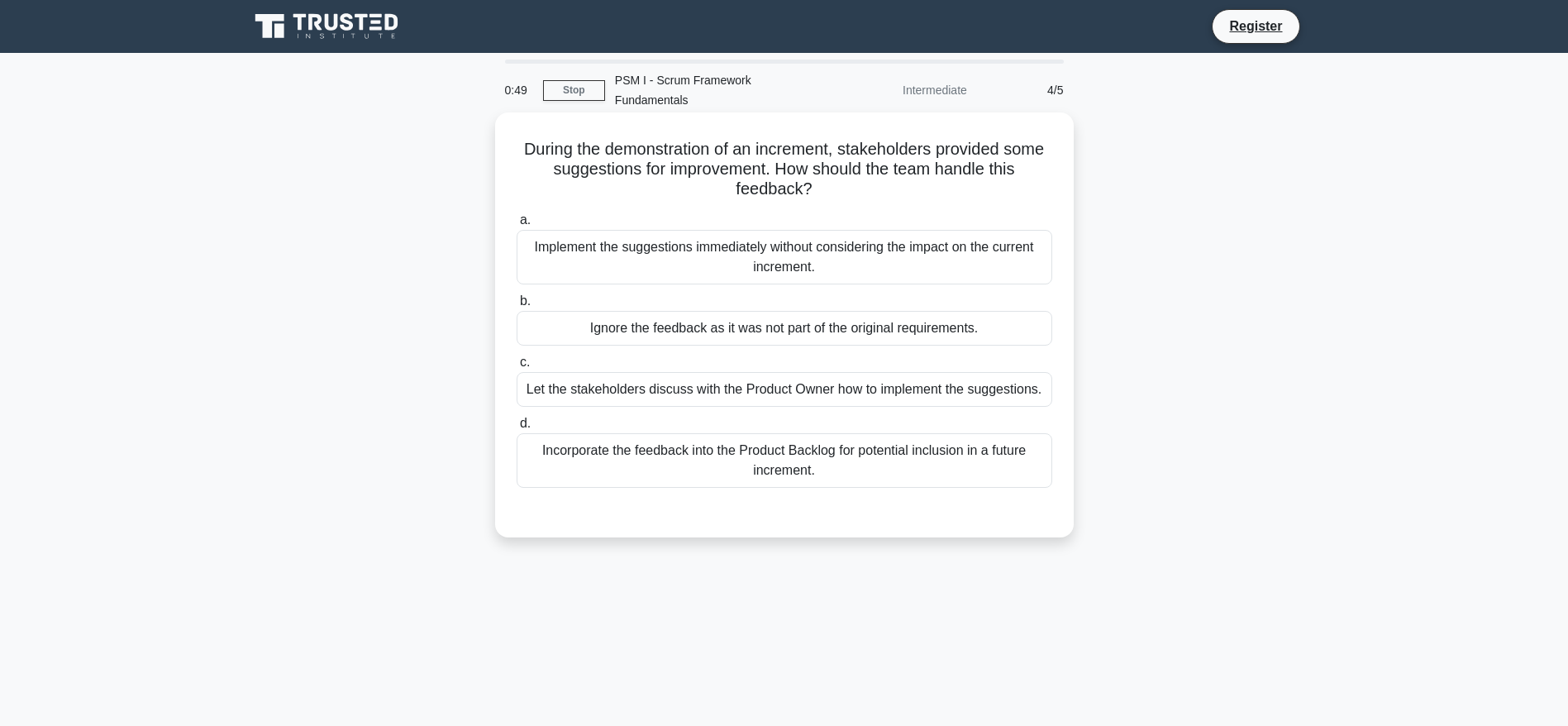 click on "Let the stakeholders discuss with the Product Owner how to implement the suggestions." at bounding box center [784, 389] 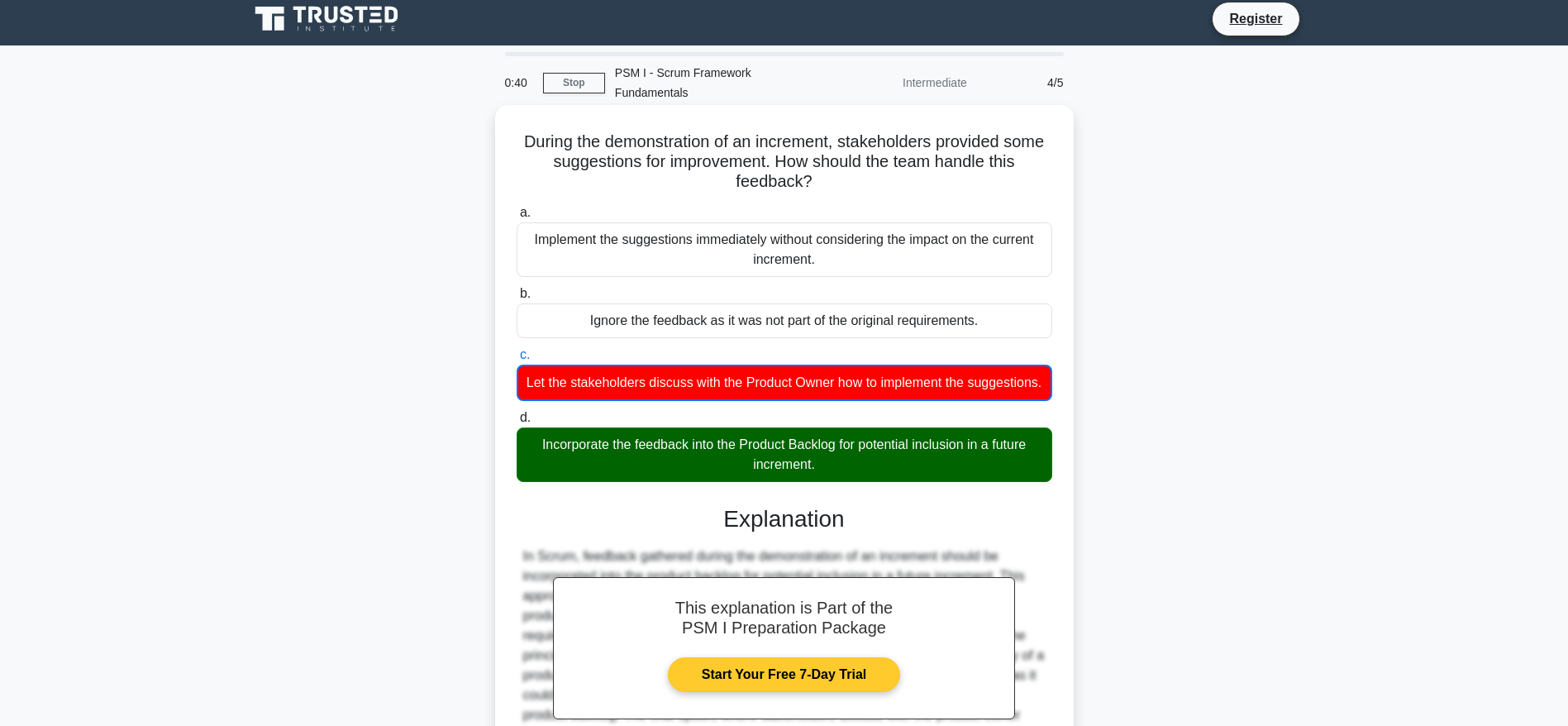 scroll, scrollTop: 197, scrollLeft: 0, axis: vertical 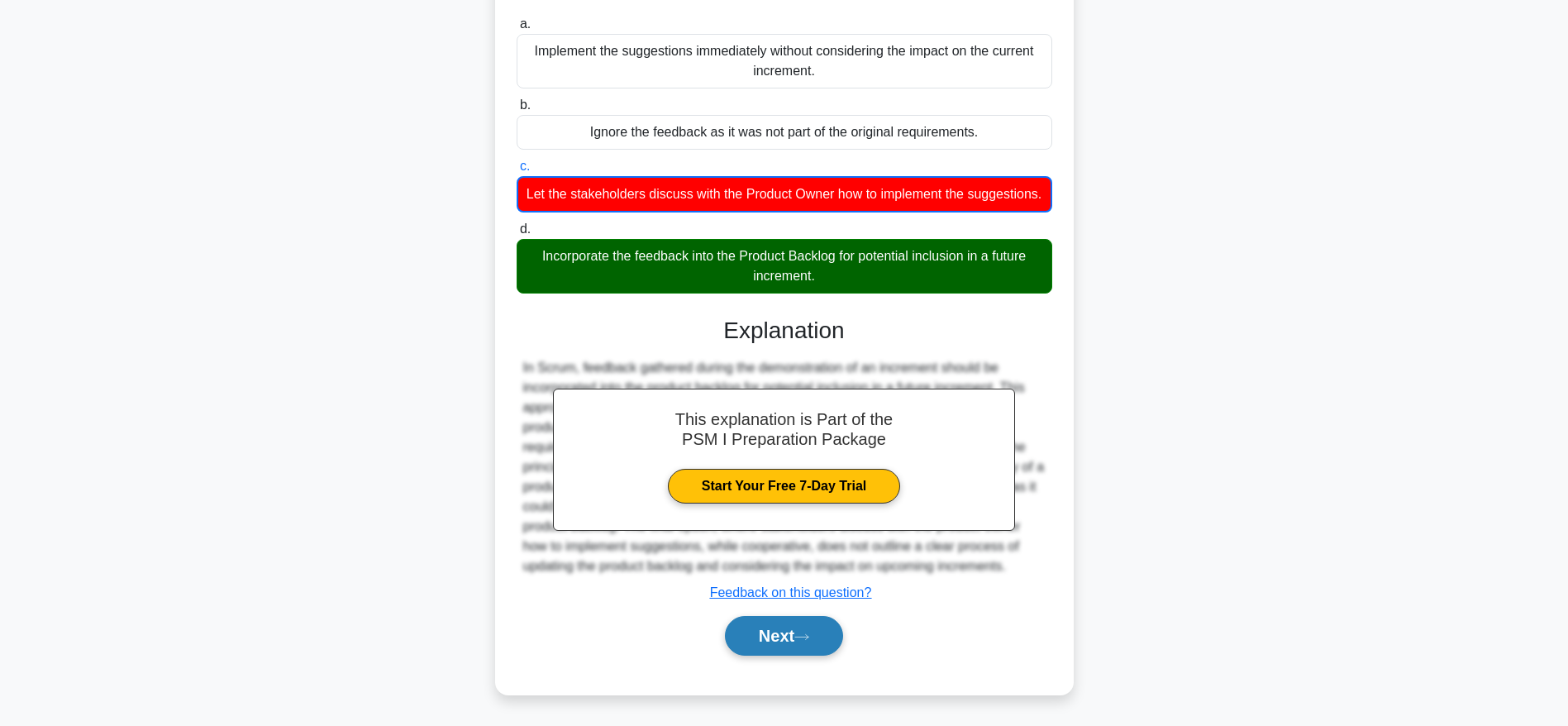 click on "Next" at bounding box center [784, 636] 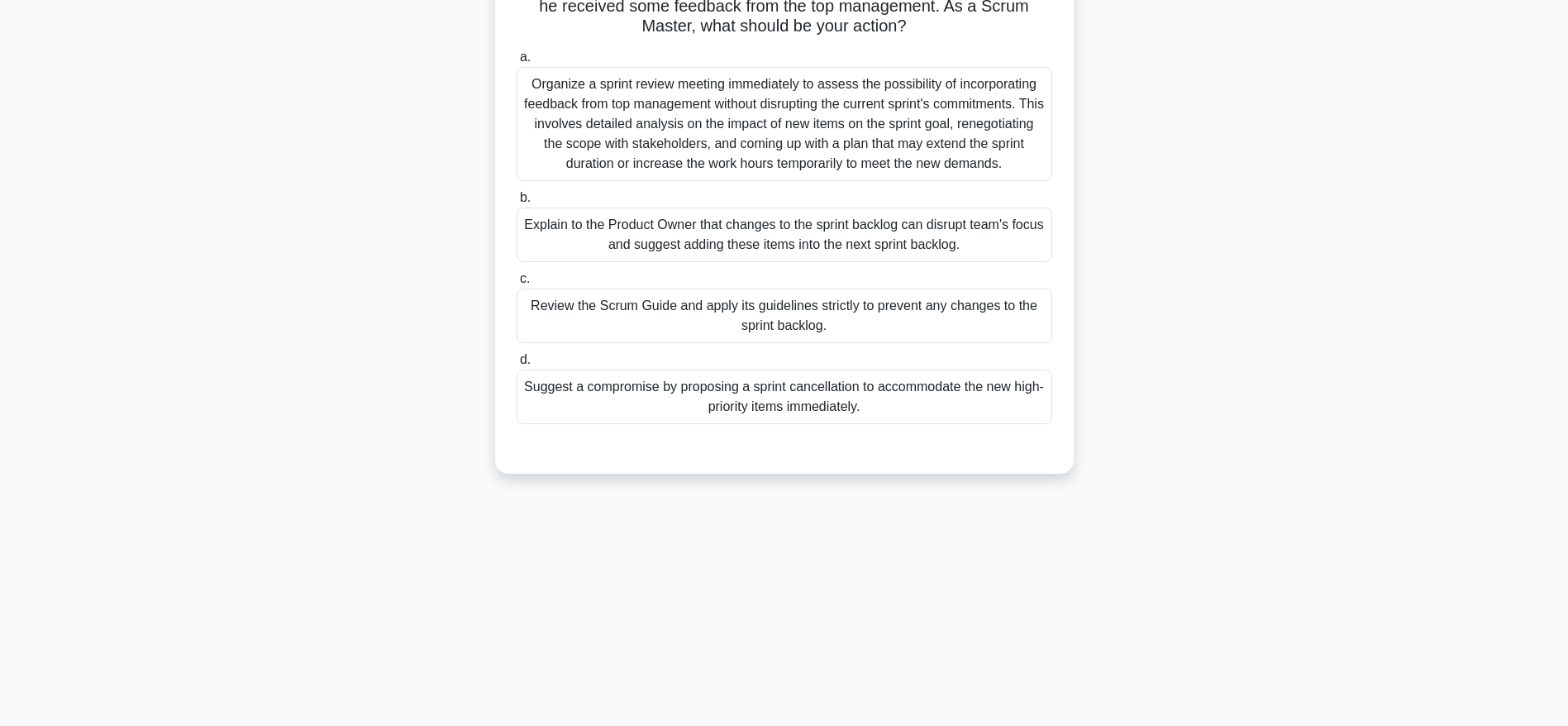 scroll, scrollTop: 0, scrollLeft: 0, axis: both 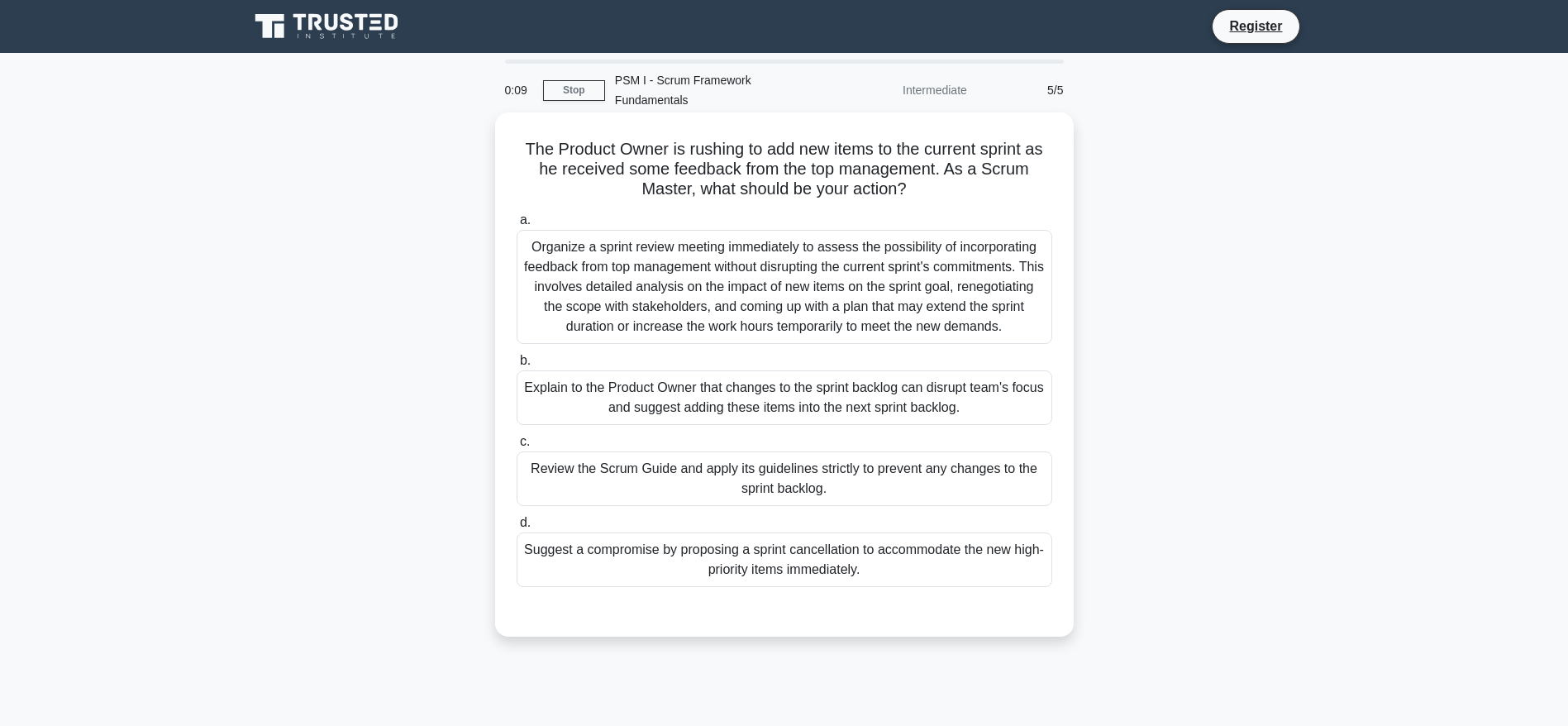 click on "Explain to the Product Owner that changes to the sprint backlog can disrupt team's focus and suggest adding these items into the next sprint backlog." at bounding box center [784, 398] 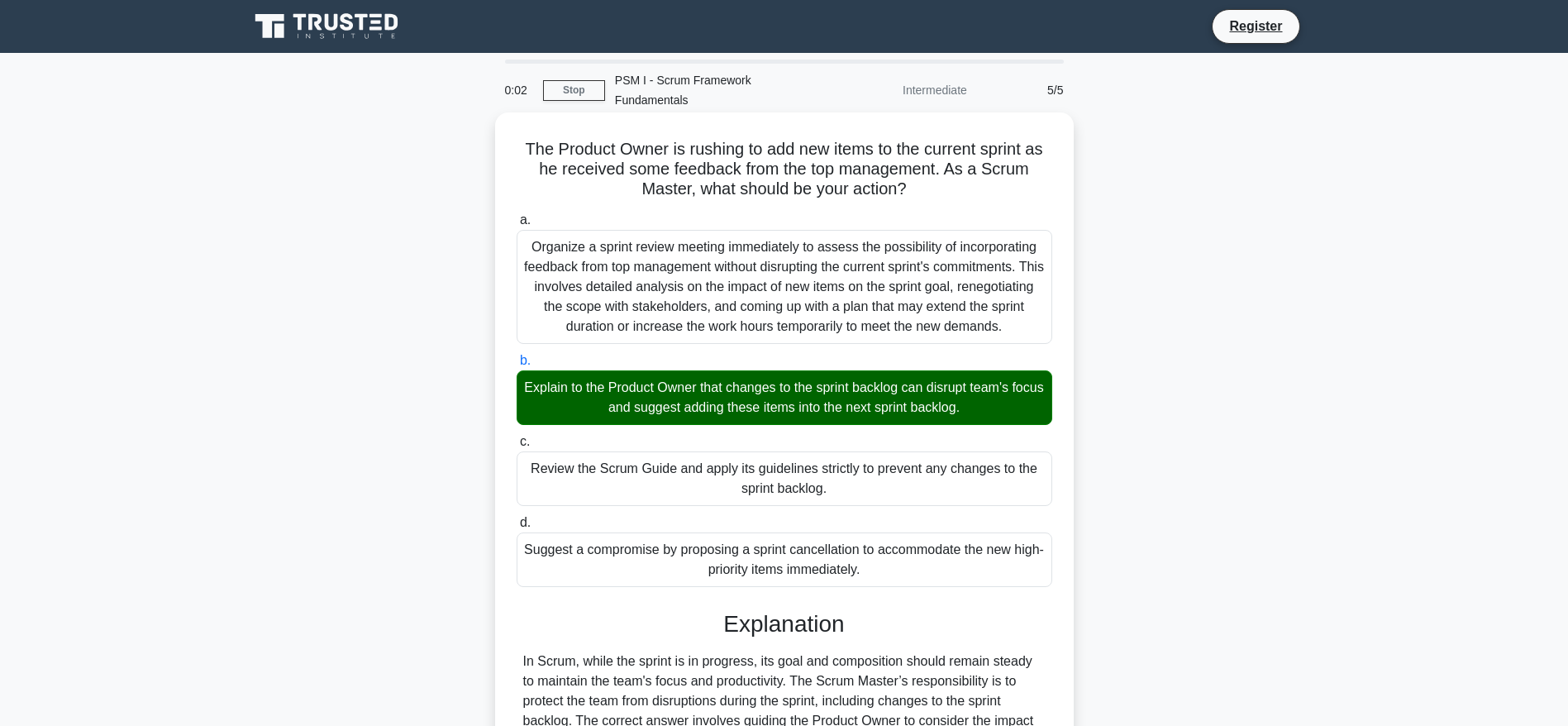 scroll, scrollTop: 124, scrollLeft: 0, axis: vertical 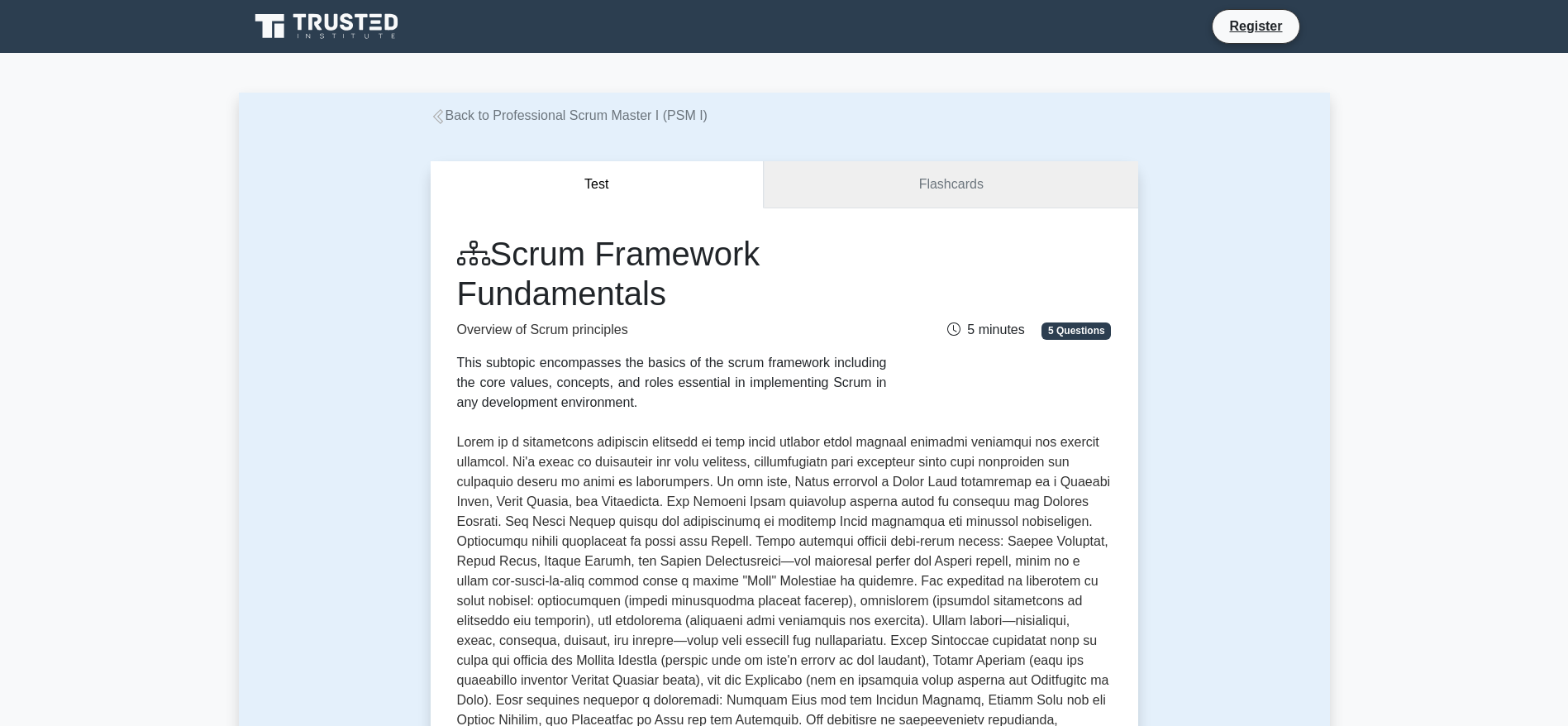 click on "Flashcards" at bounding box center (951, 184) 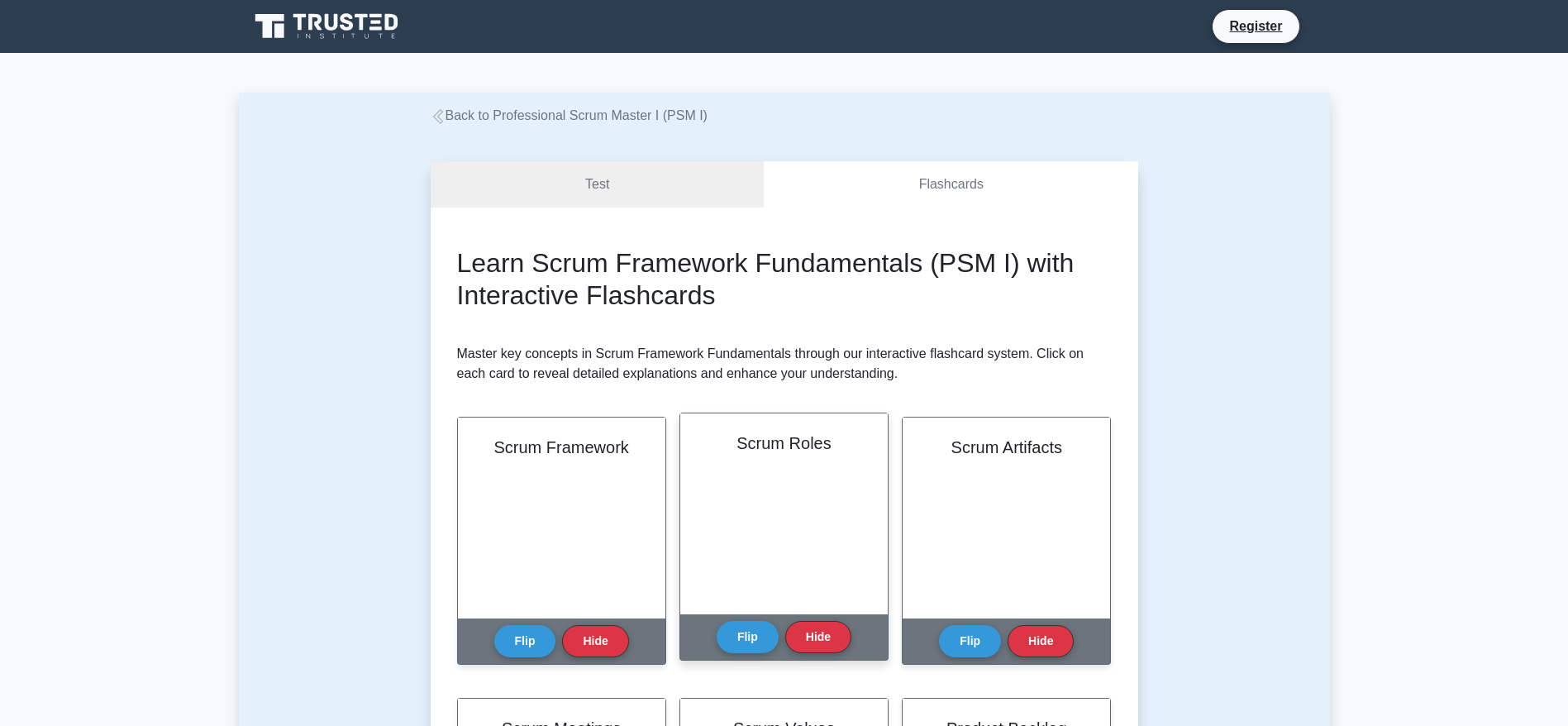 scroll, scrollTop: 0, scrollLeft: 0, axis: both 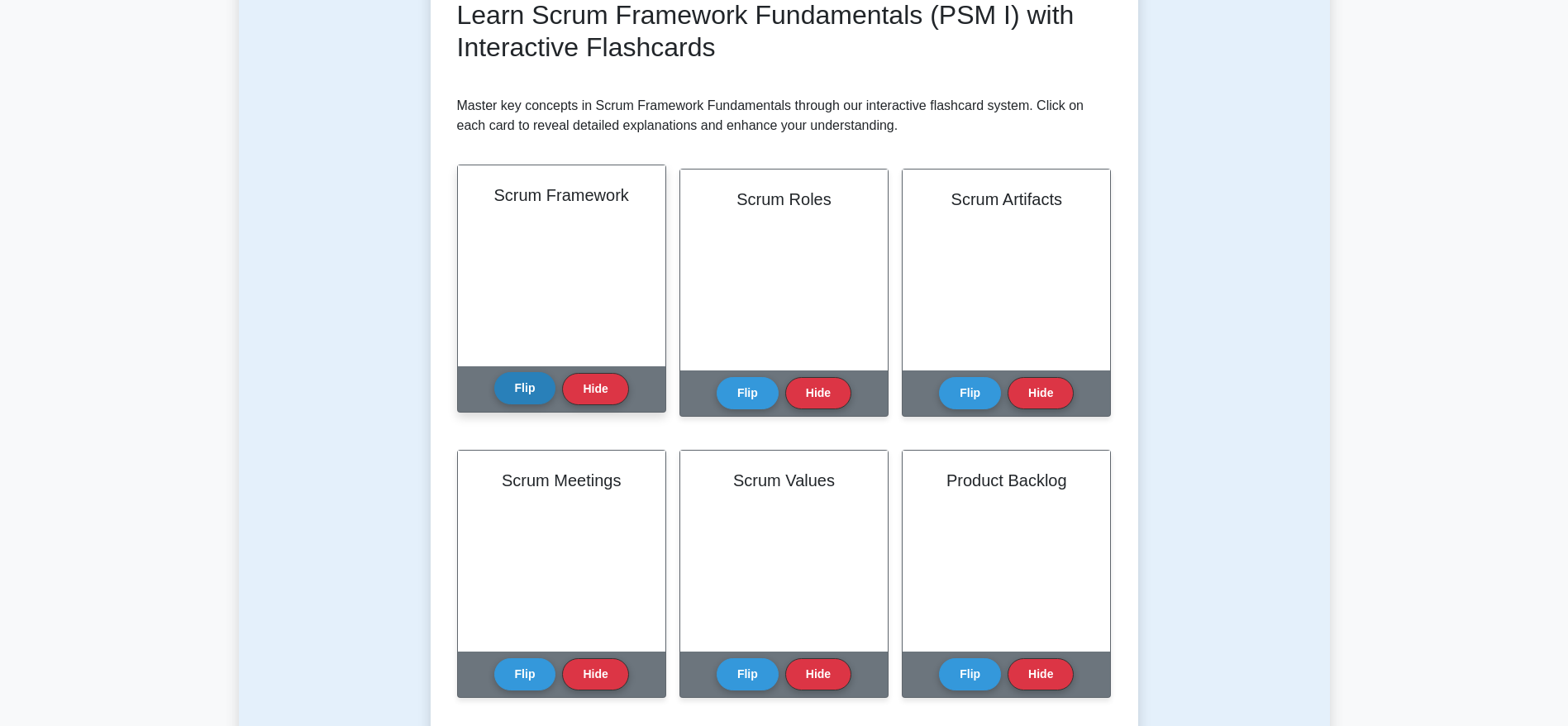 click on "Flip" at bounding box center [525, 388] 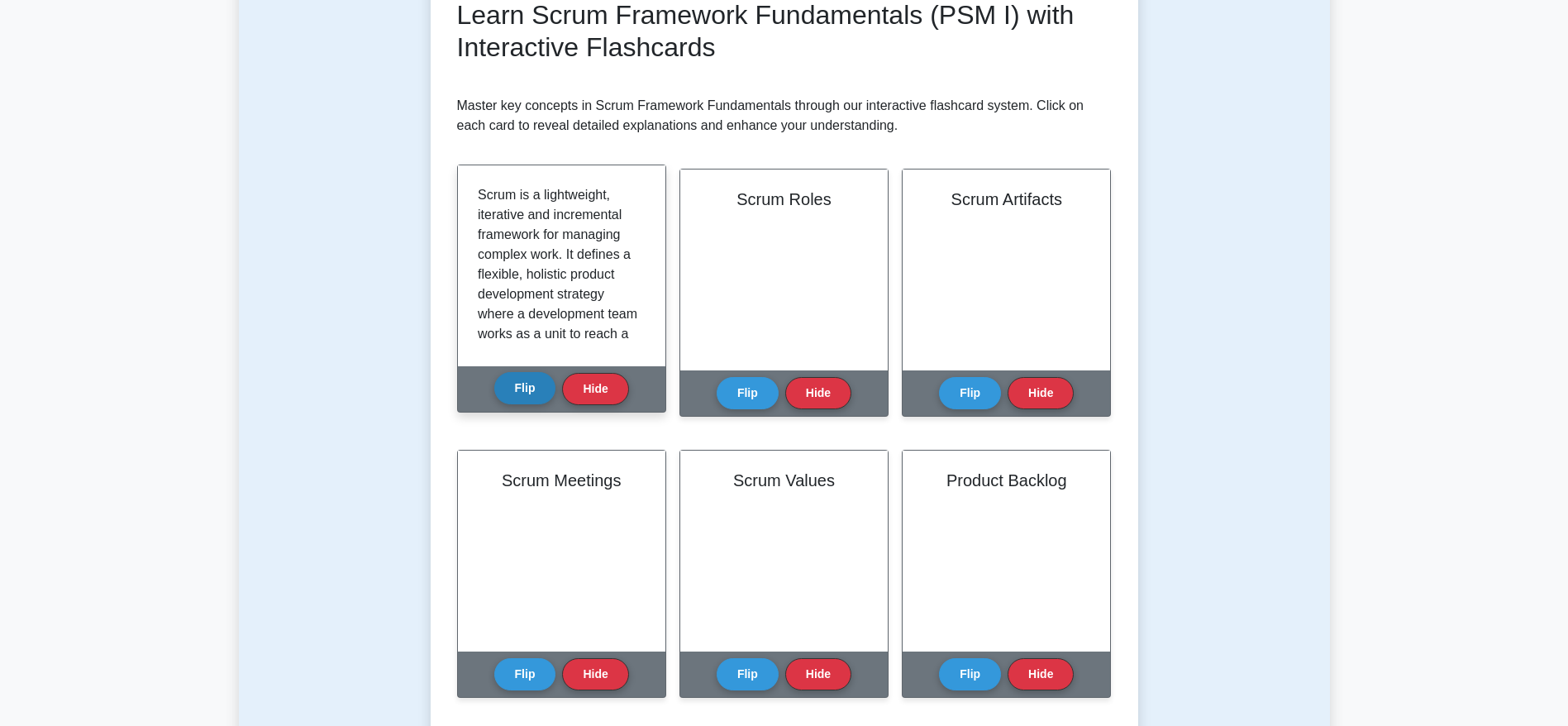 click on "Flip" at bounding box center [525, 388] 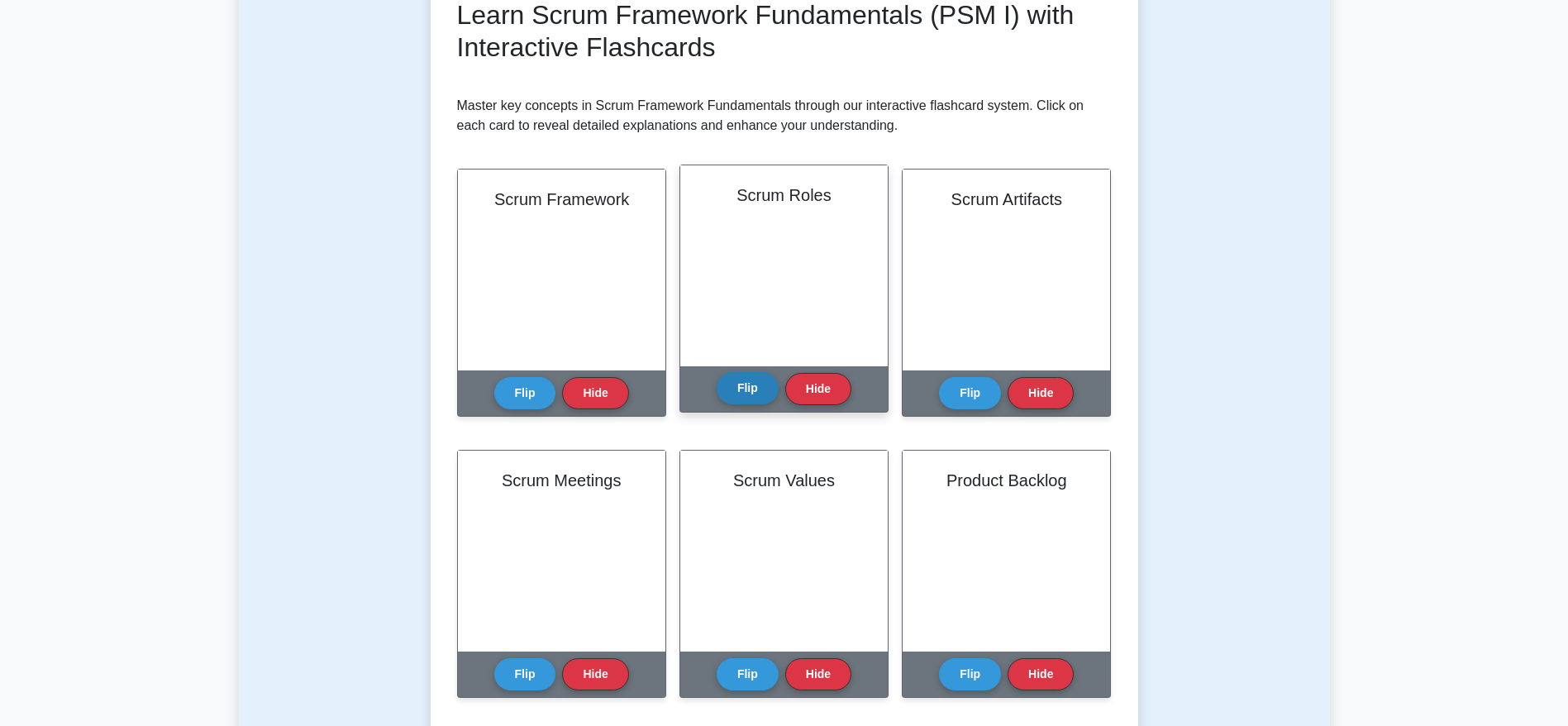 click on "Flip" at bounding box center (747, 388) 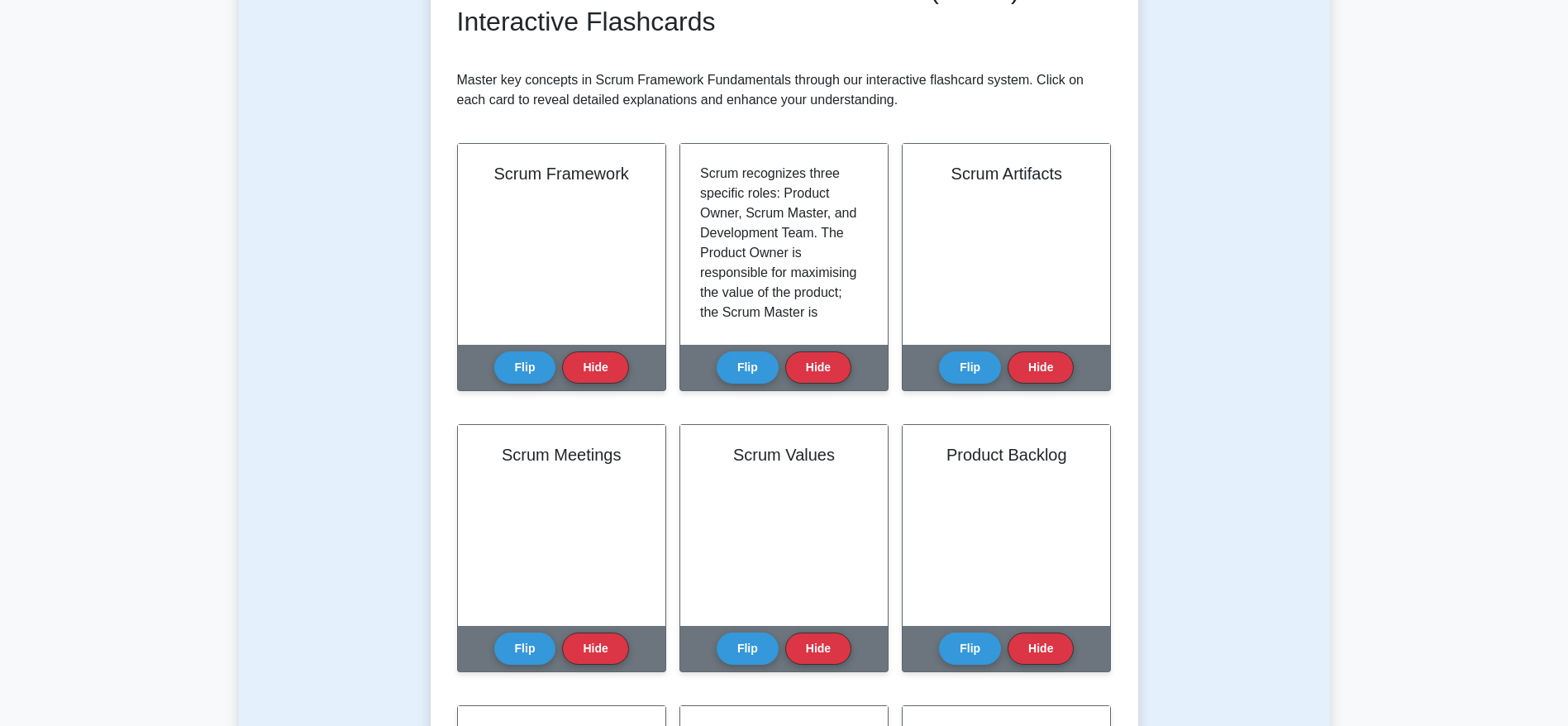 scroll, scrollTop: 248, scrollLeft: 0, axis: vertical 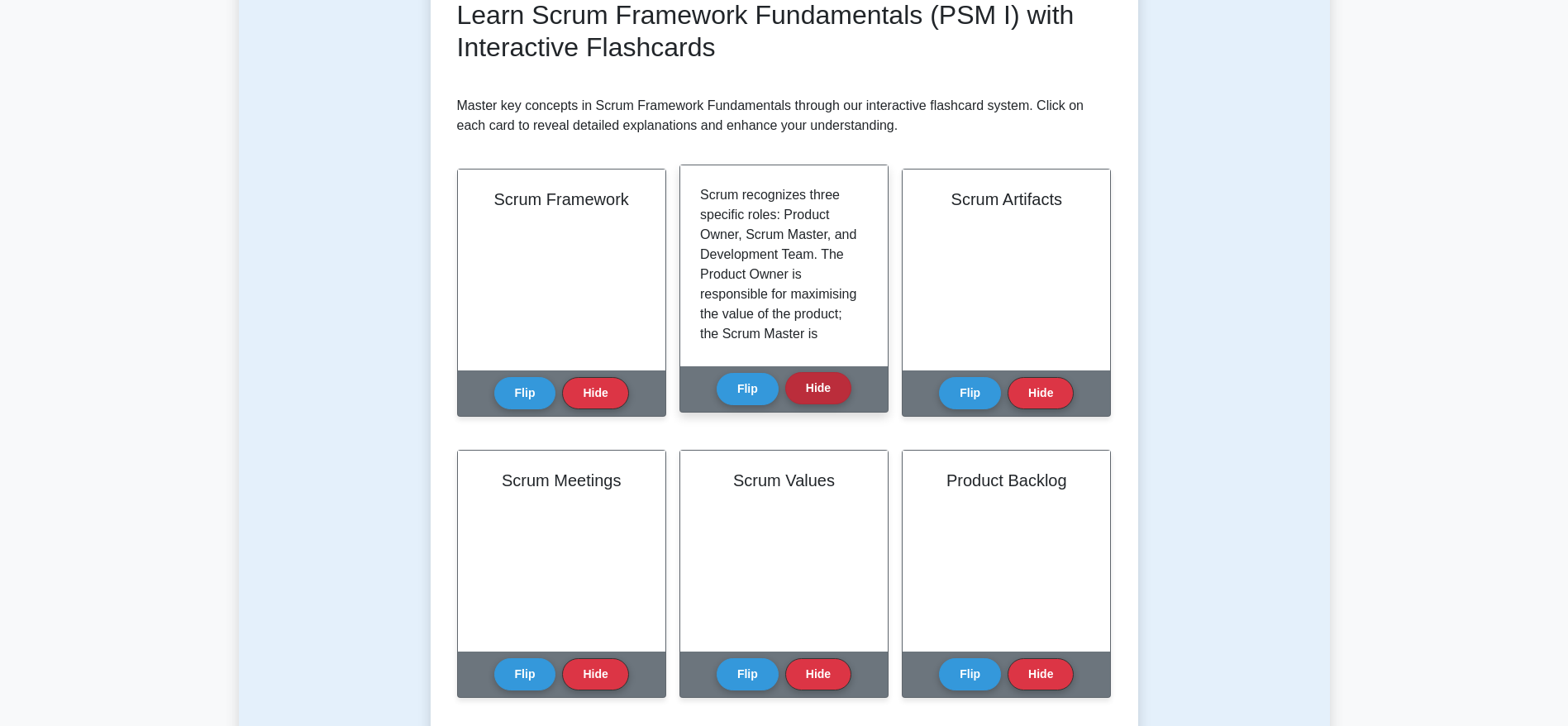 click on "Hide" at bounding box center [818, 388] 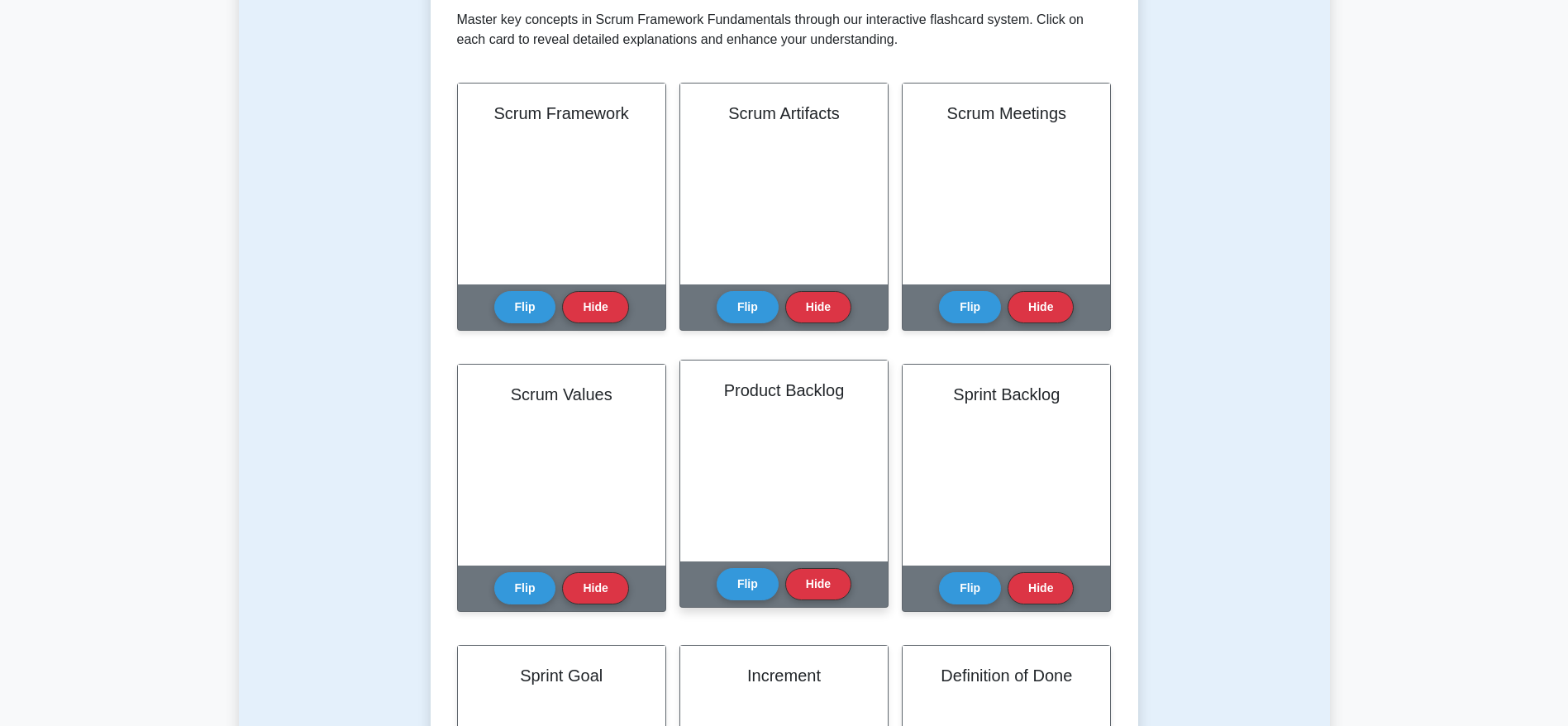 scroll, scrollTop: 372, scrollLeft: 0, axis: vertical 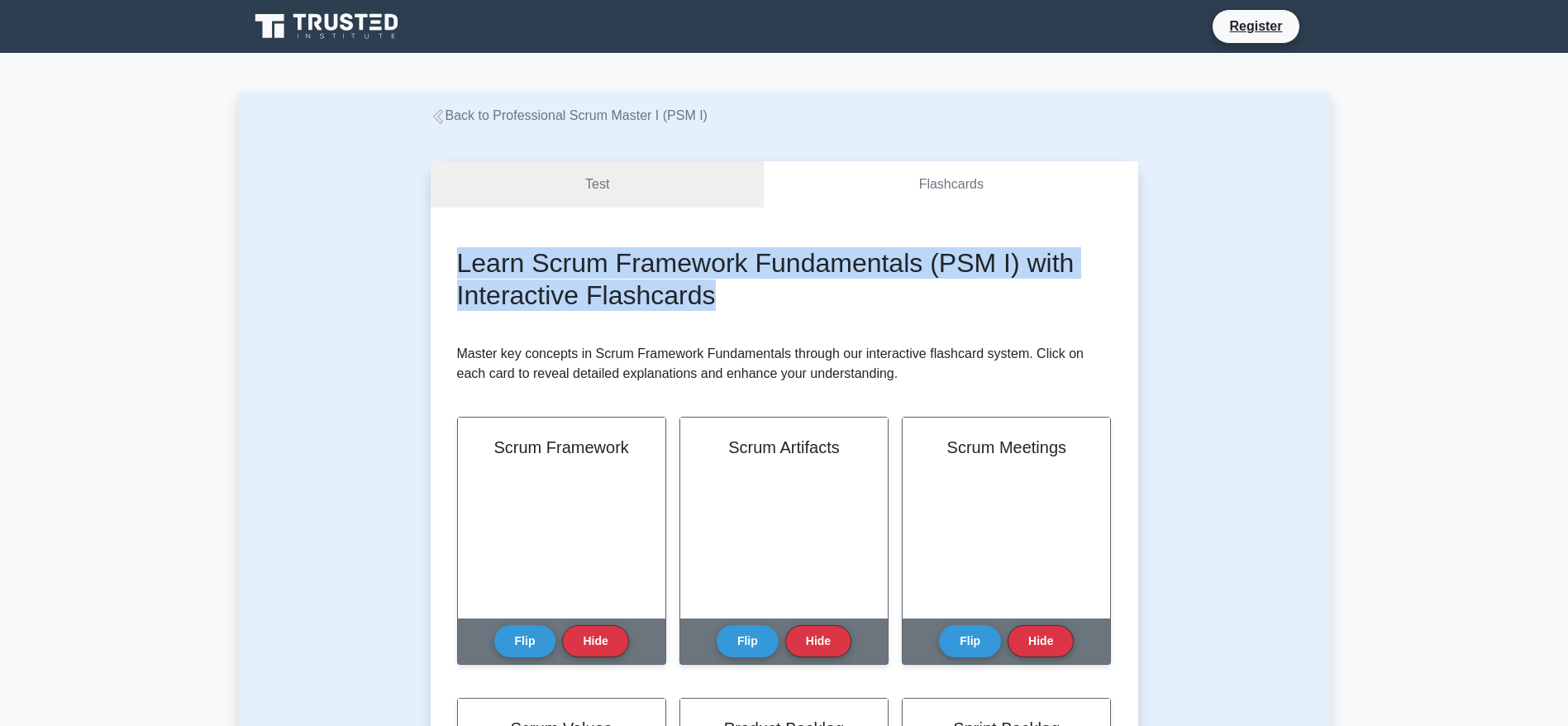 drag, startPoint x: 460, startPoint y: 255, endPoint x: 736, endPoint y: 293, distance: 278.60366 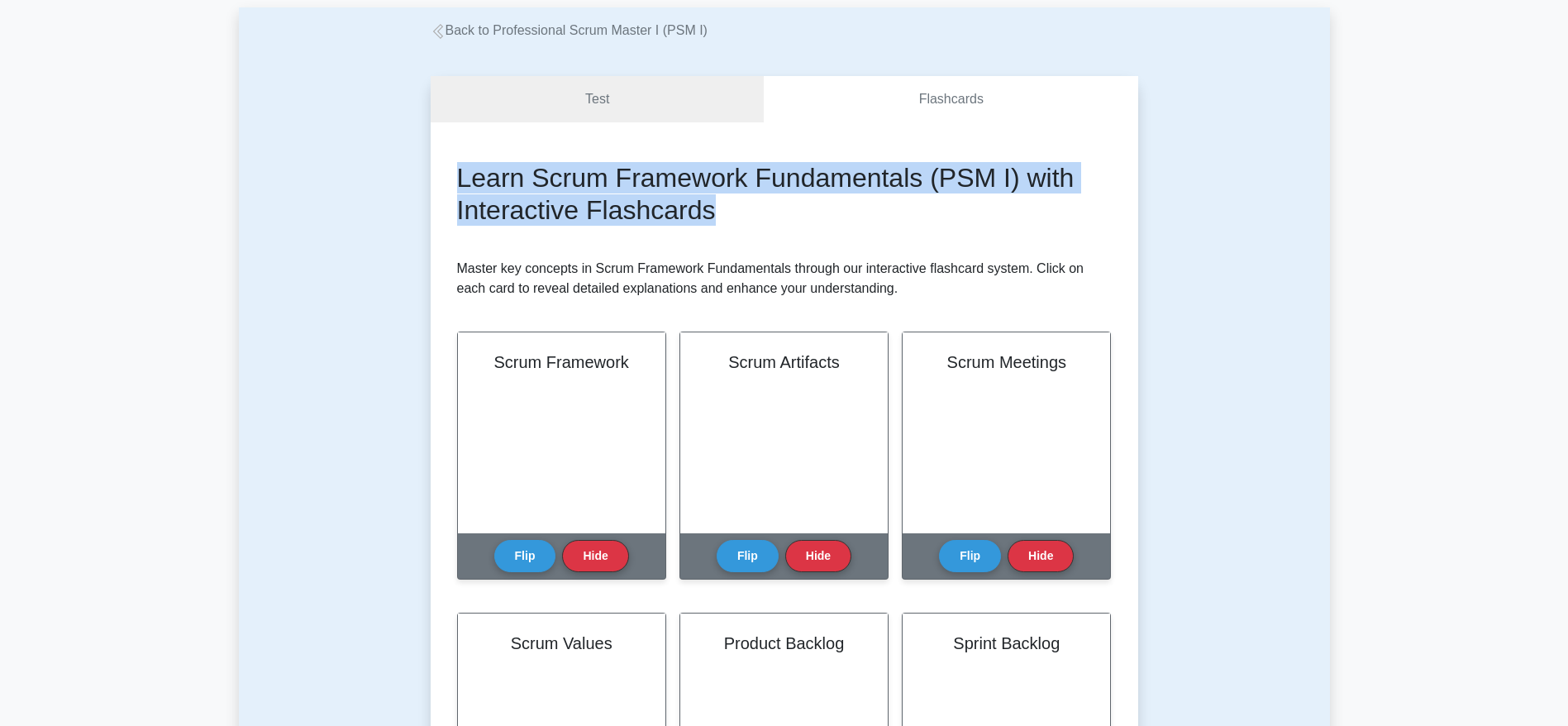 scroll, scrollTop: 124, scrollLeft: 0, axis: vertical 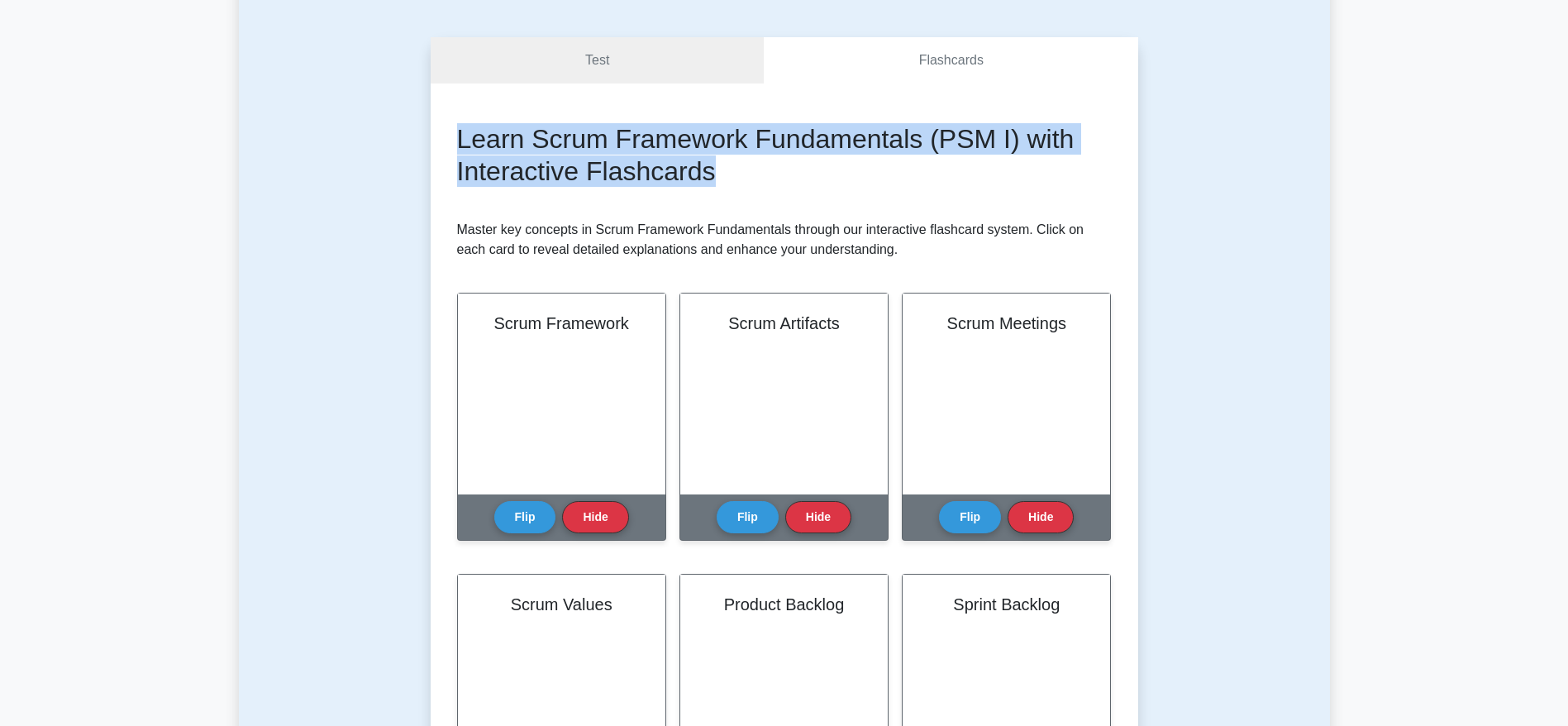 click on "Learn Scrum Framework Fundamentals (PSM I) with Interactive Flashcards
Master key concepts in Scrum Framework Fundamentals through our interactive flashcard system. Click on each card to reveal detailed explanations and enhance your understanding.
Scrum Framework
Flip
Hide" at bounding box center [784, 623] 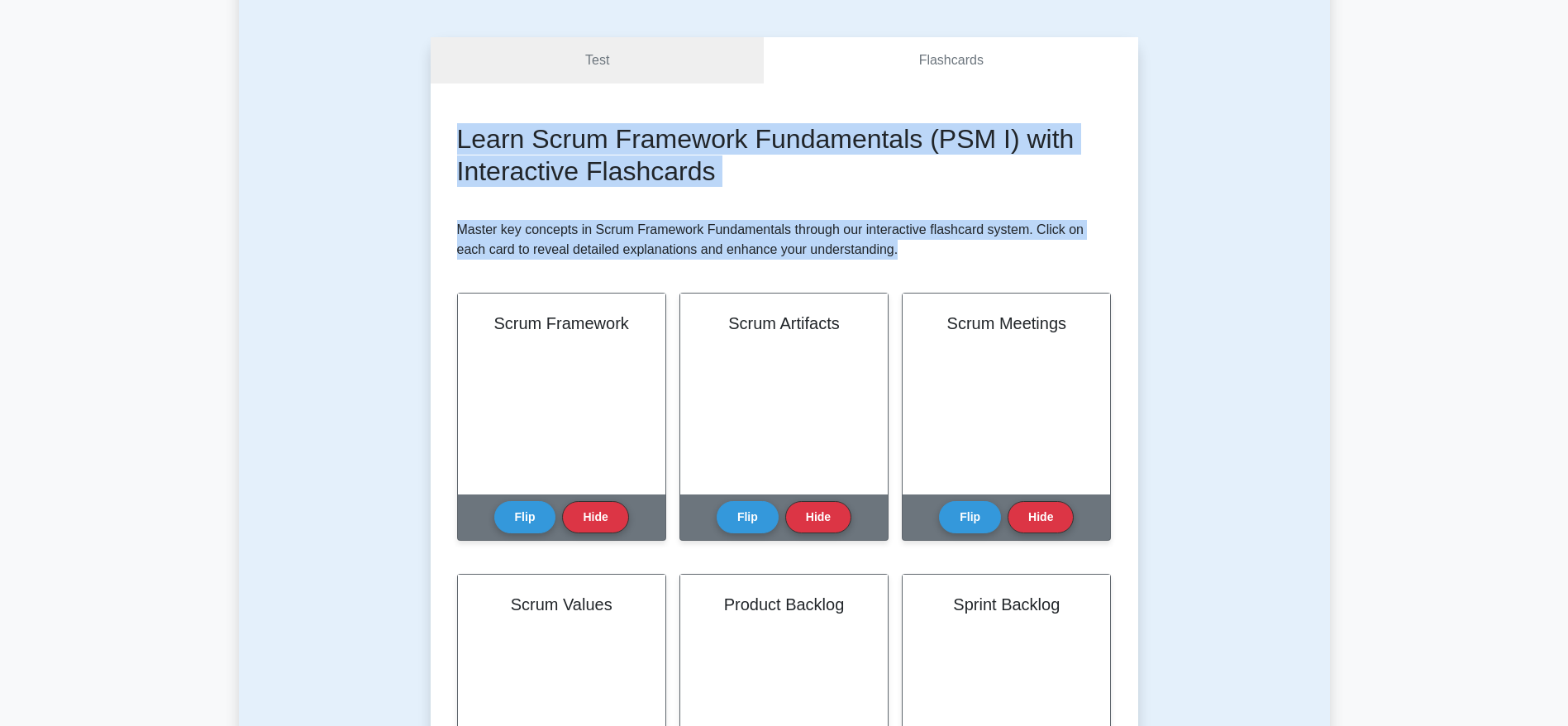 drag, startPoint x: 462, startPoint y: 138, endPoint x: 872, endPoint y: 256, distance: 426.64271 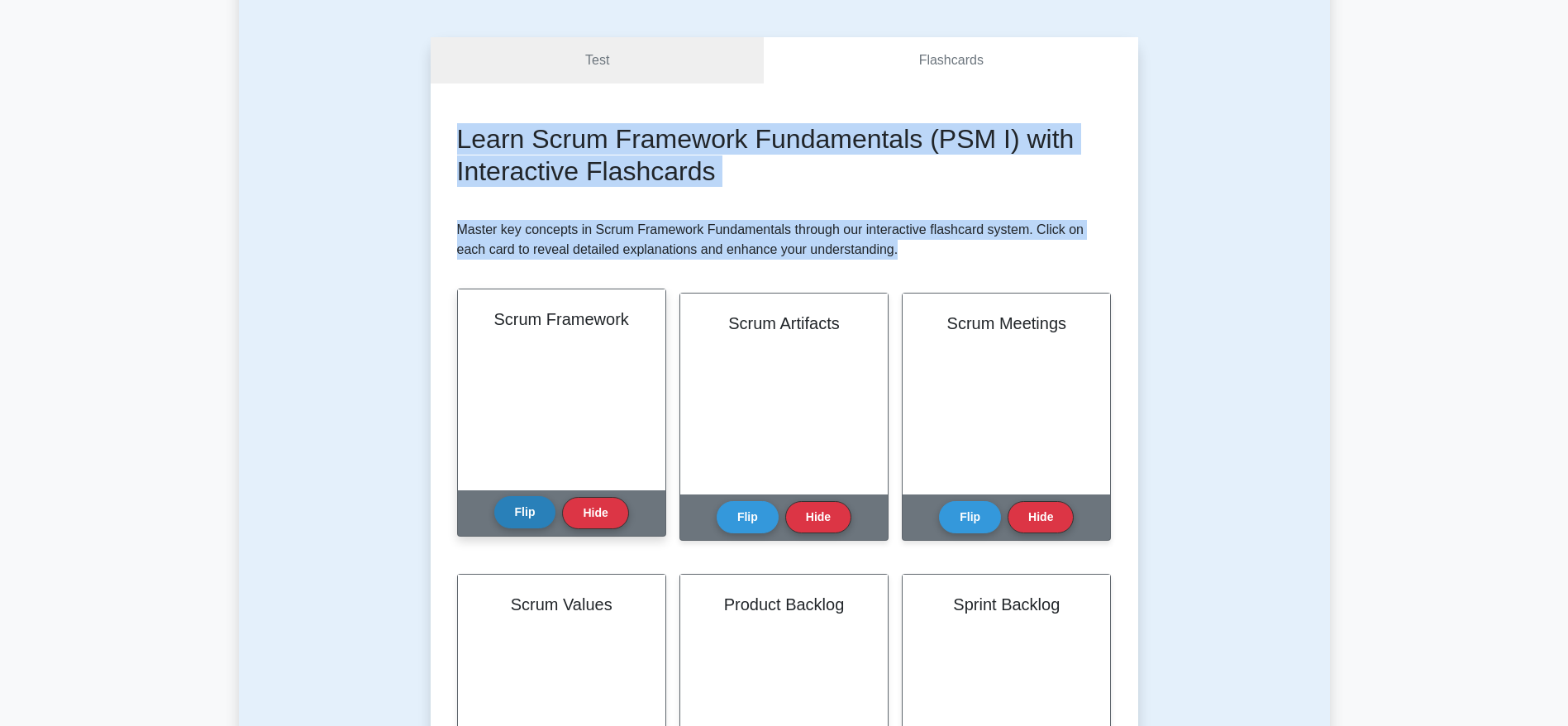 click on "Flip" at bounding box center [525, 512] 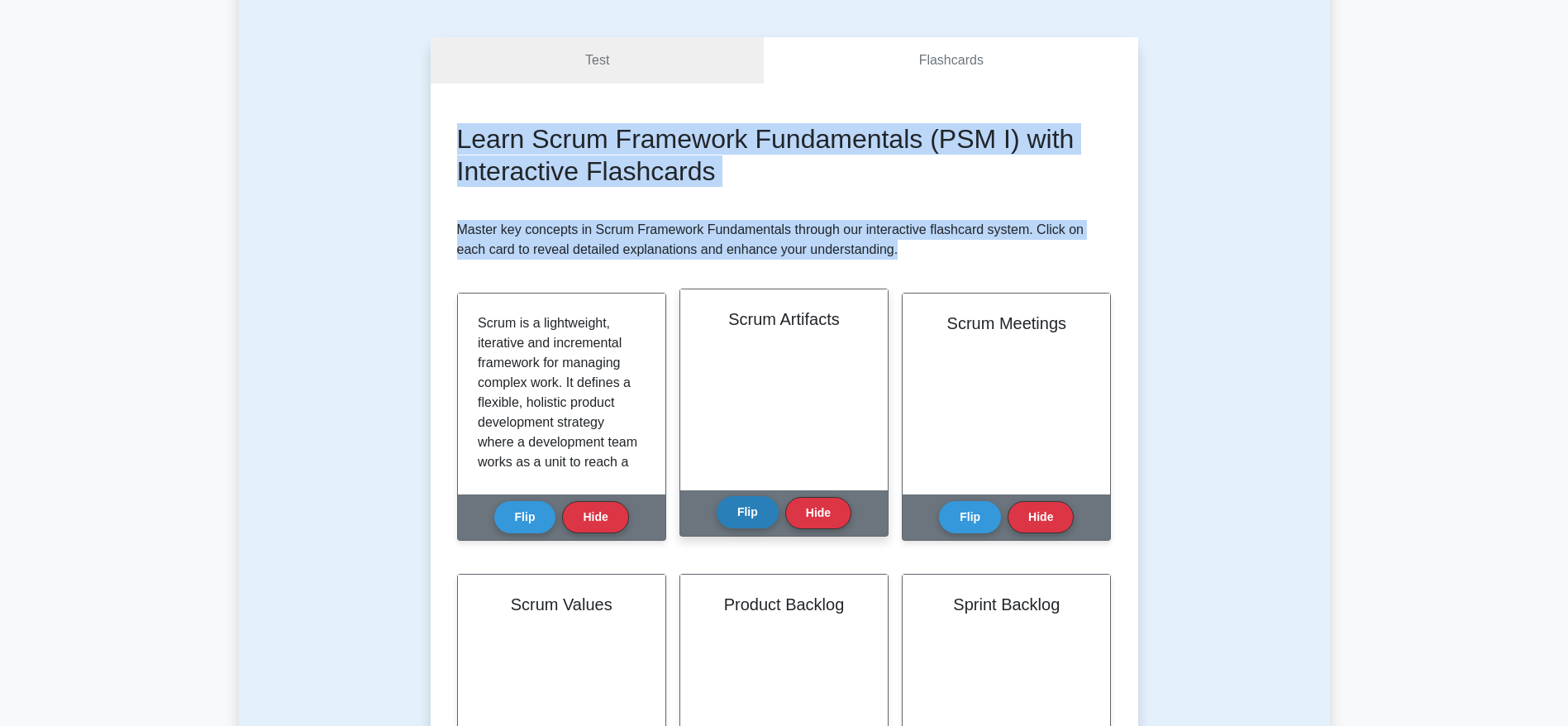 click on "Flip" at bounding box center (747, 512) 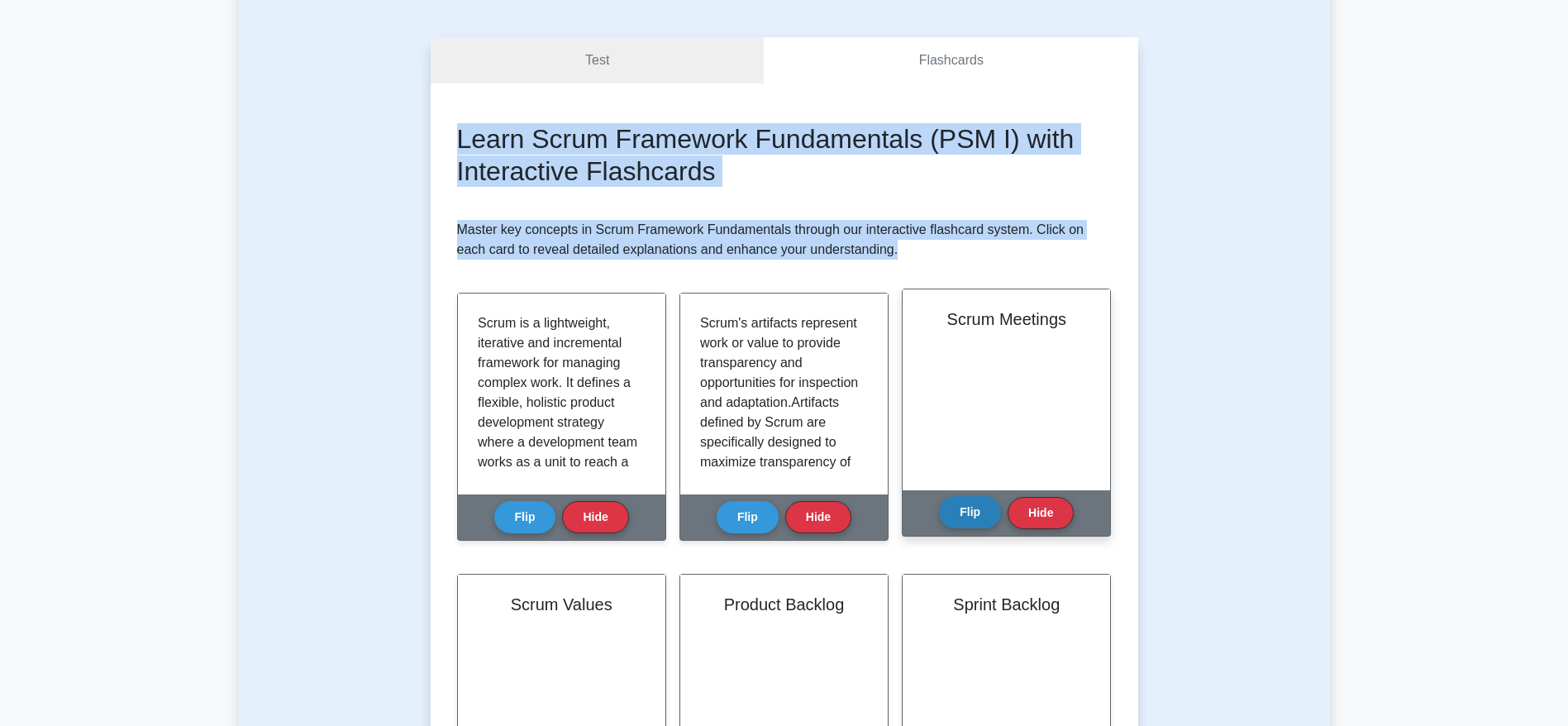 click on "Flip" at bounding box center [970, 512] 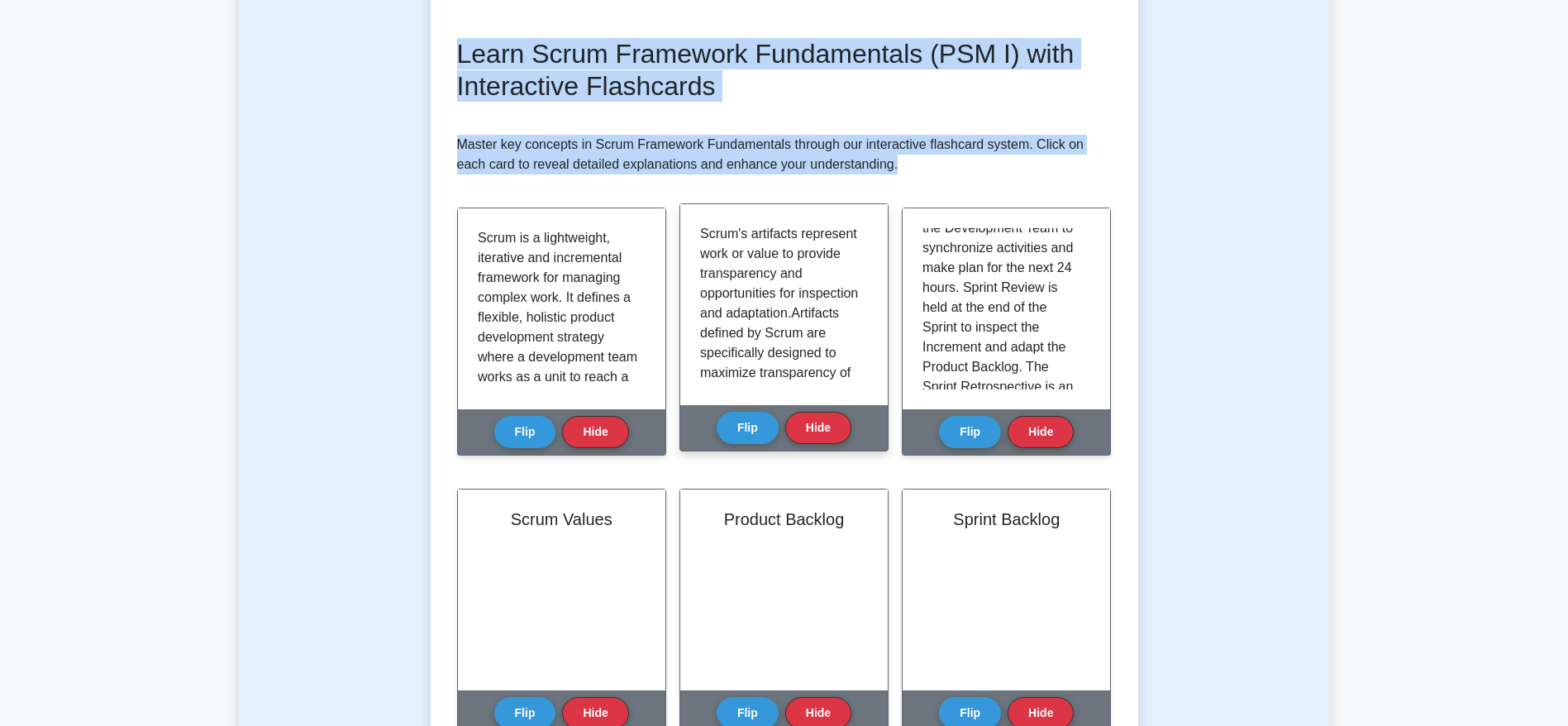 scroll, scrollTop: 248, scrollLeft: 0, axis: vertical 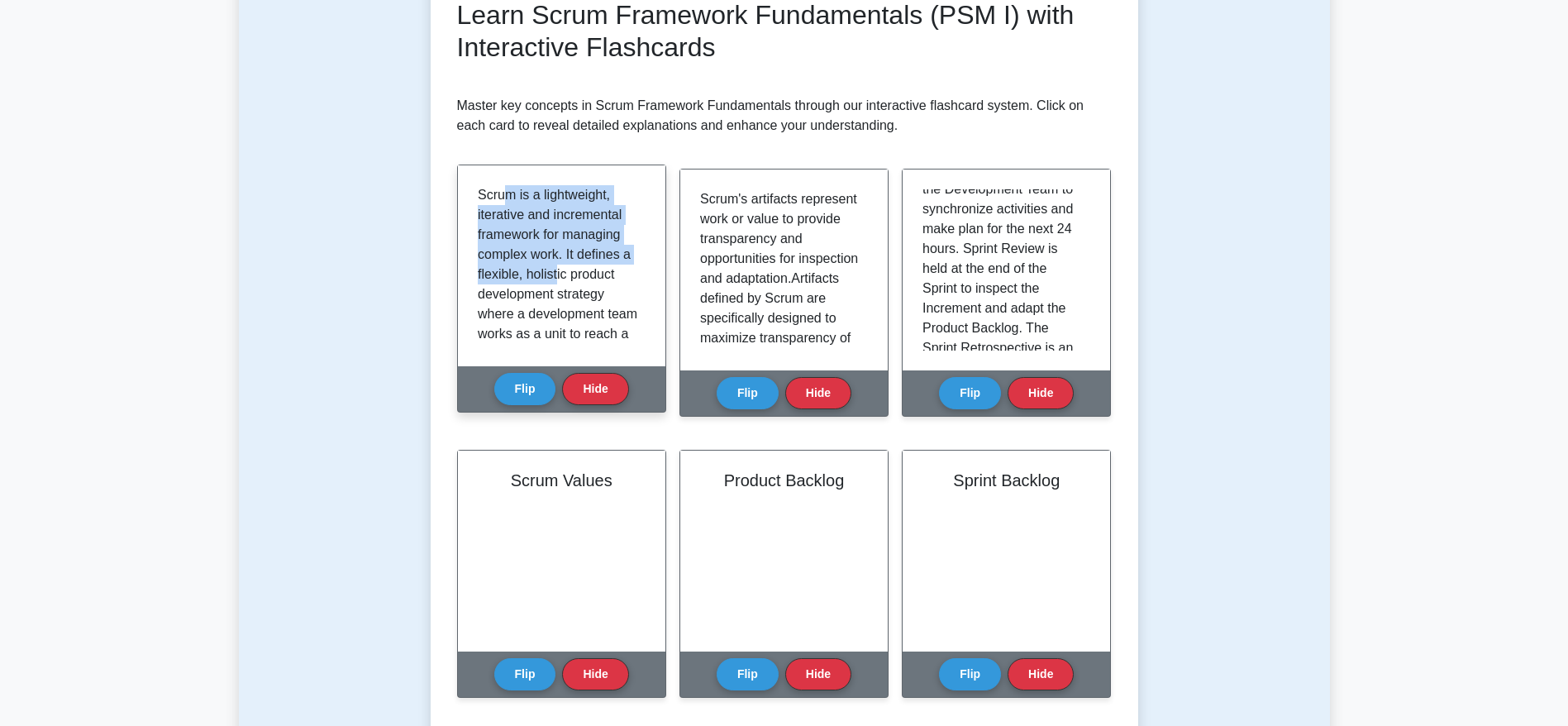 drag, startPoint x: 503, startPoint y: 200, endPoint x: 558, endPoint y: 276, distance: 93.81365 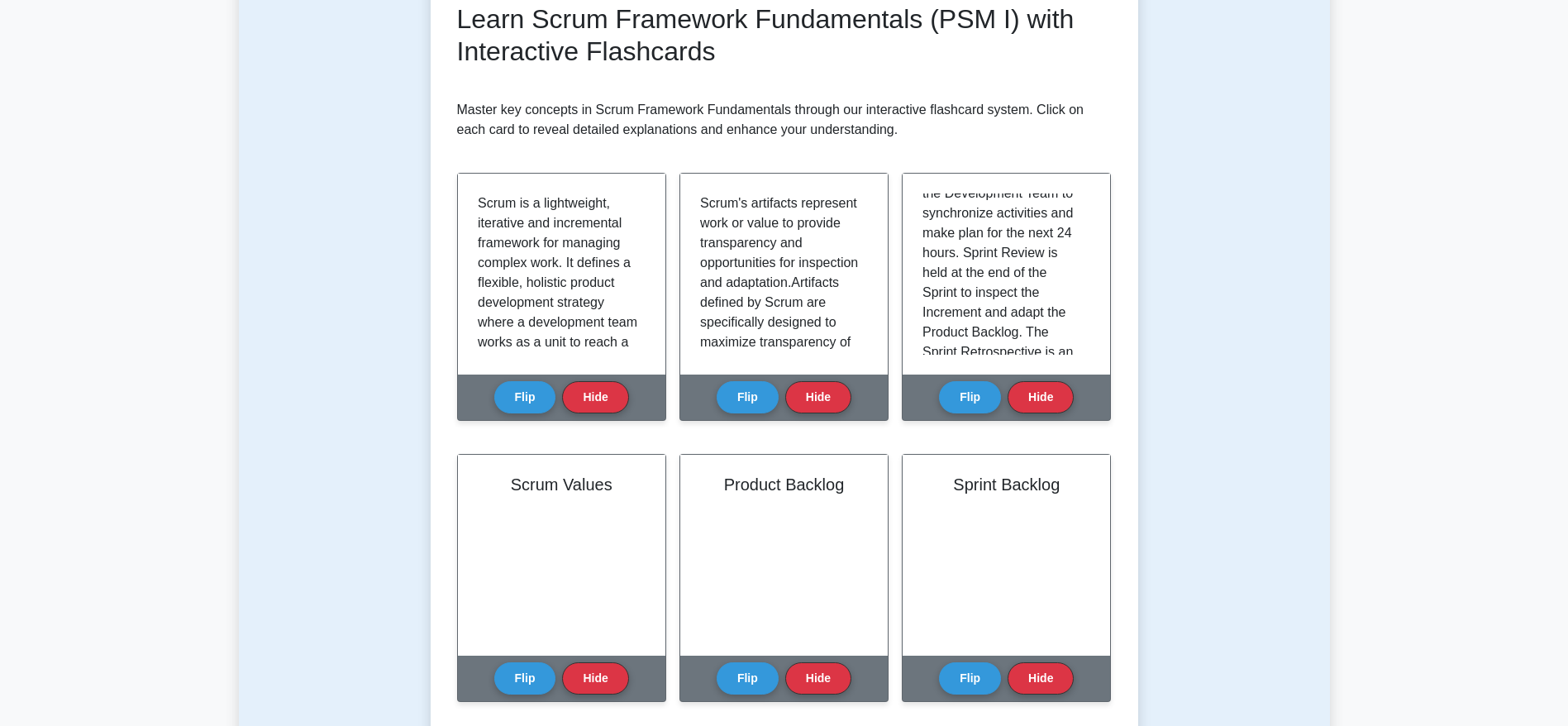 click on "Test
Flashcards
Learn Scrum Framework Fundamentals (PSM I) with Interactive Flashcards
Master key concepts in Scrum Framework Fundamentals through our interactive flashcard system. Click on each card to reveal detailed explanations and enhance your understanding.
Scrum Framework
Flip Hide Flip" at bounding box center [784, 480] 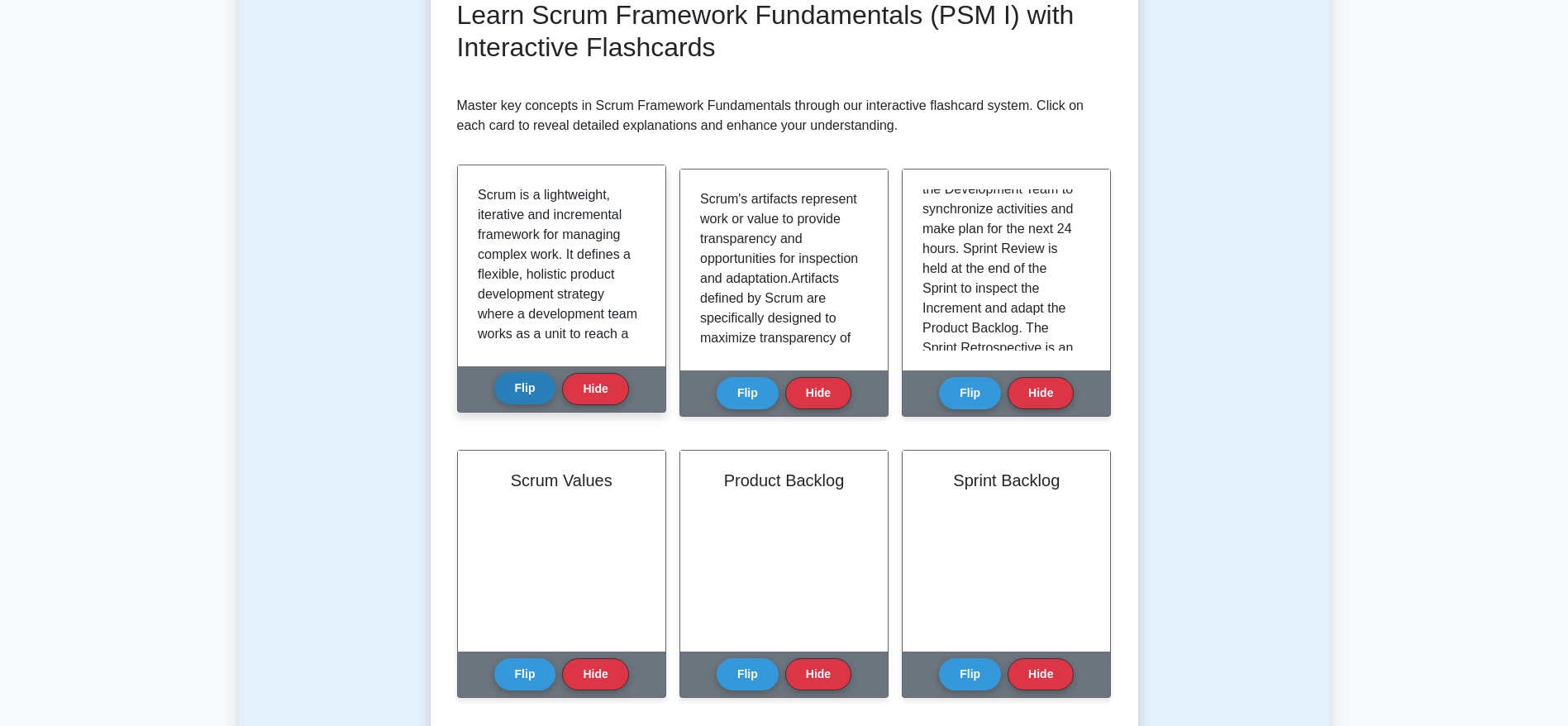 click on "Flip" at bounding box center (525, 388) 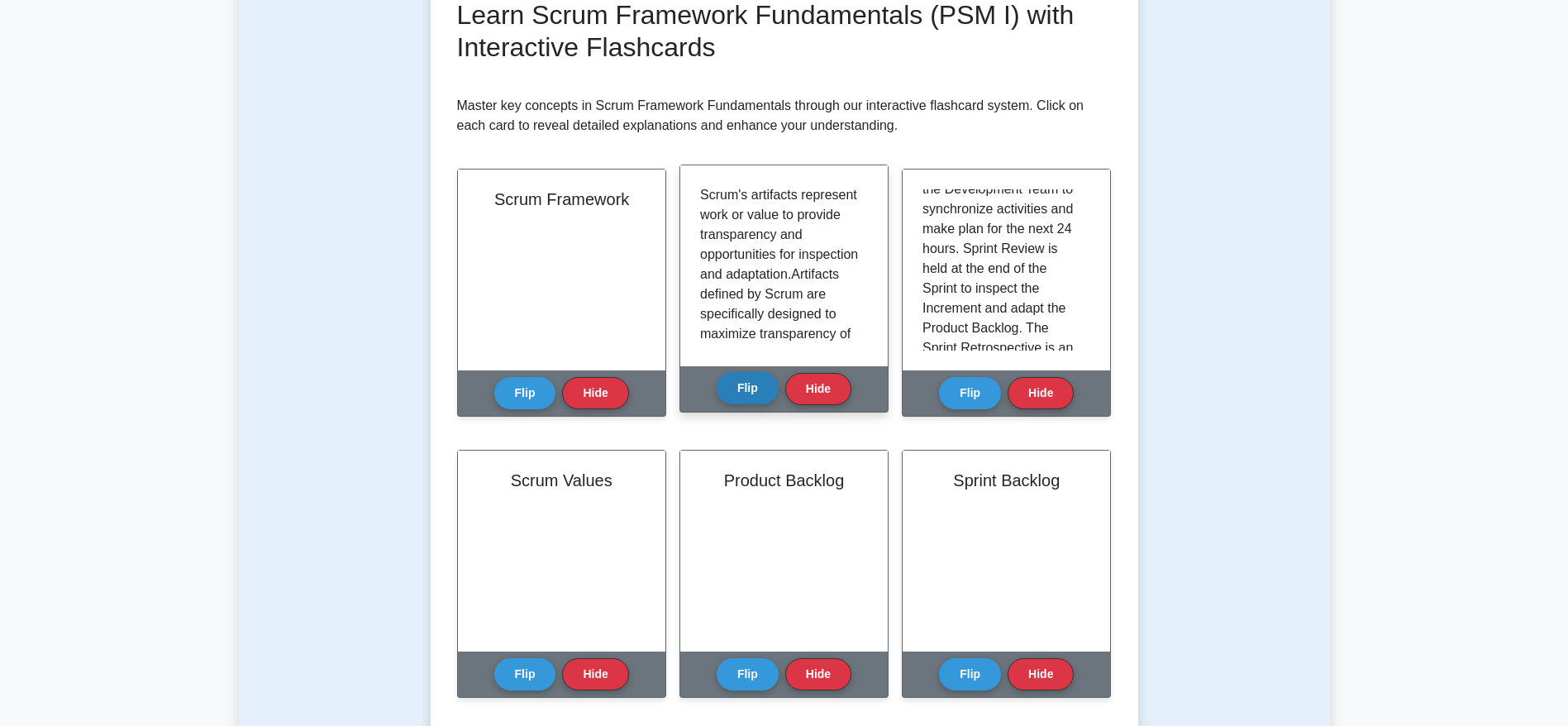 click on "Flip" at bounding box center [747, 388] 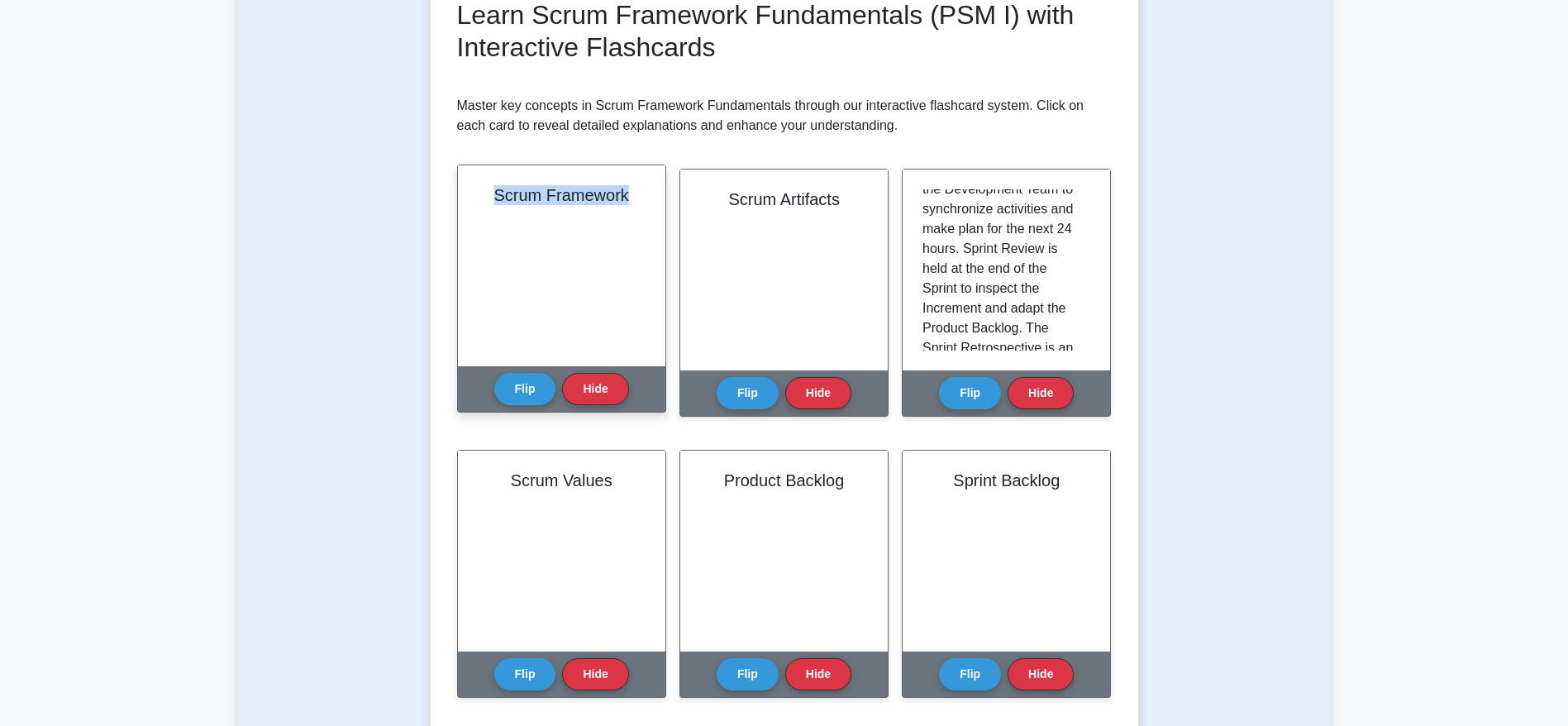 drag, startPoint x: 492, startPoint y: 200, endPoint x: 640, endPoint y: 192, distance: 148.21606 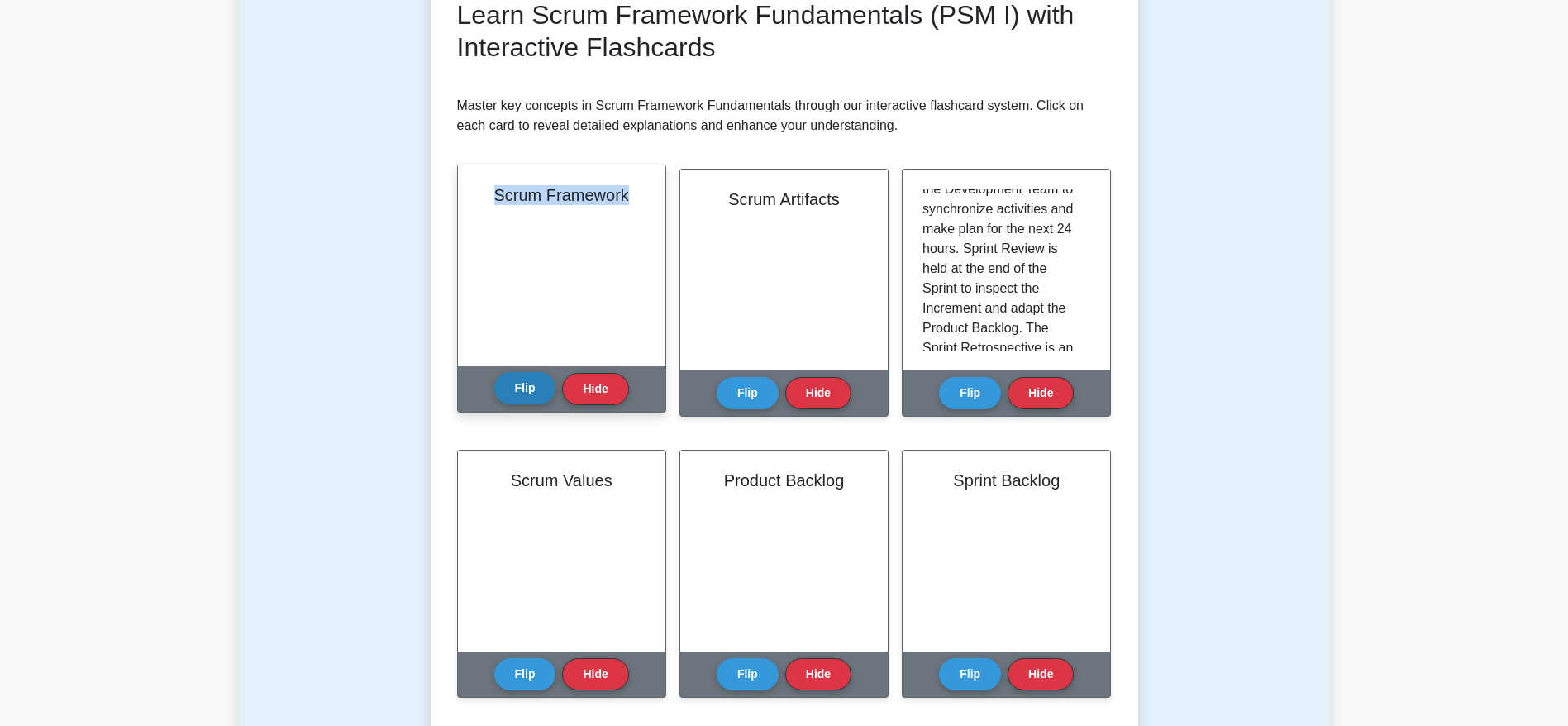 click on "Flip" at bounding box center [525, 388] 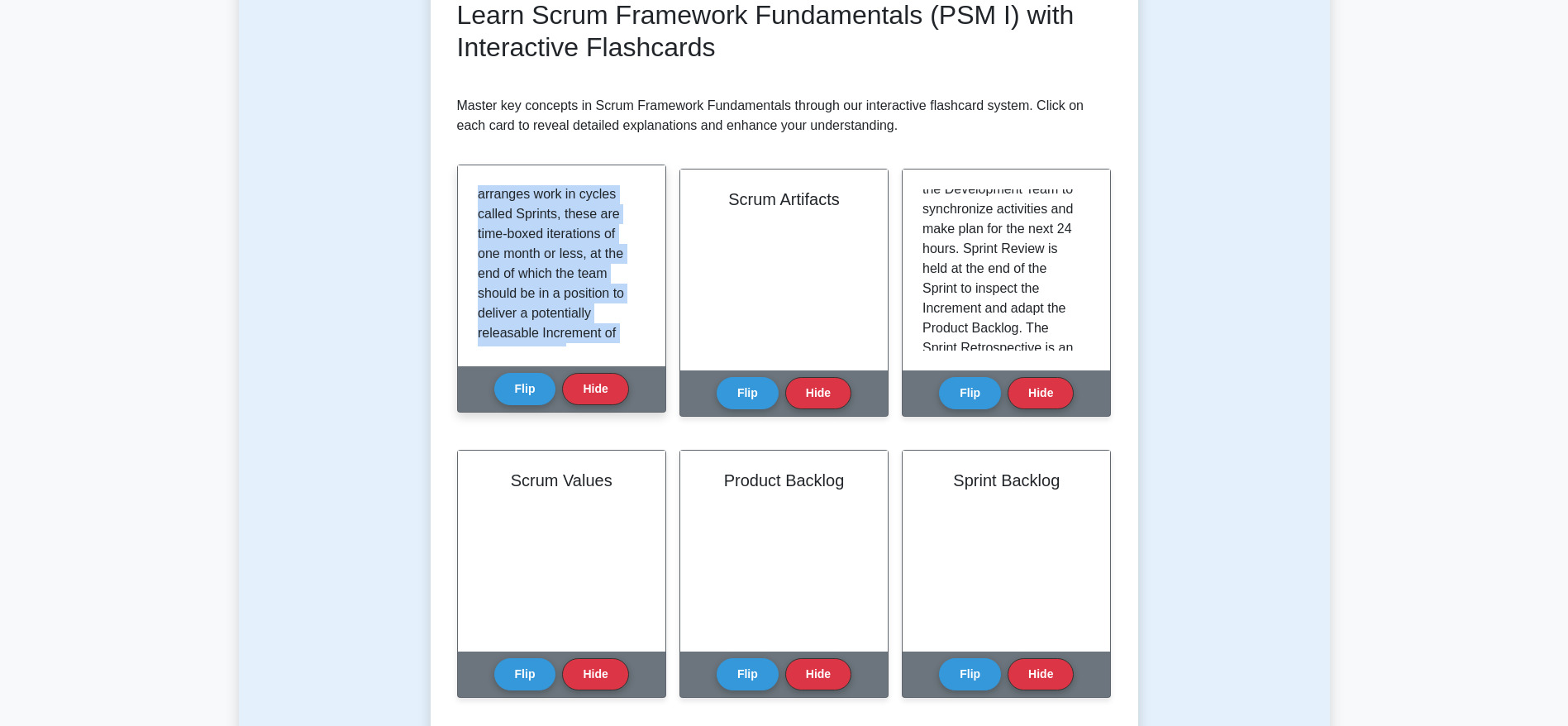 scroll, scrollTop: 447, scrollLeft: 0, axis: vertical 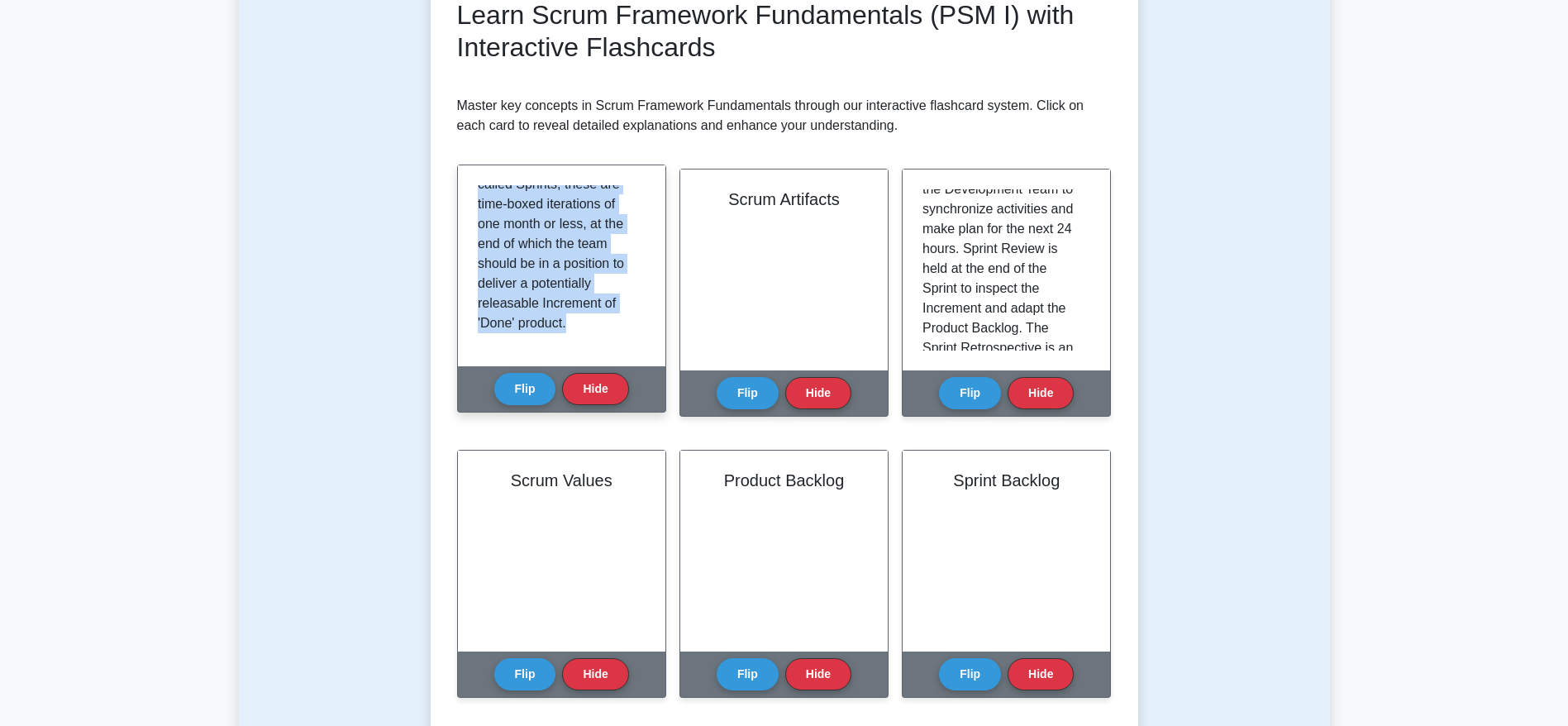 drag, startPoint x: 473, startPoint y: 189, endPoint x: 616, endPoint y: 339, distance: 207.24141 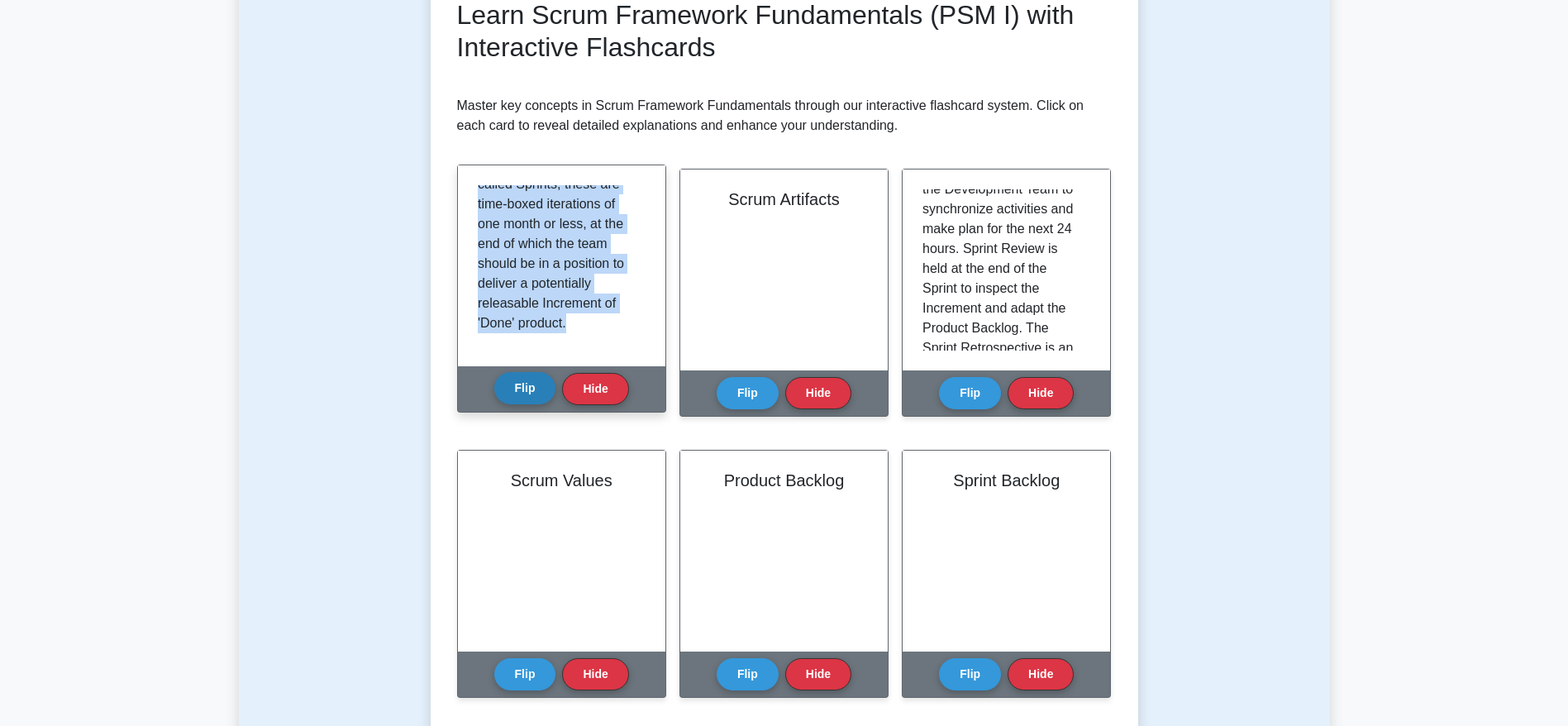 click on "Flip" at bounding box center (525, 388) 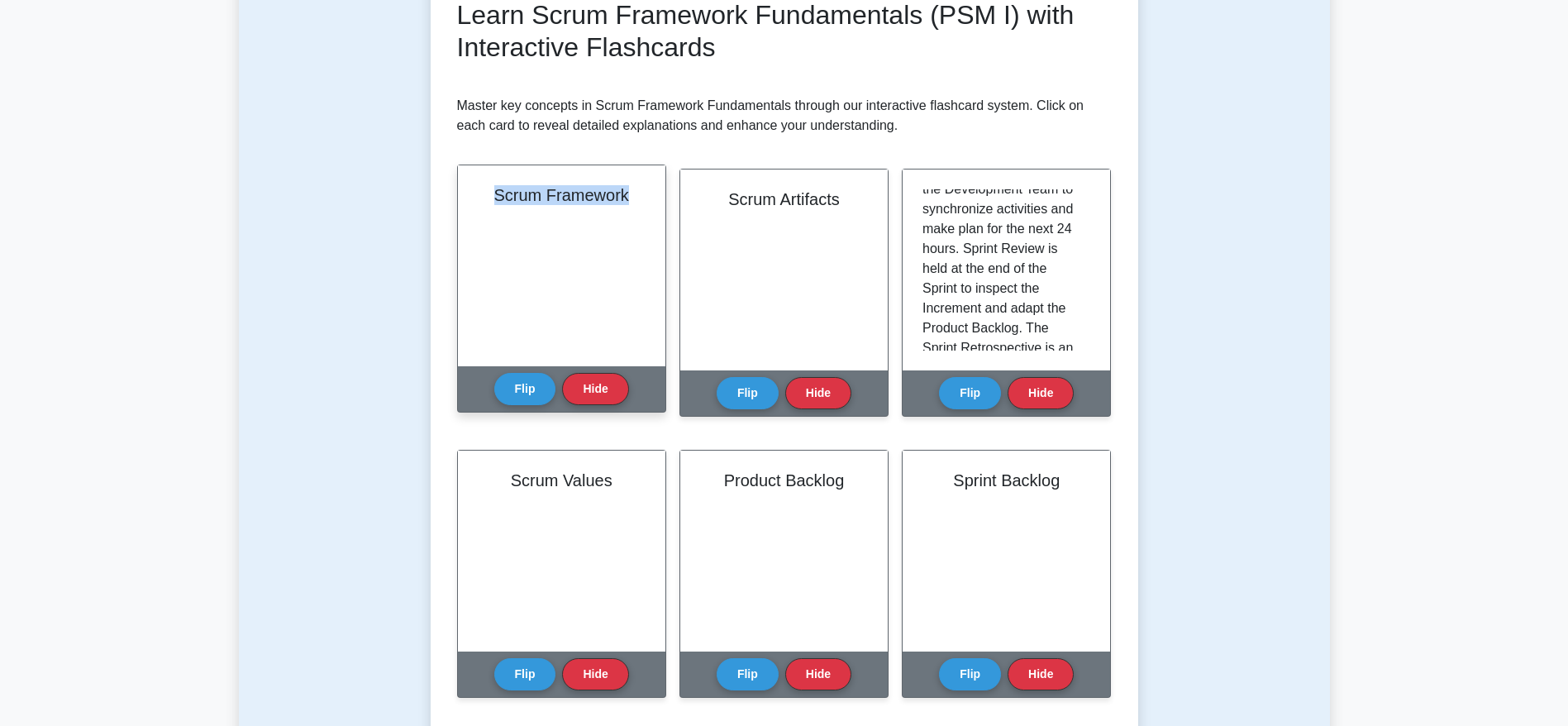 drag, startPoint x: 495, startPoint y: 195, endPoint x: 633, endPoint y: 200, distance: 138.09055 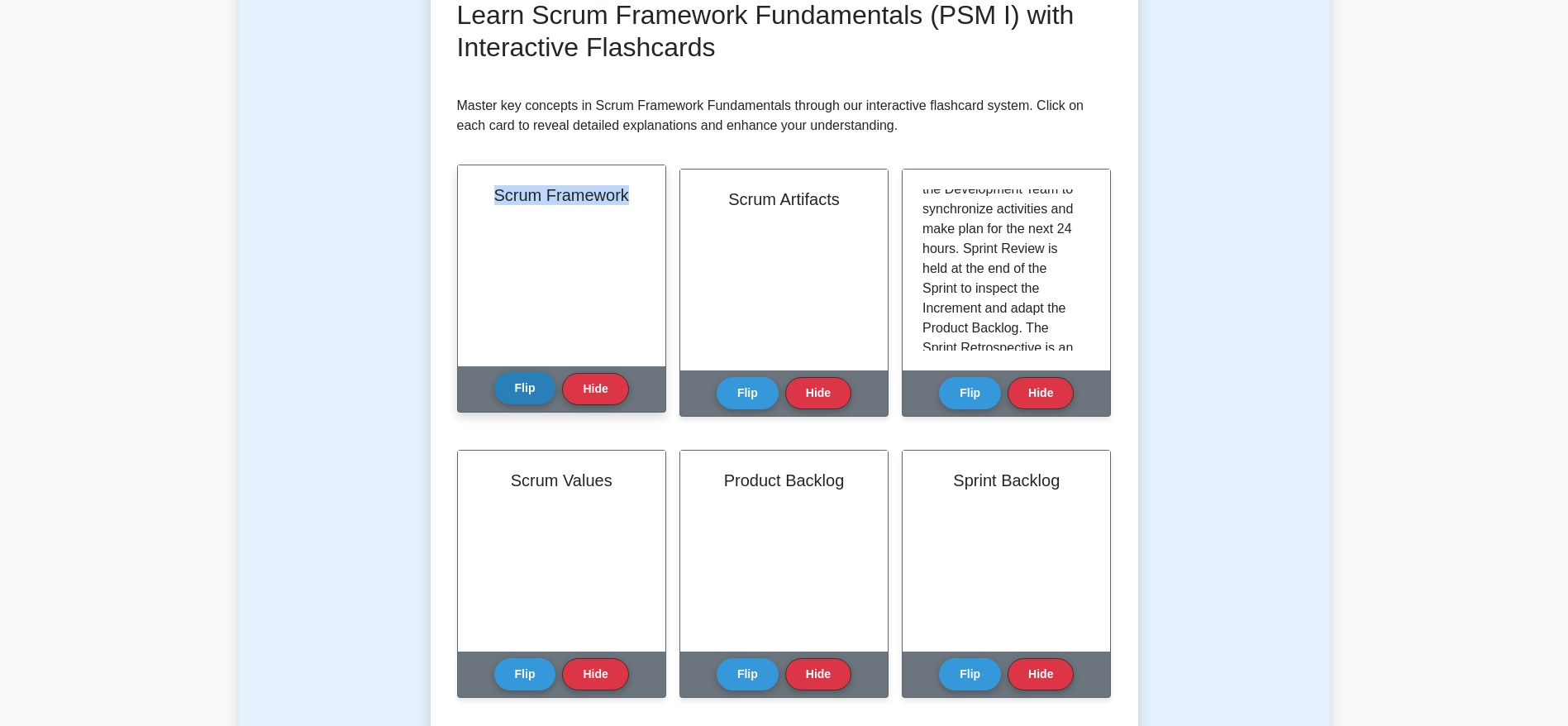 click on "Flip" at bounding box center (525, 388) 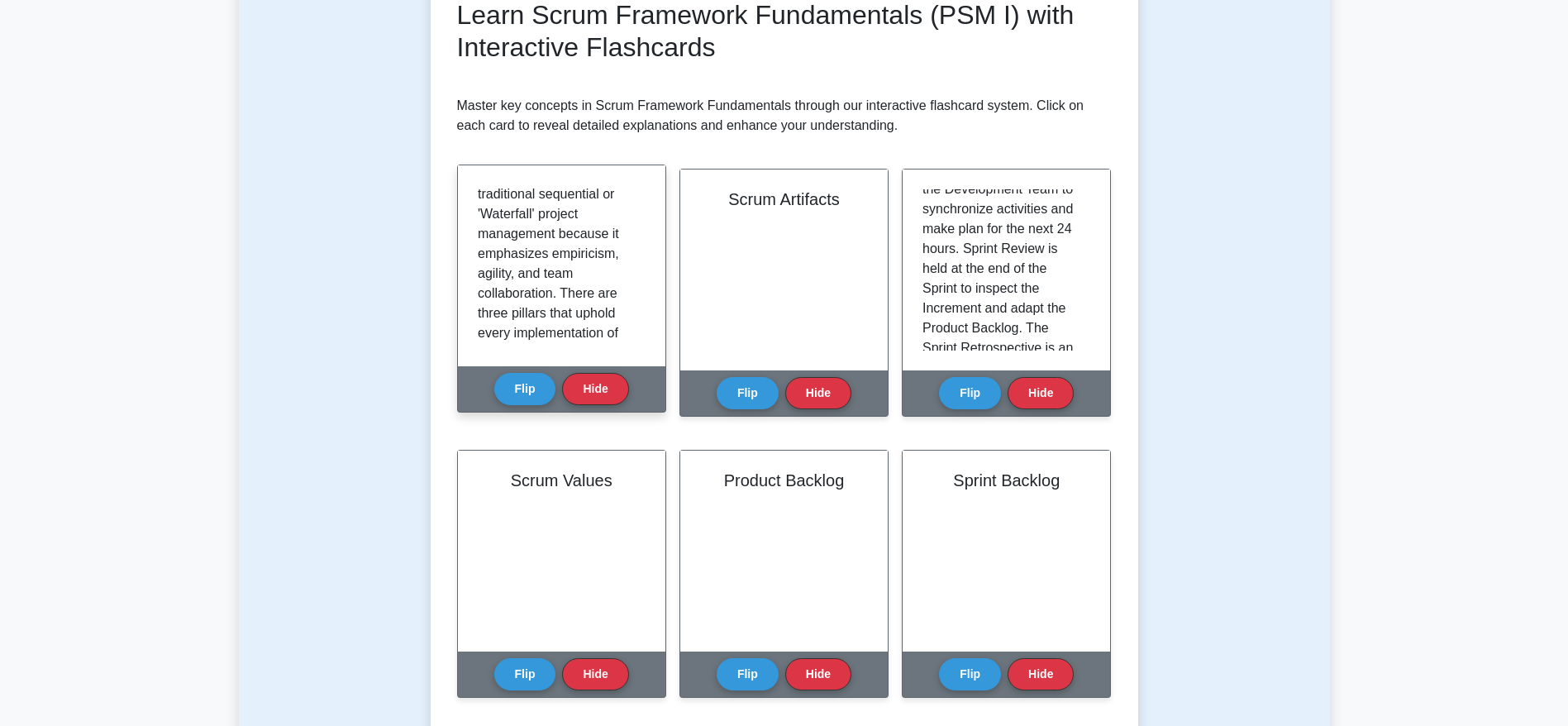 scroll, scrollTop: 0, scrollLeft: 0, axis: both 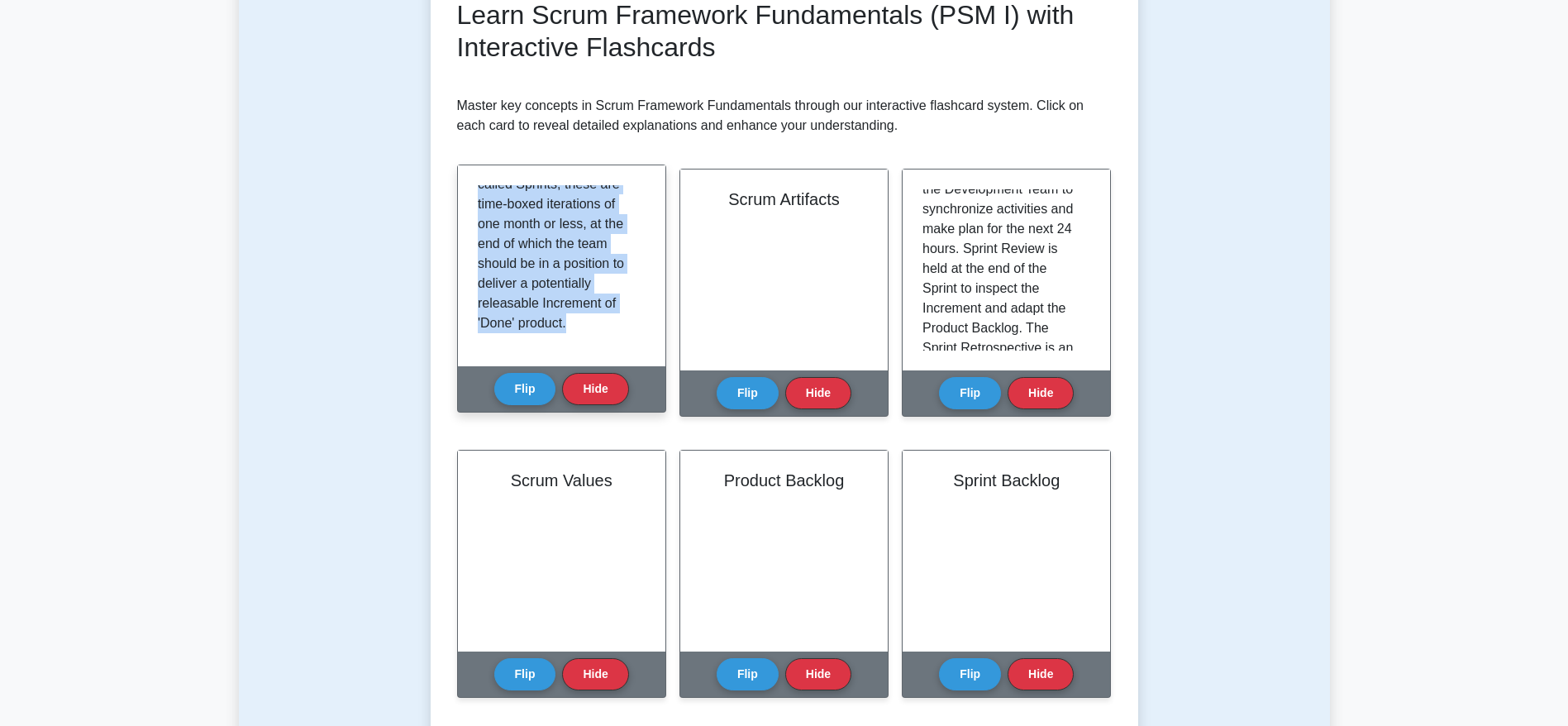 drag, startPoint x: 479, startPoint y: 193, endPoint x: 598, endPoint y: 324, distance: 176.98022 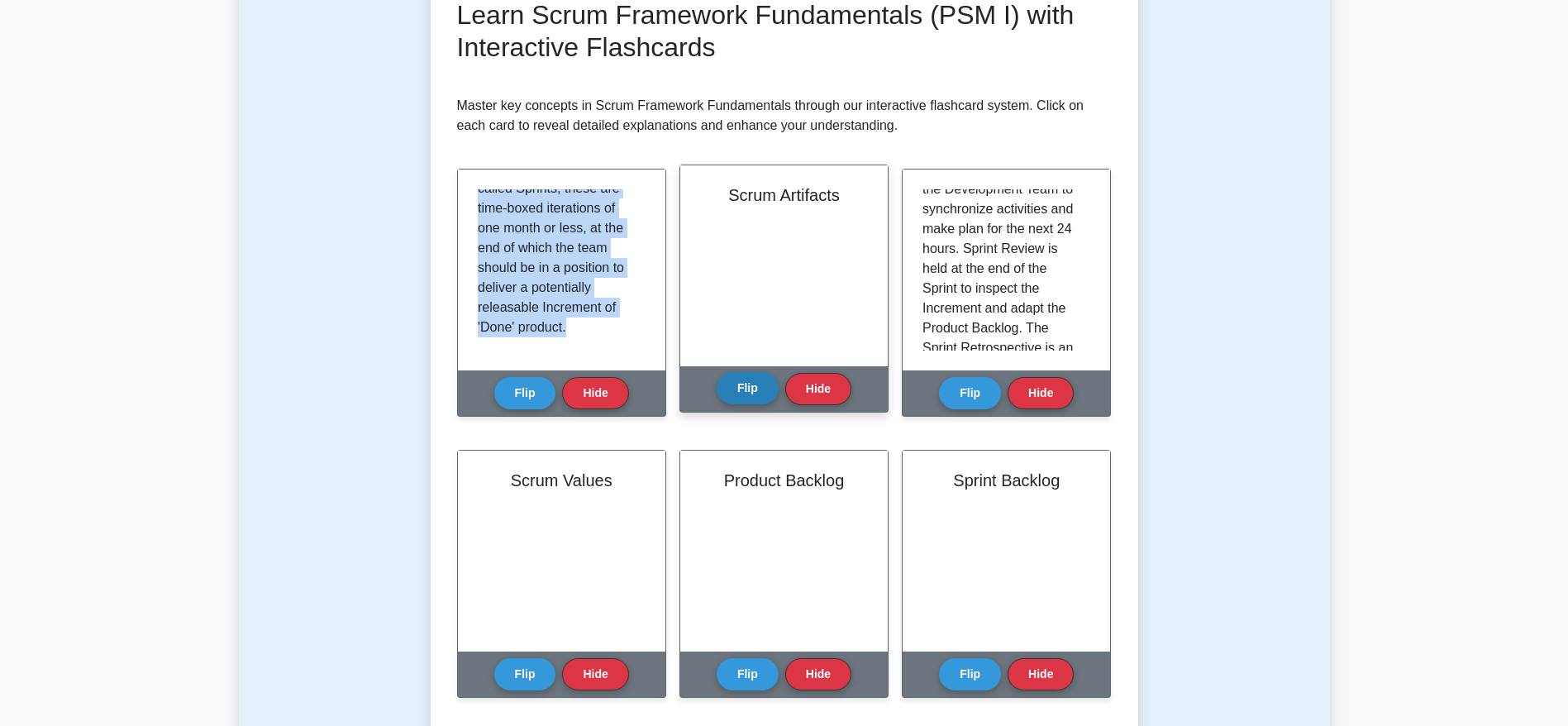 click on "Flip" at bounding box center [747, 388] 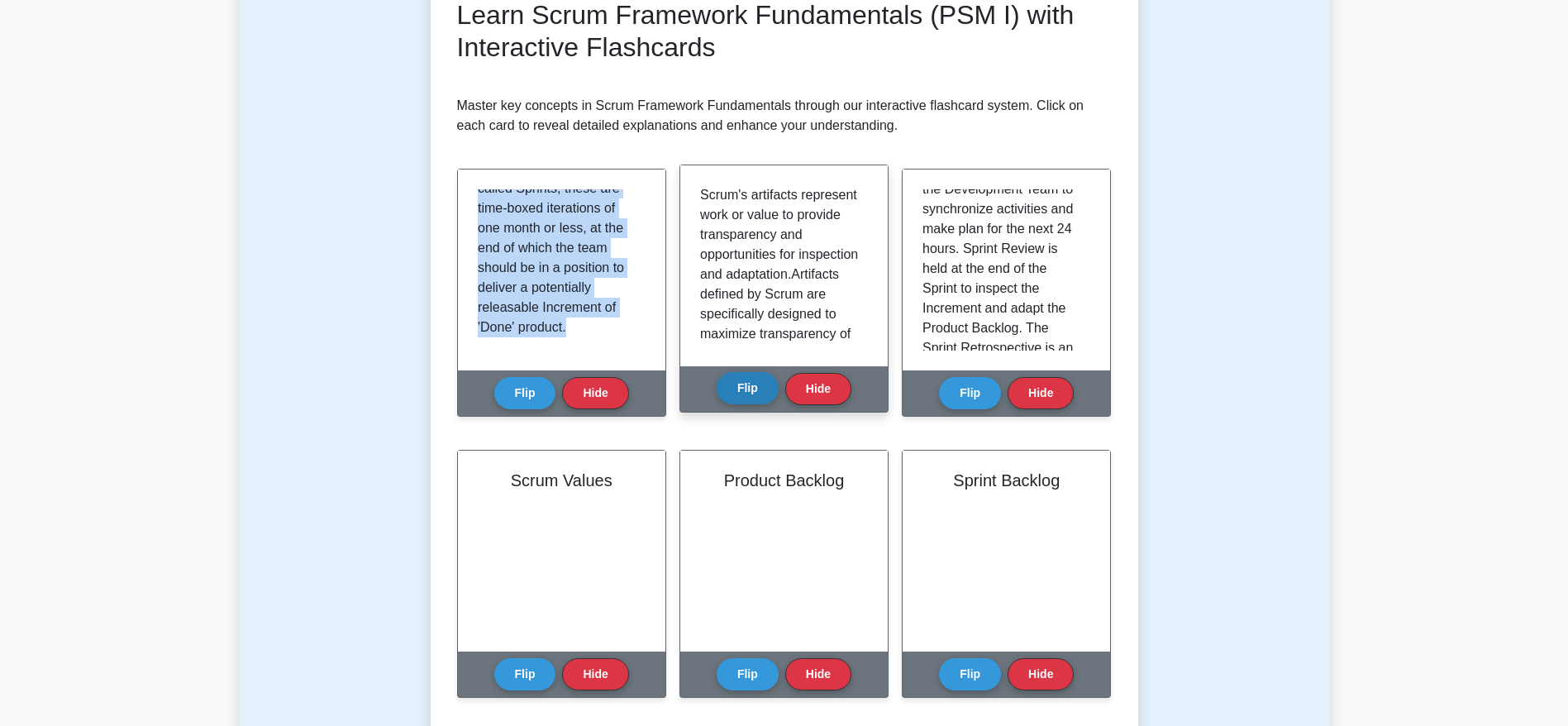 click on "Flip" at bounding box center (747, 388) 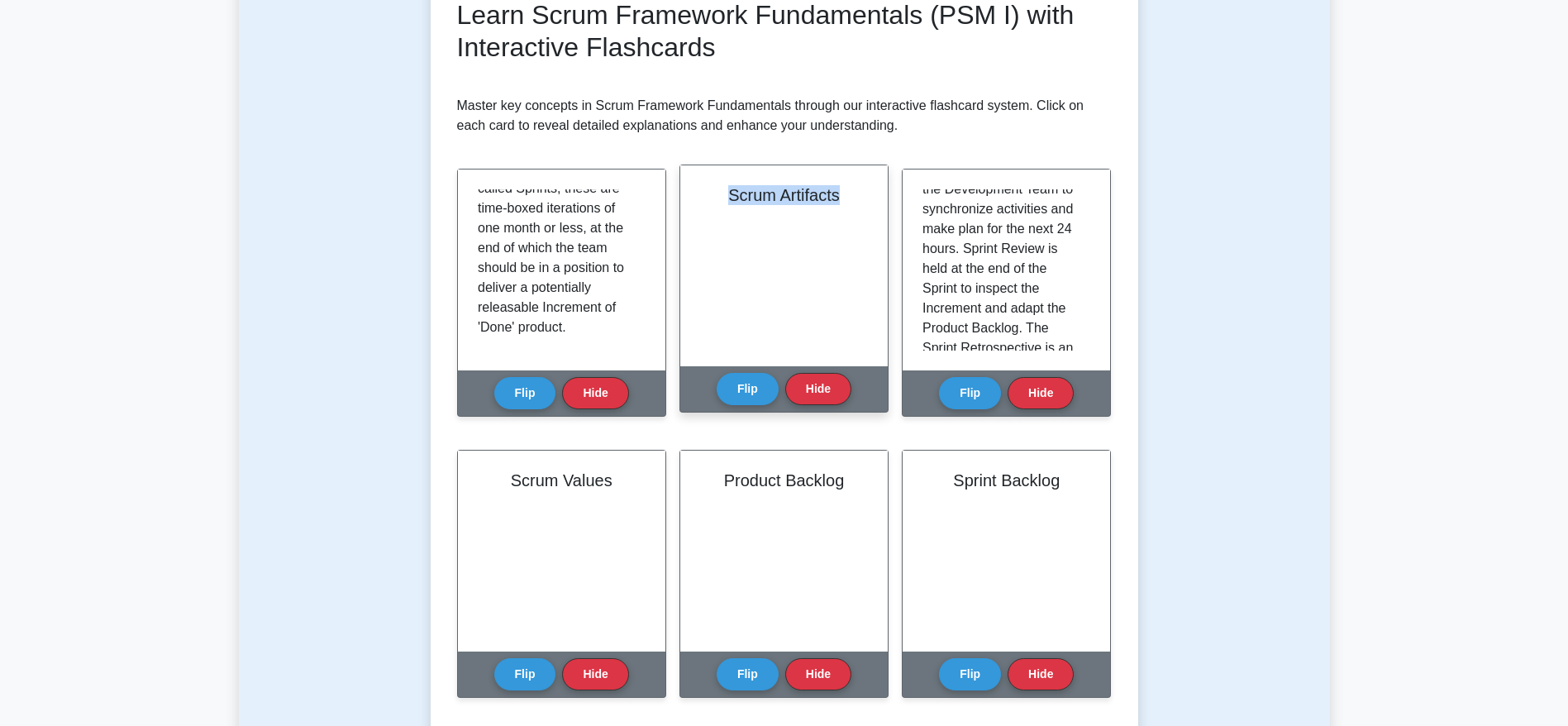 drag, startPoint x: 720, startPoint y: 197, endPoint x: 859, endPoint y: 202, distance: 139.0899 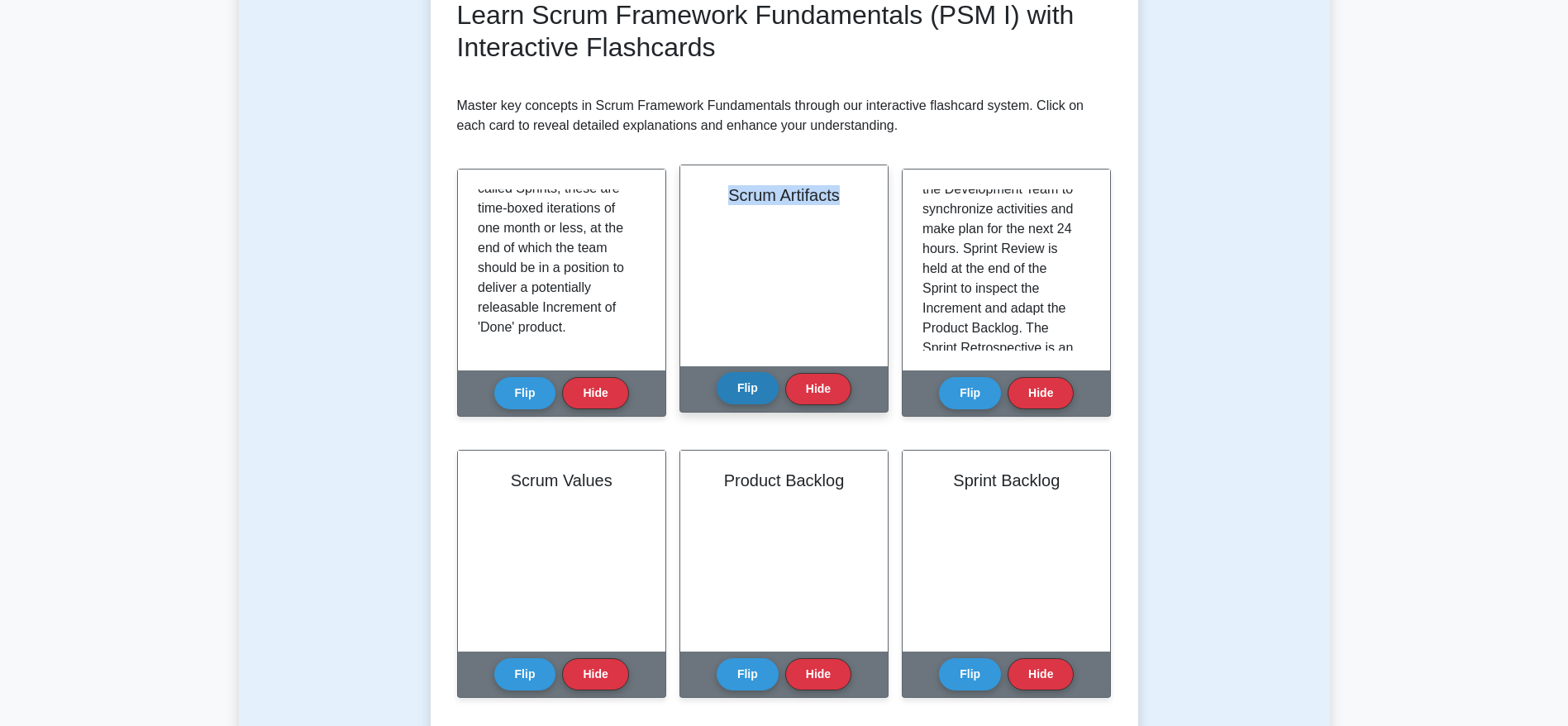 click on "Flip" at bounding box center [747, 388] 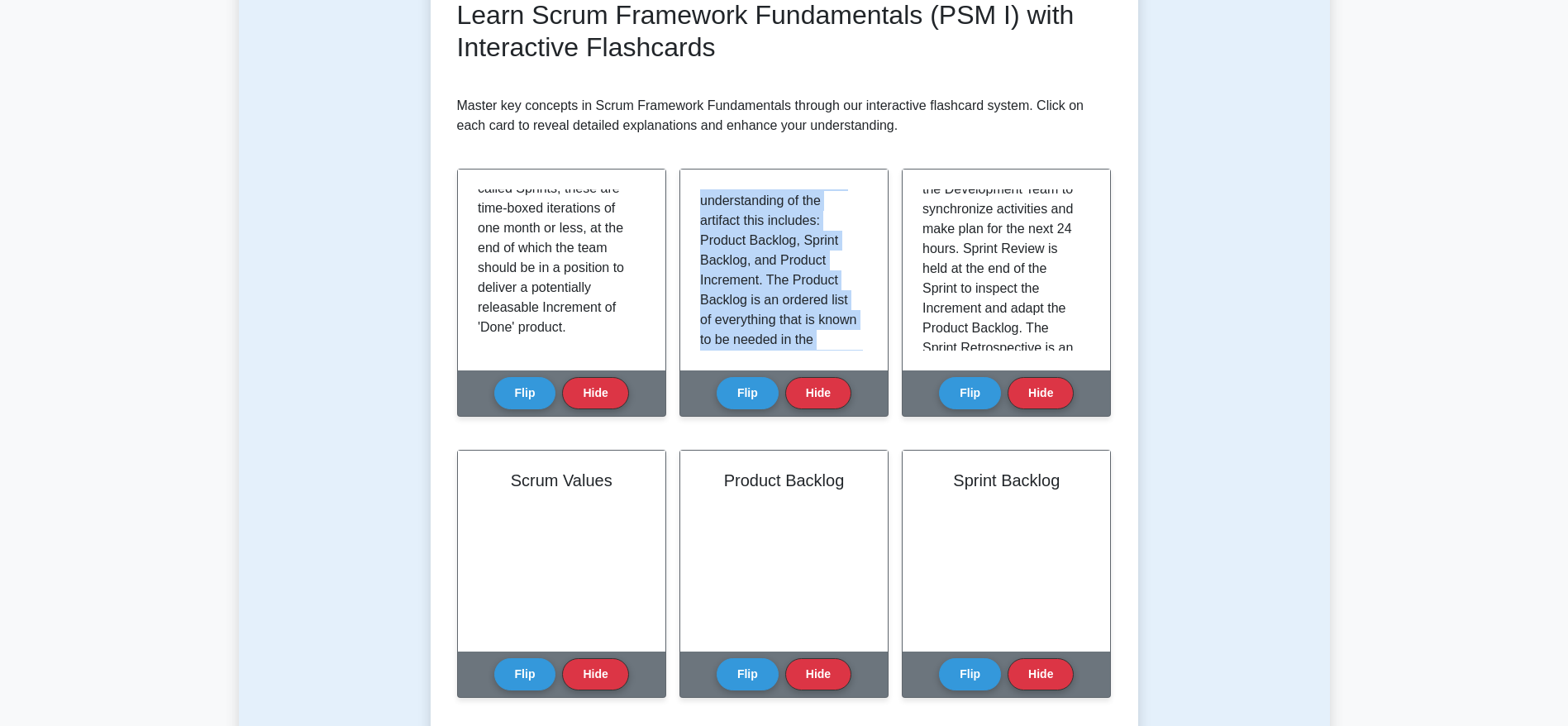scroll, scrollTop: 447, scrollLeft: 0, axis: vertical 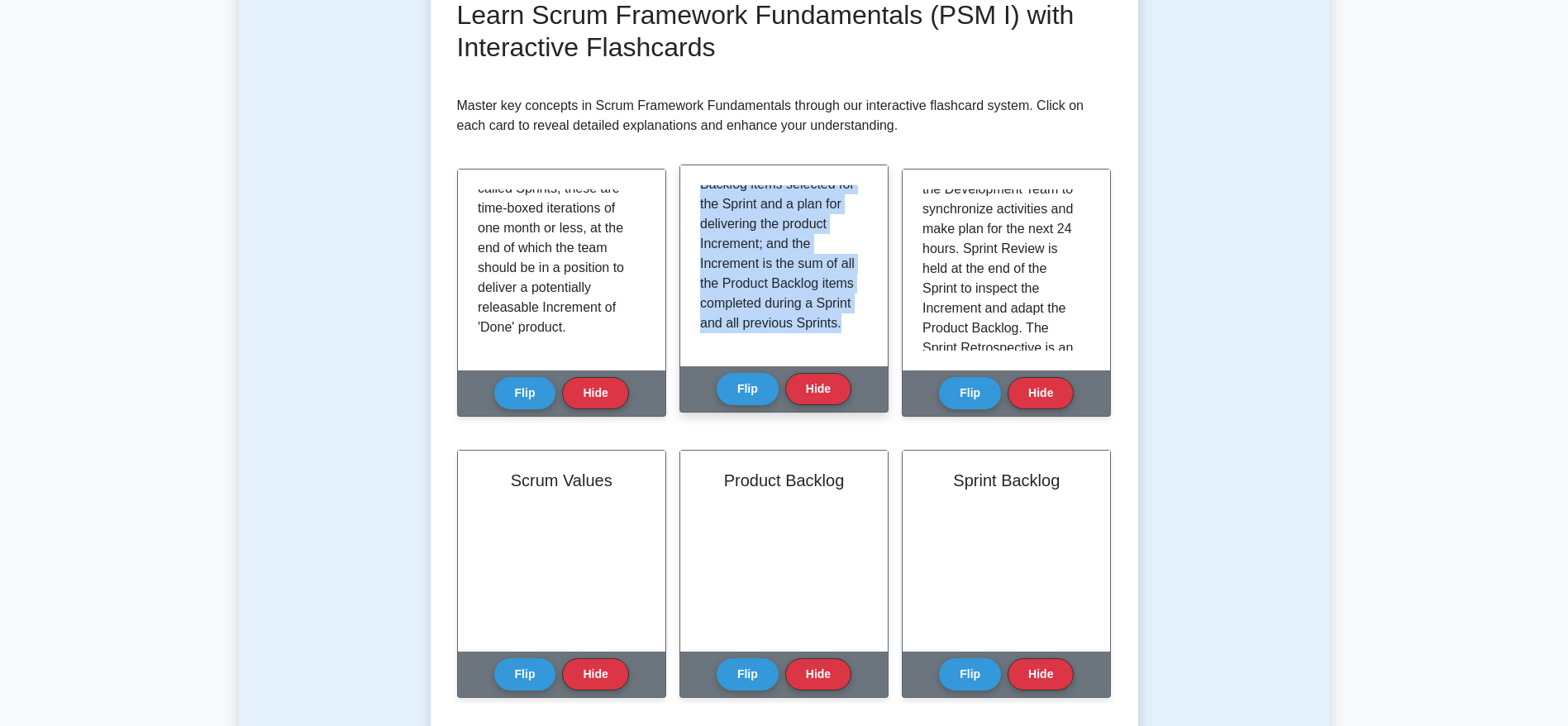 drag, startPoint x: 701, startPoint y: 193, endPoint x: 817, endPoint y: 343, distance: 189.62067 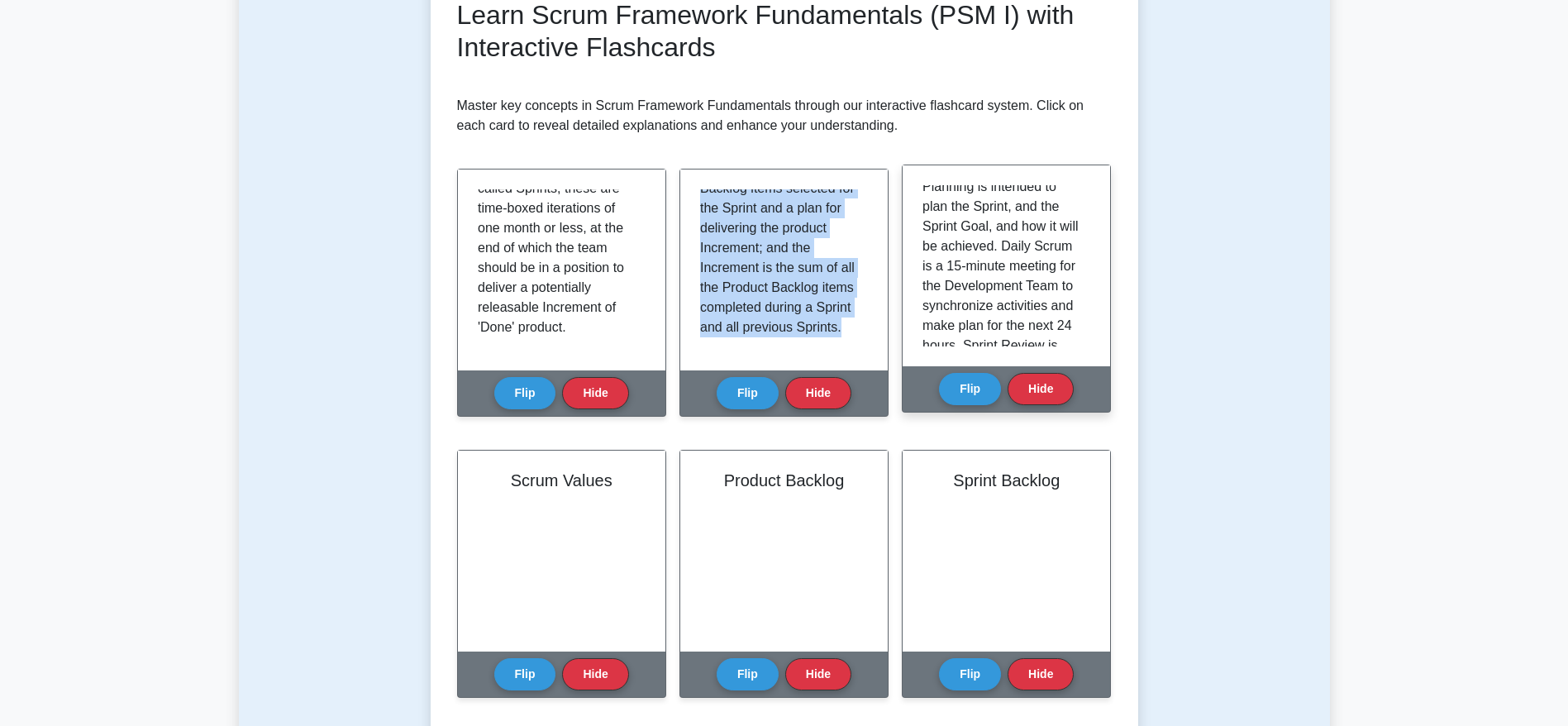 scroll, scrollTop: 124, scrollLeft: 0, axis: vertical 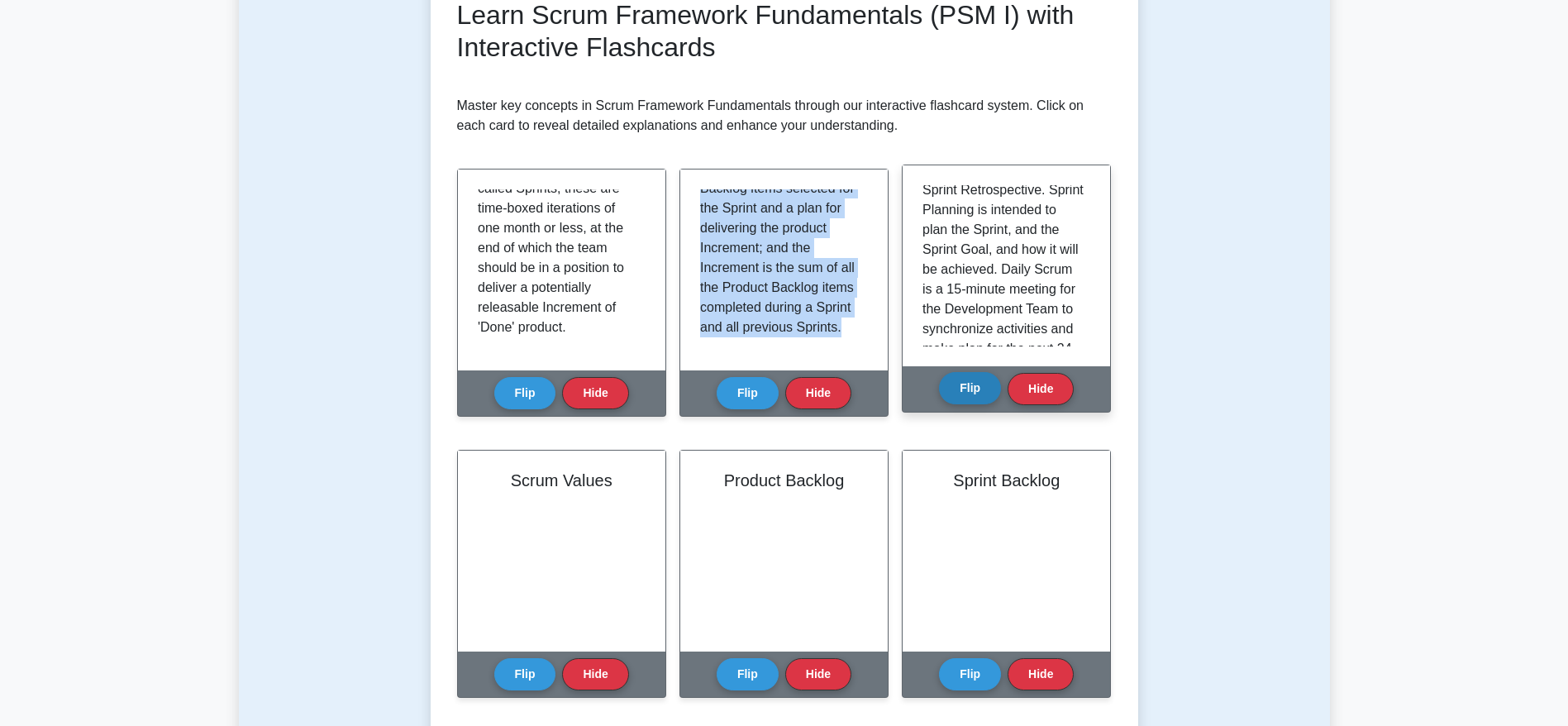 click on "Flip" at bounding box center (970, 388) 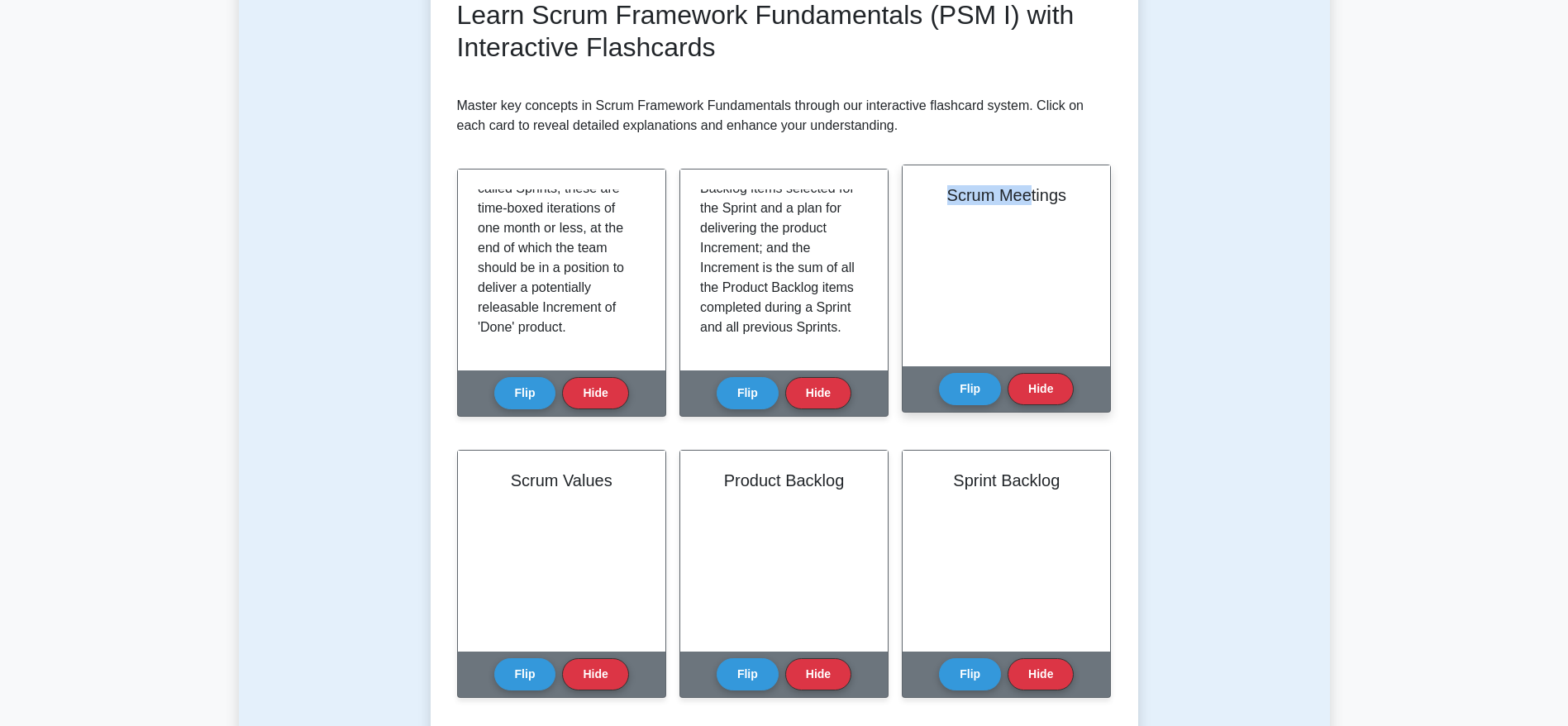 drag, startPoint x: 940, startPoint y: 195, endPoint x: 1031, endPoint y: 199, distance: 91.08787 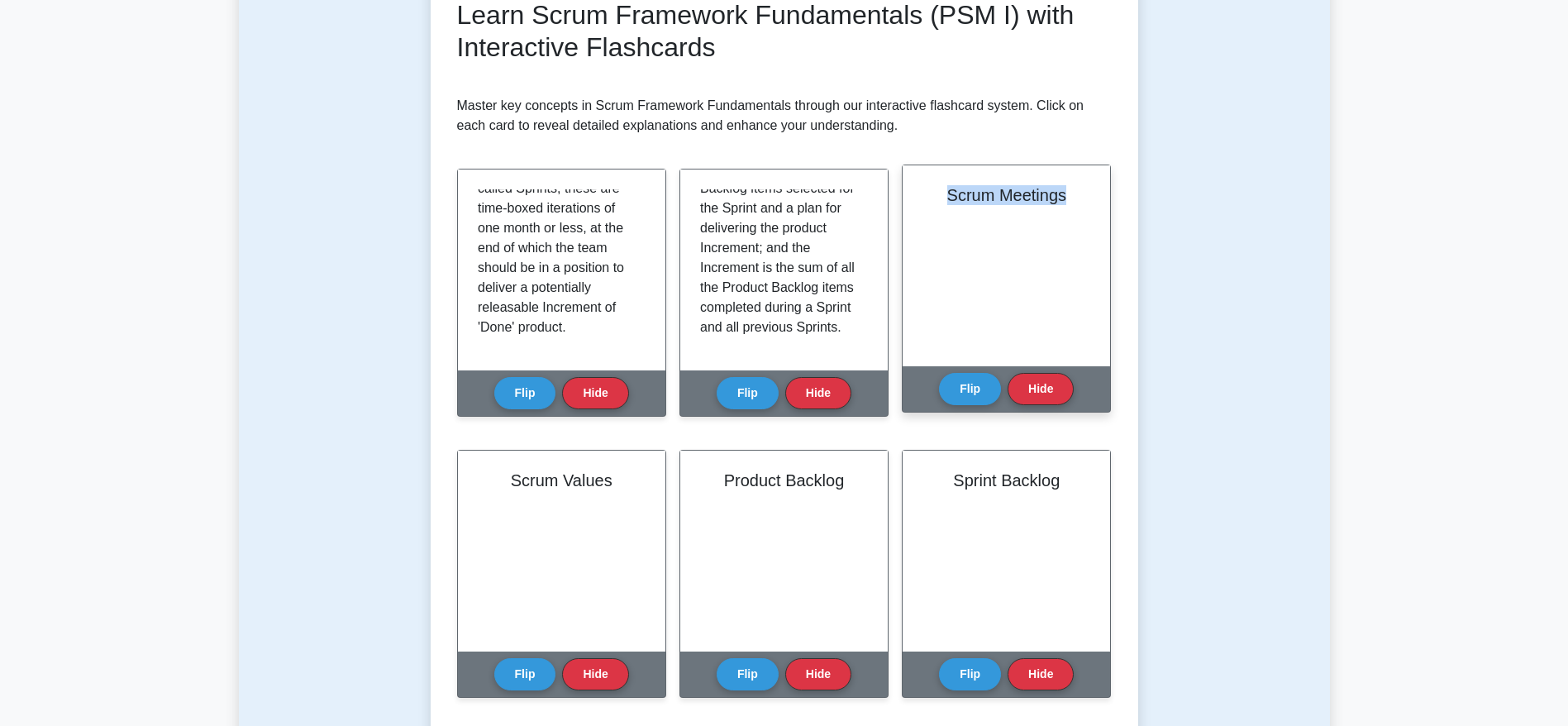 drag, startPoint x: 945, startPoint y: 198, endPoint x: 1075, endPoint y: 196, distance: 130.01538 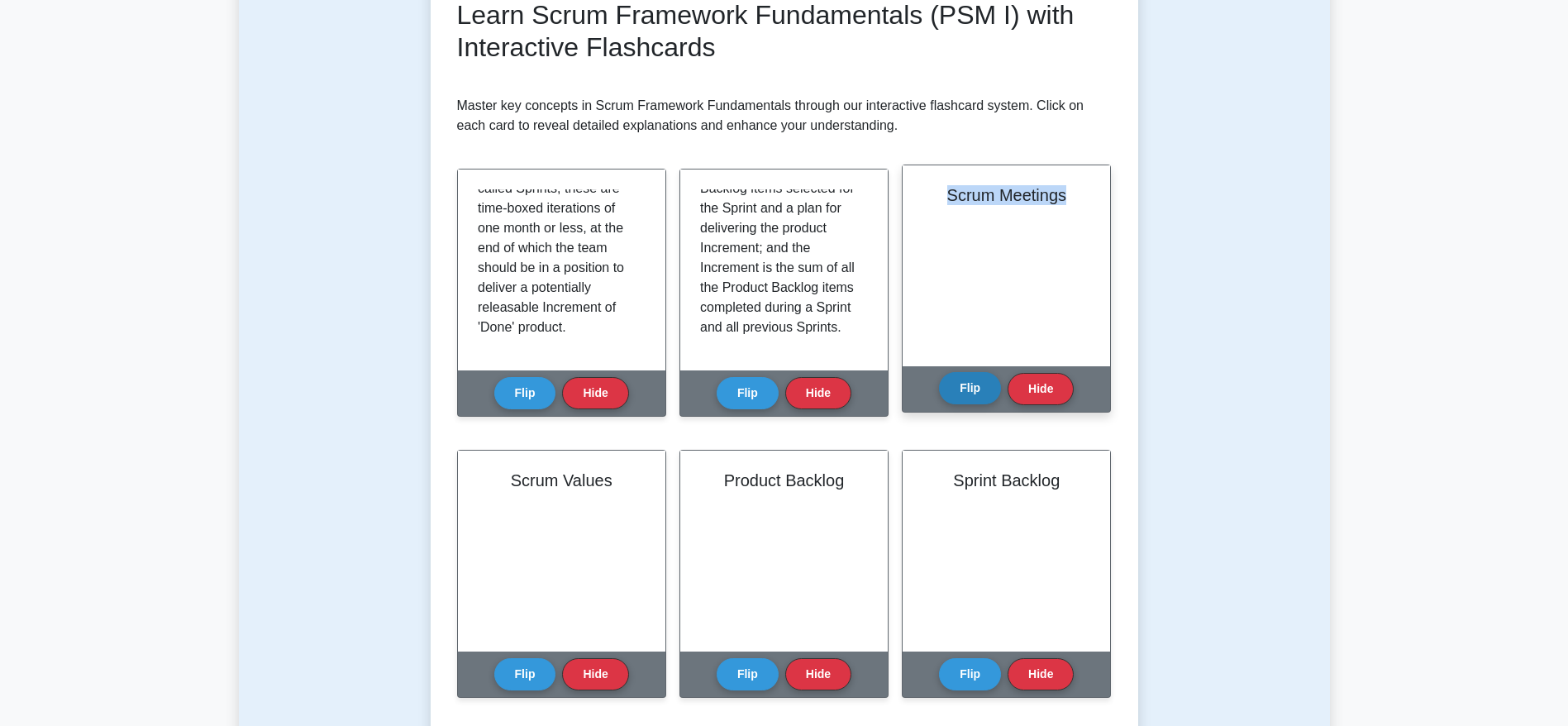 click on "Flip" at bounding box center [970, 388] 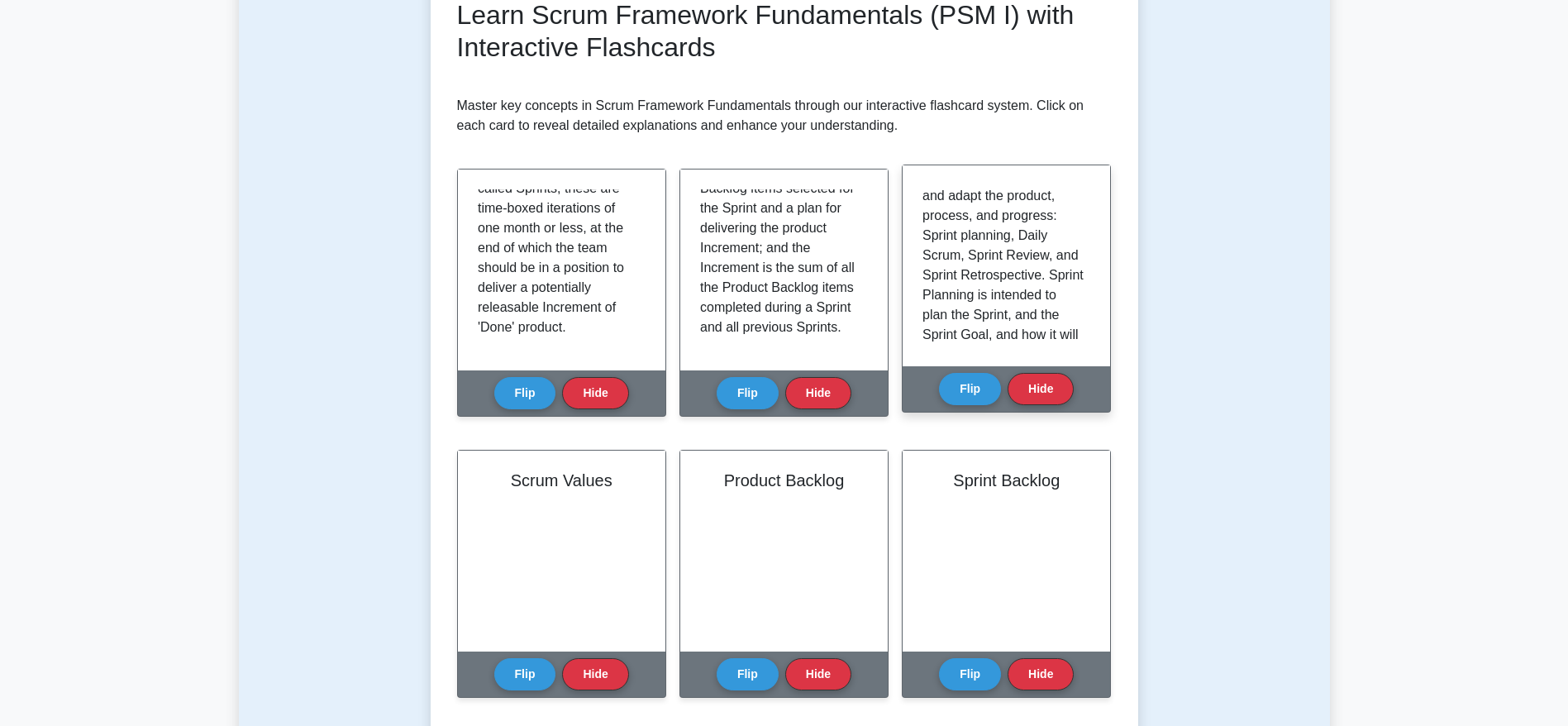 scroll, scrollTop: 0, scrollLeft: 0, axis: both 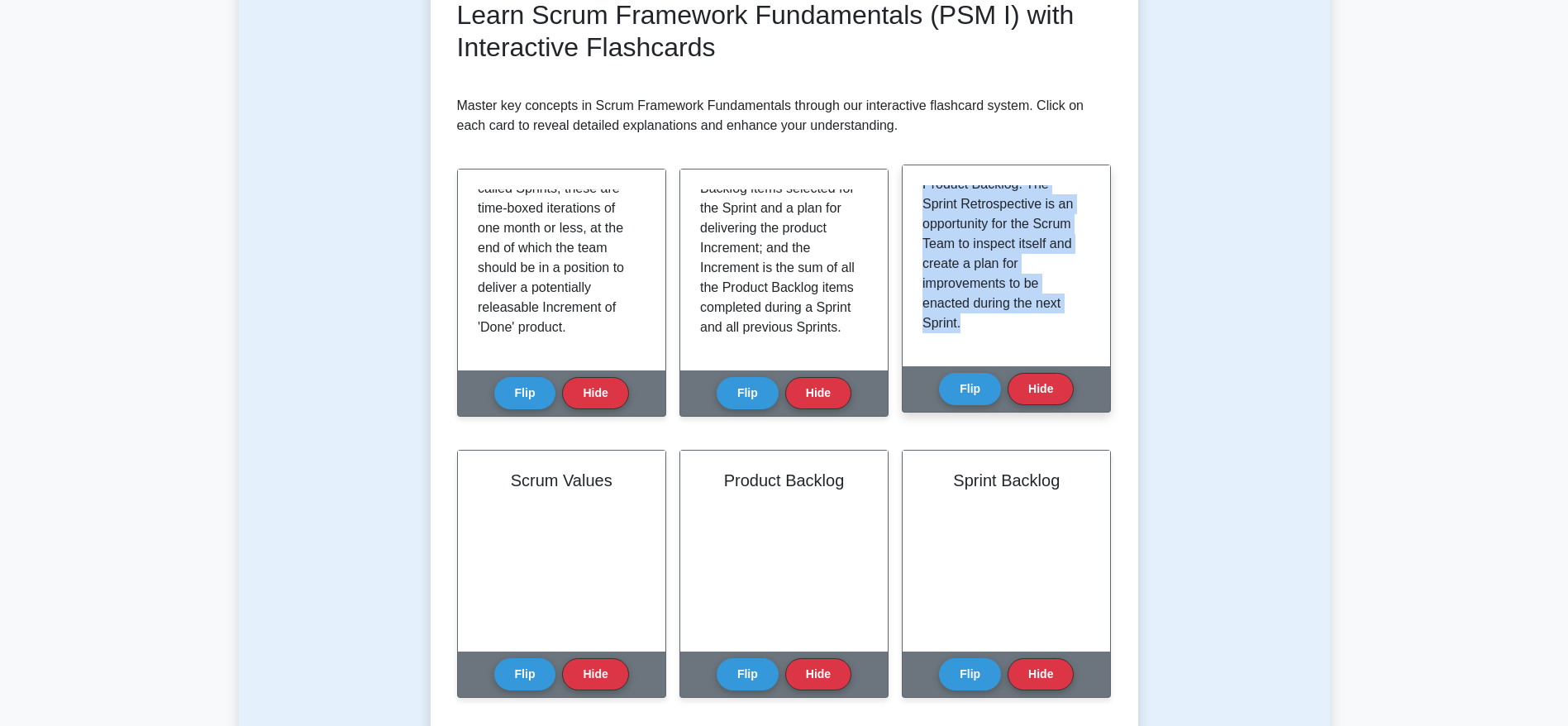 drag, startPoint x: 926, startPoint y: 193, endPoint x: 1004, endPoint y: 329, distance: 156.7801 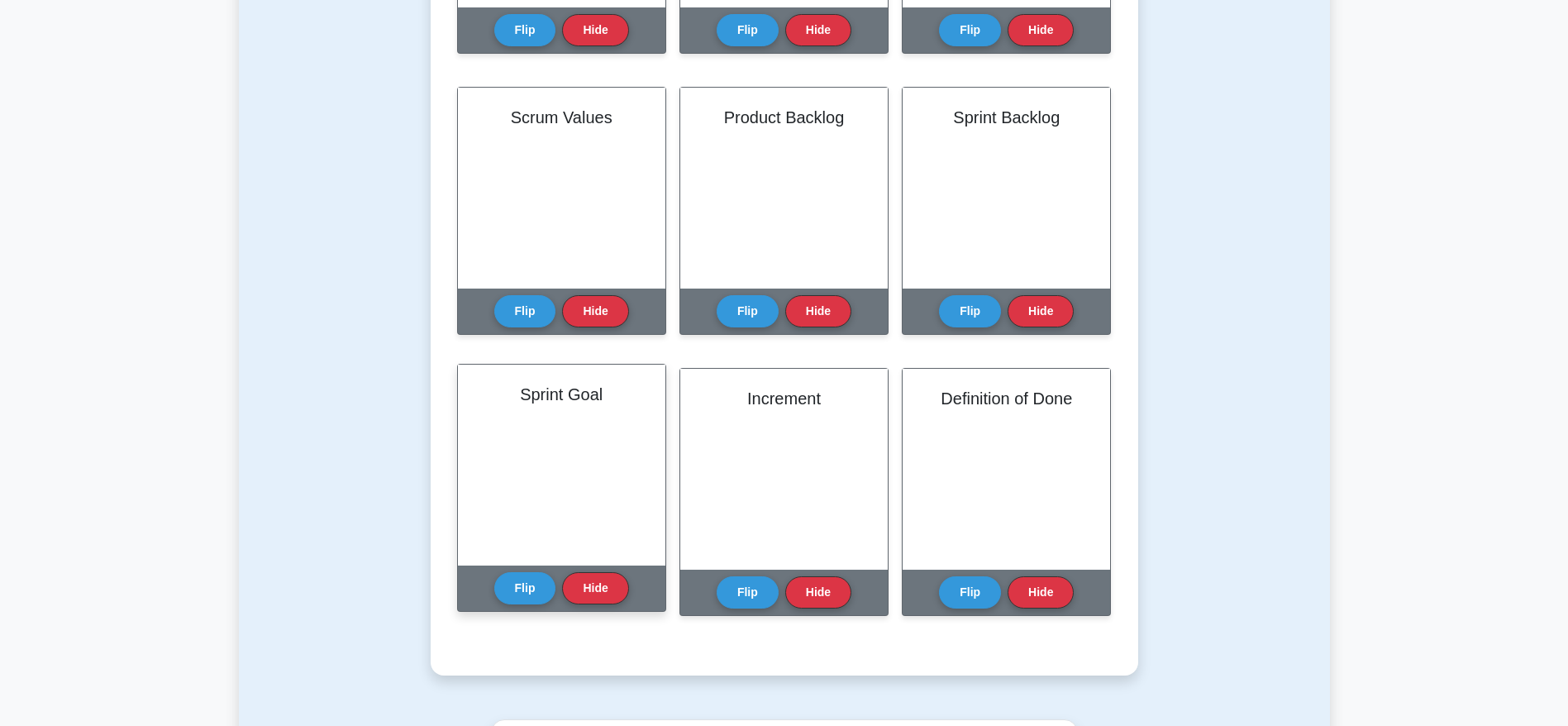 scroll, scrollTop: 620, scrollLeft: 0, axis: vertical 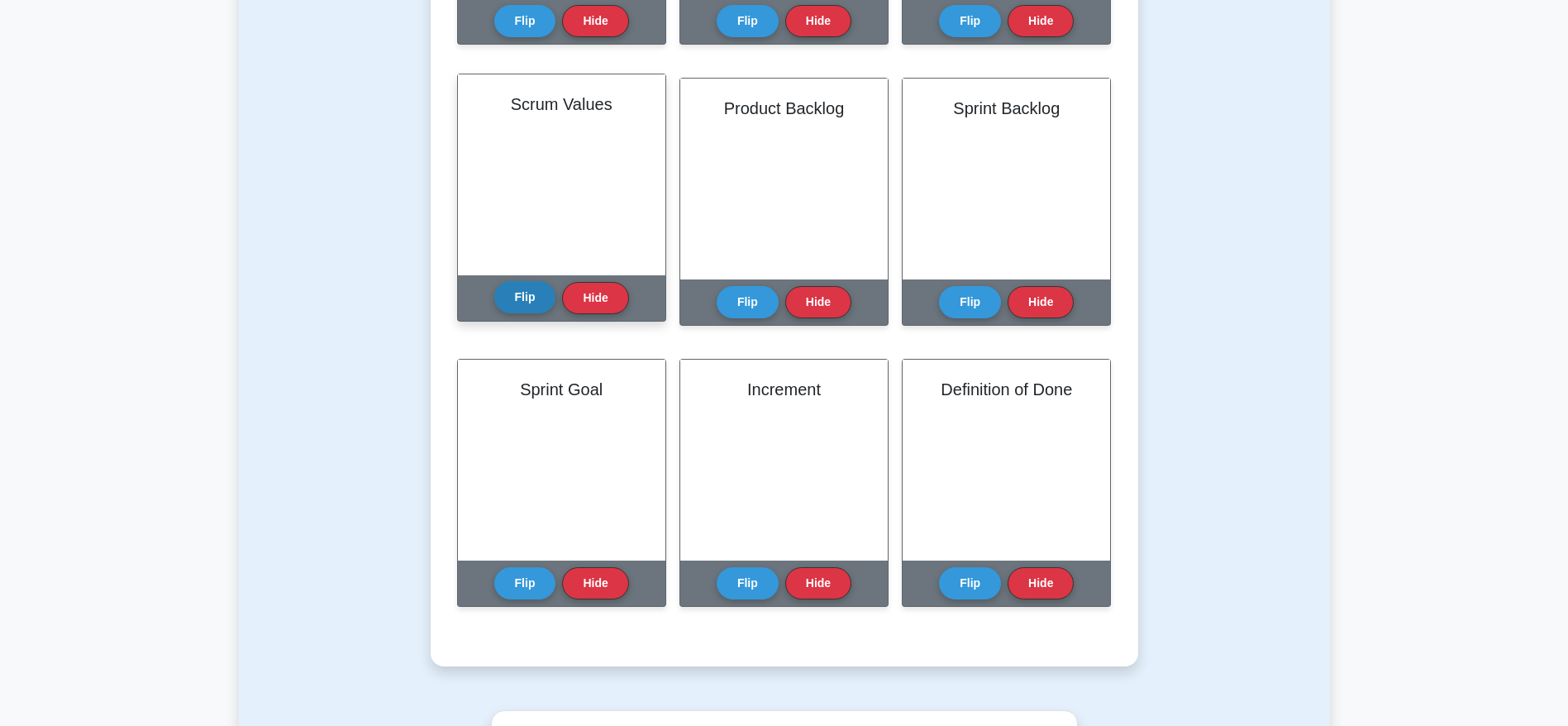 click on "Flip" at bounding box center (525, 297) 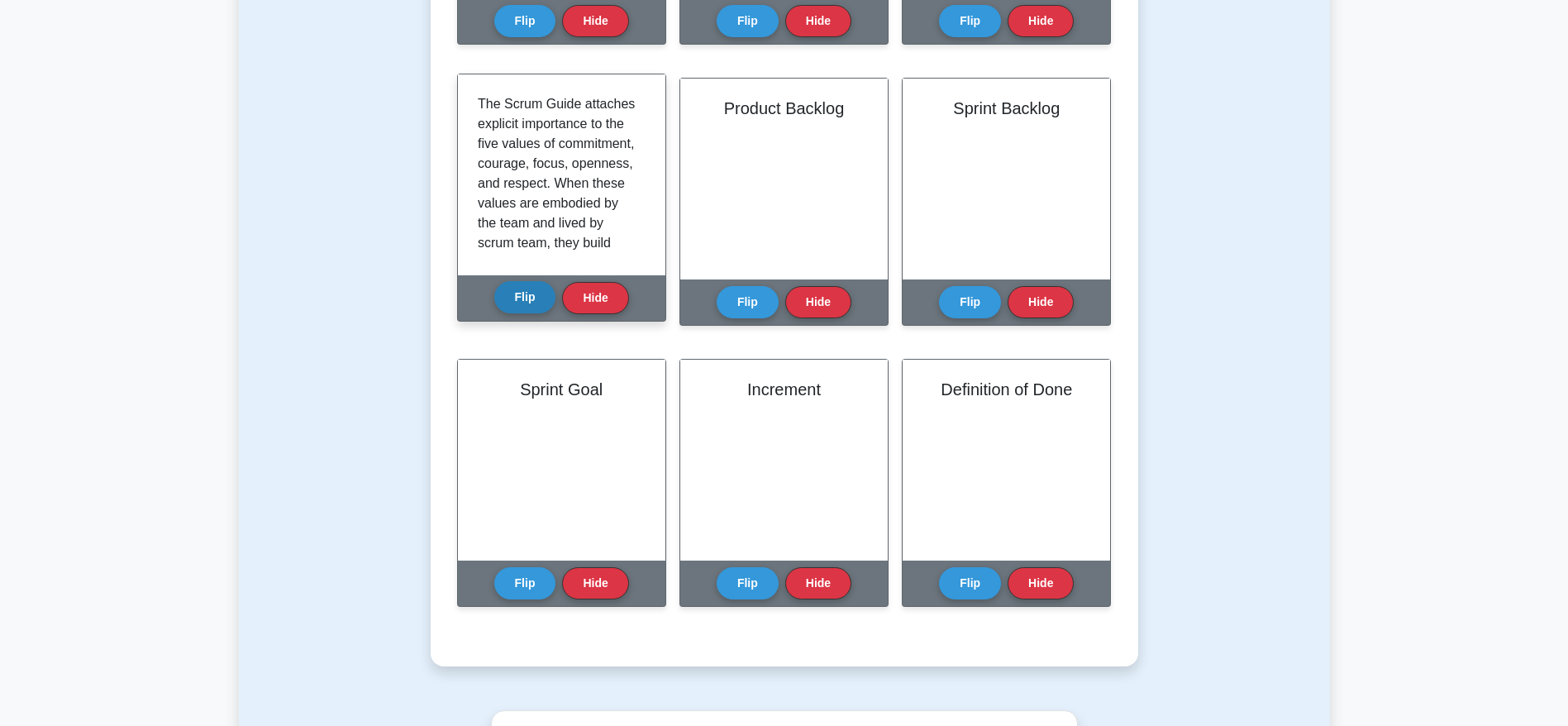 click on "Flip" at bounding box center (525, 297) 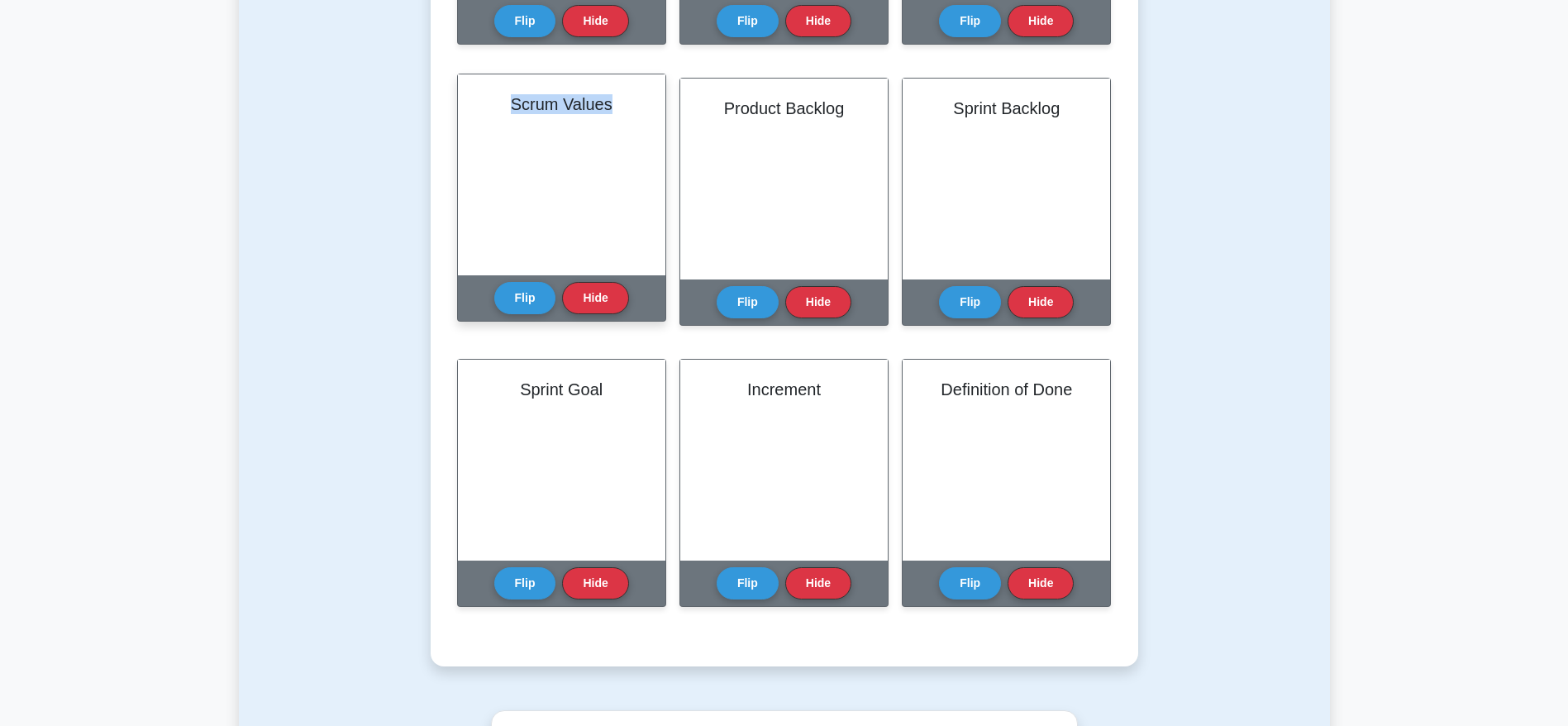 drag, startPoint x: 501, startPoint y: 103, endPoint x: 630, endPoint y: 114, distance: 129.46814 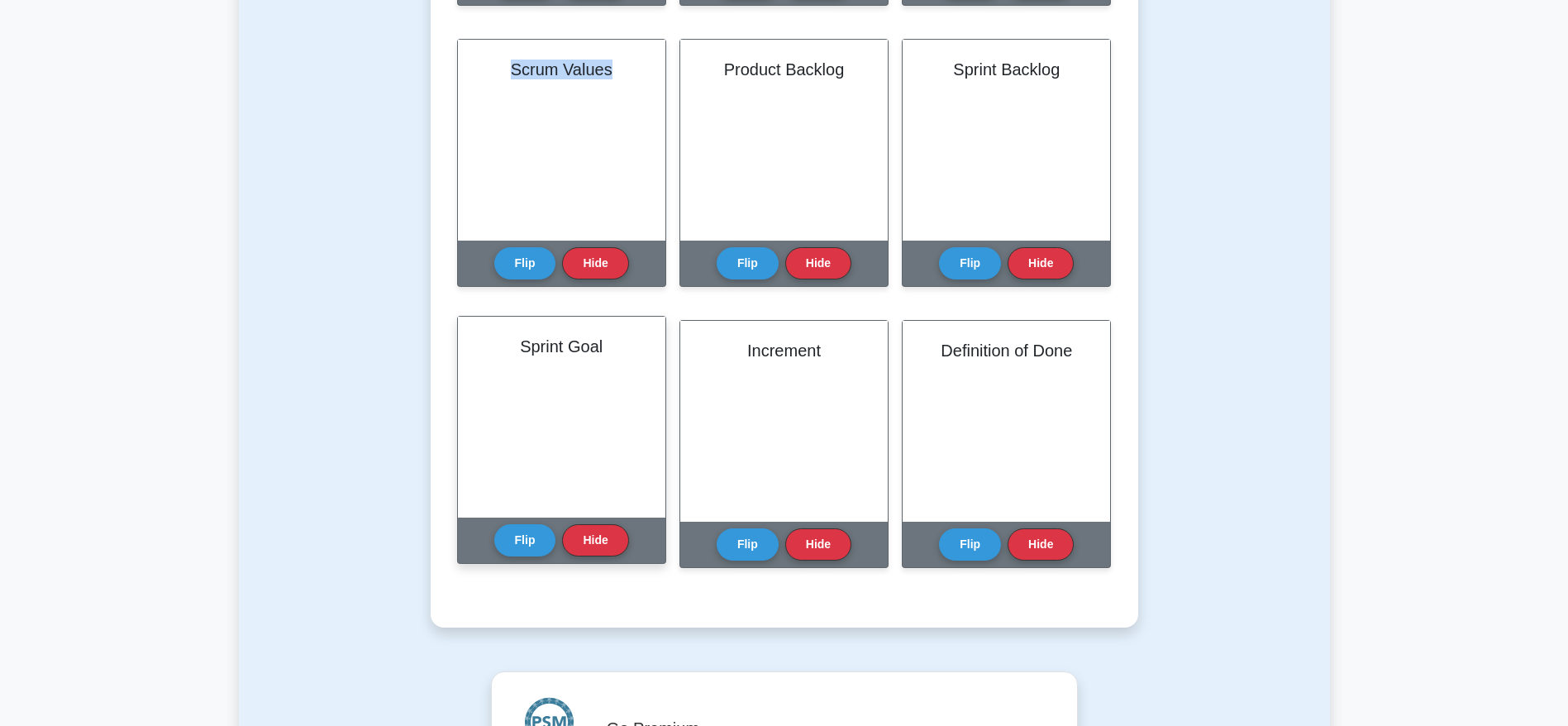 scroll, scrollTop: 620, scrollLeft: 0, axis: vertical 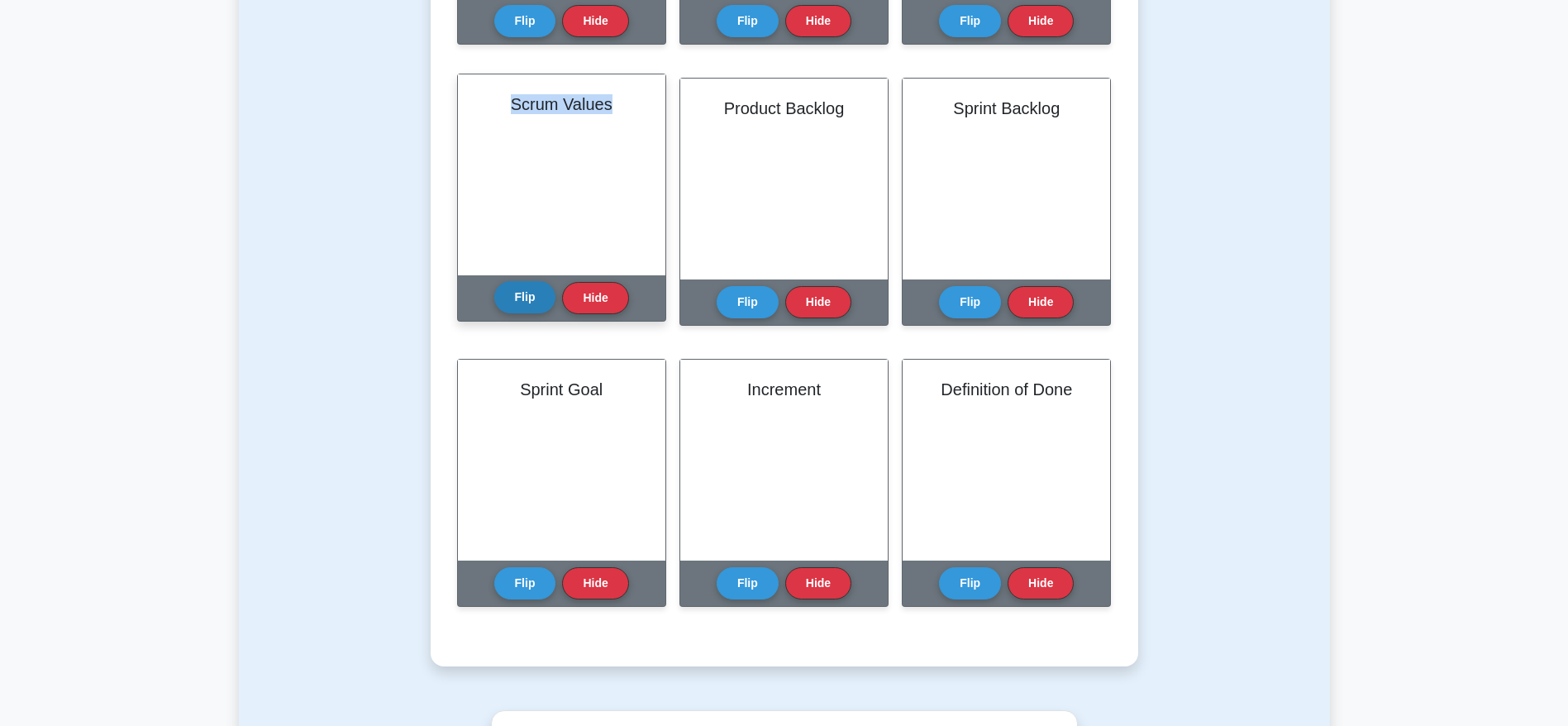 click on "Flip" at bounding box center [525, 297] 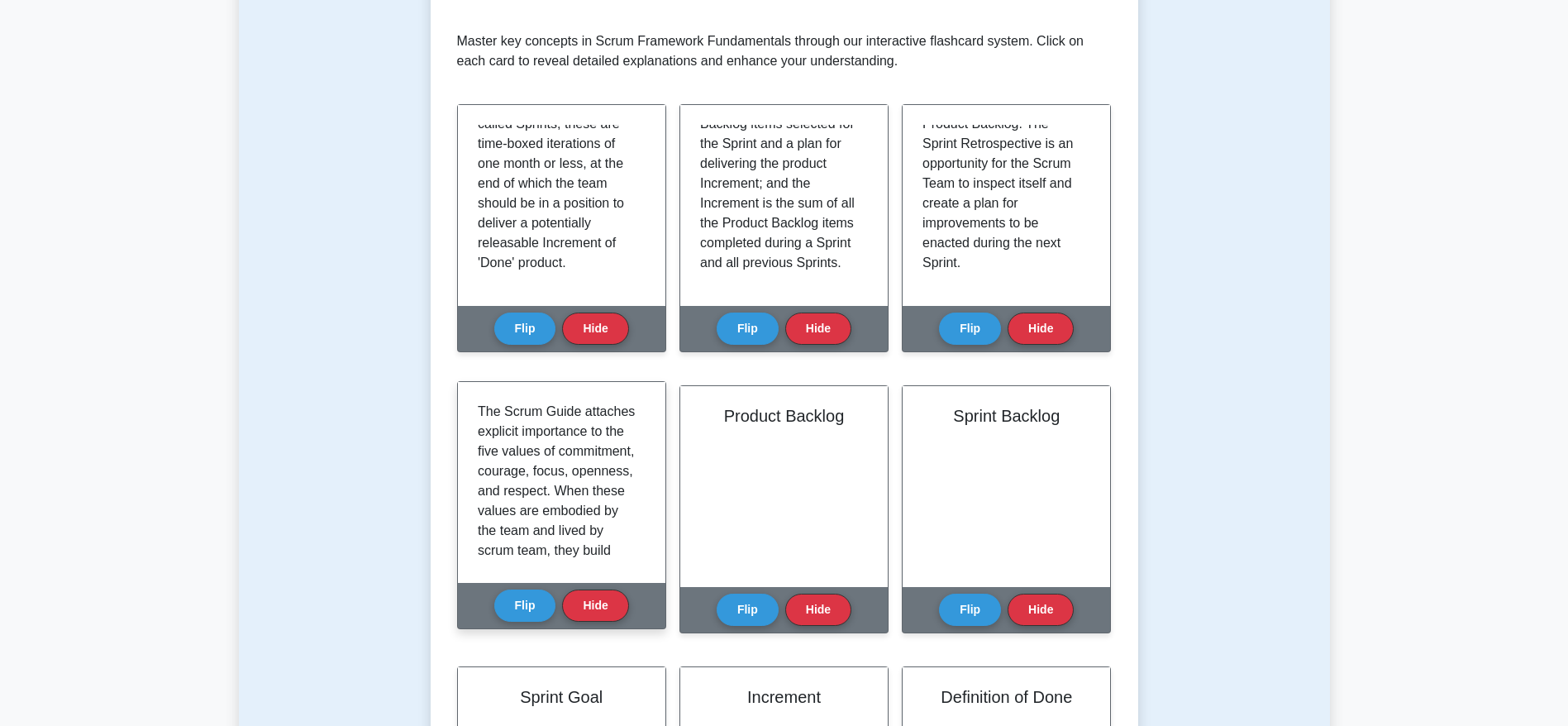 scroll, scrollTop: 496, scrollLeft: 0, axis: vertical 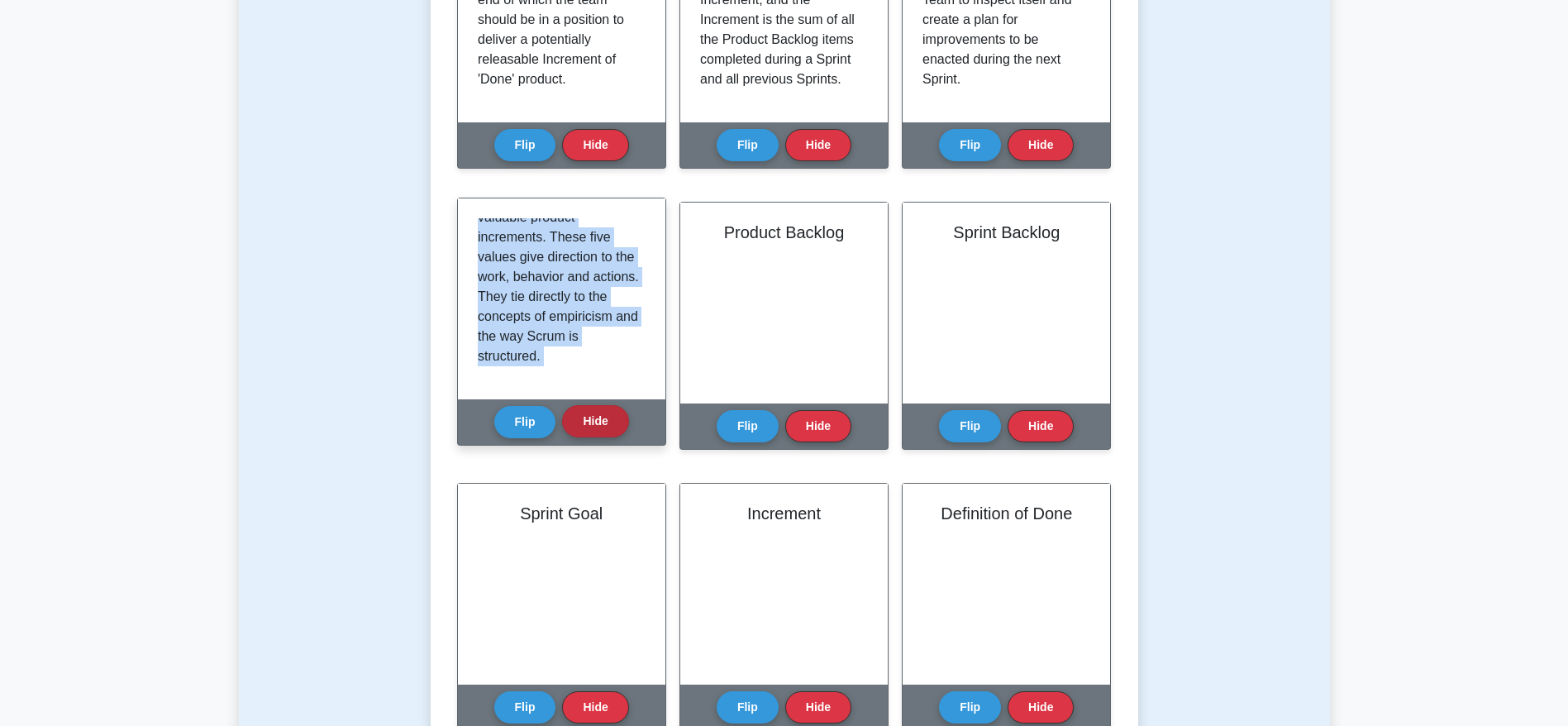 drag, startPoint x: 478, startPoint y: 227, endPoint x: 622, endPoint y: 418, distance: 239.20075 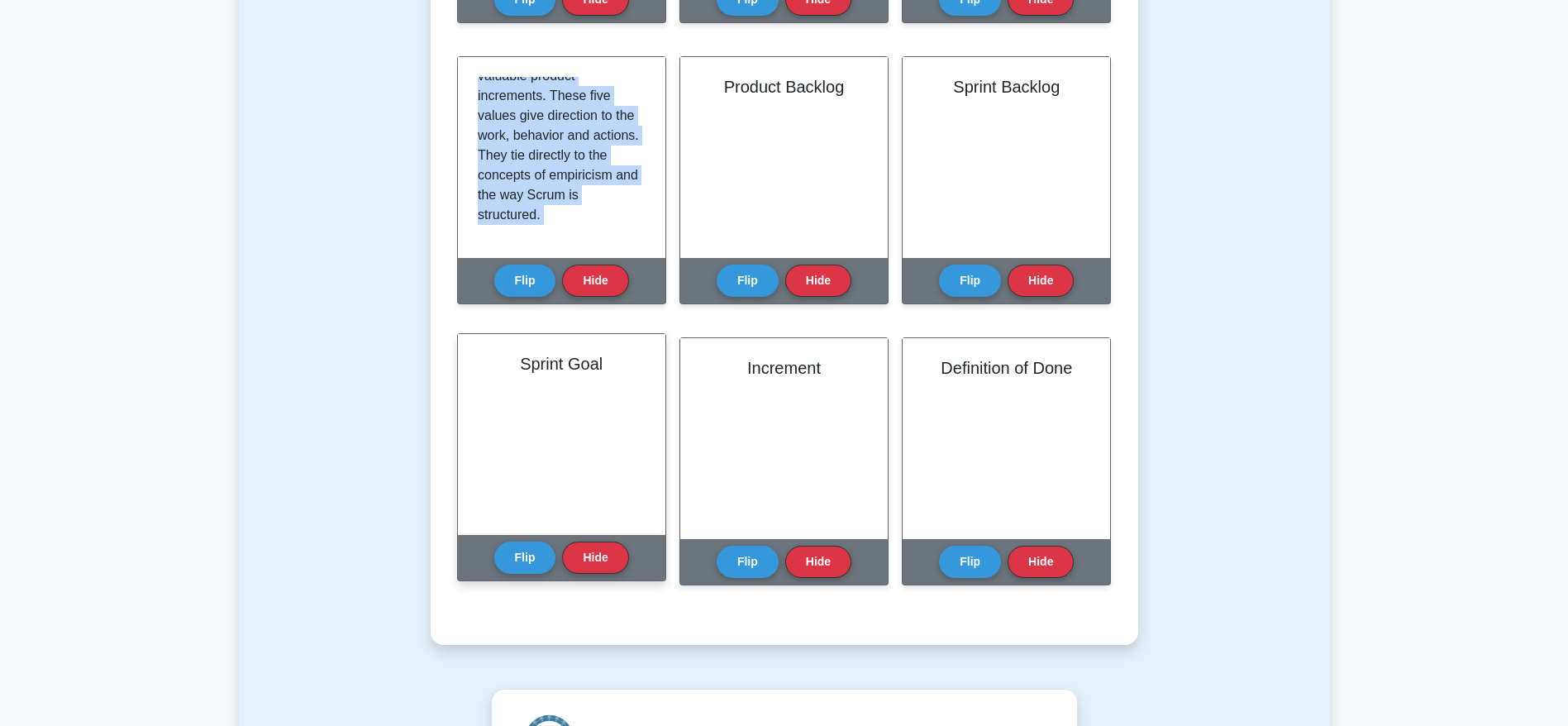 scroll, scrollTop: 496, scrollLeft: 0, axis: vertical 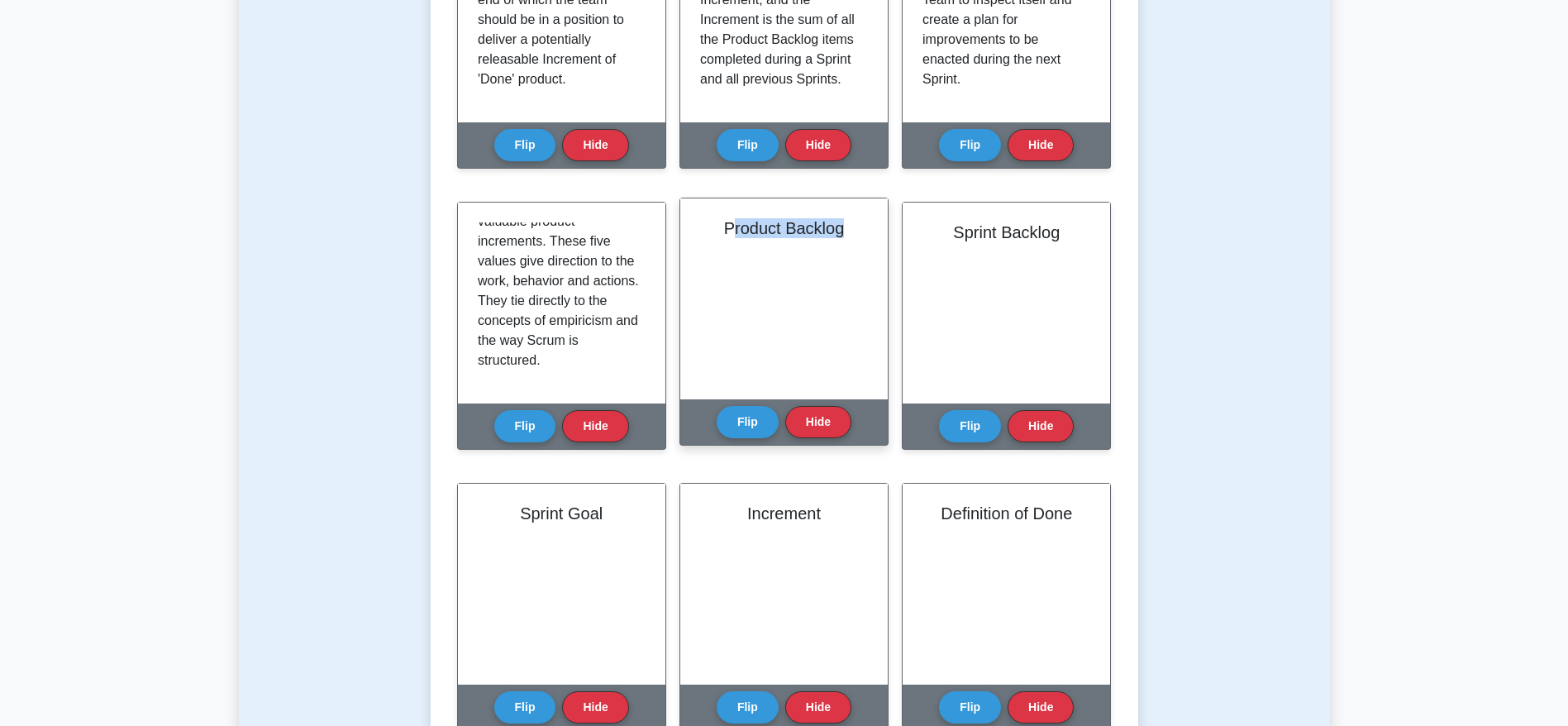 drag, startPoint x: 730, startPoint y: 232, endPoint x: 849, endPoint y: 227, distance: 119.105 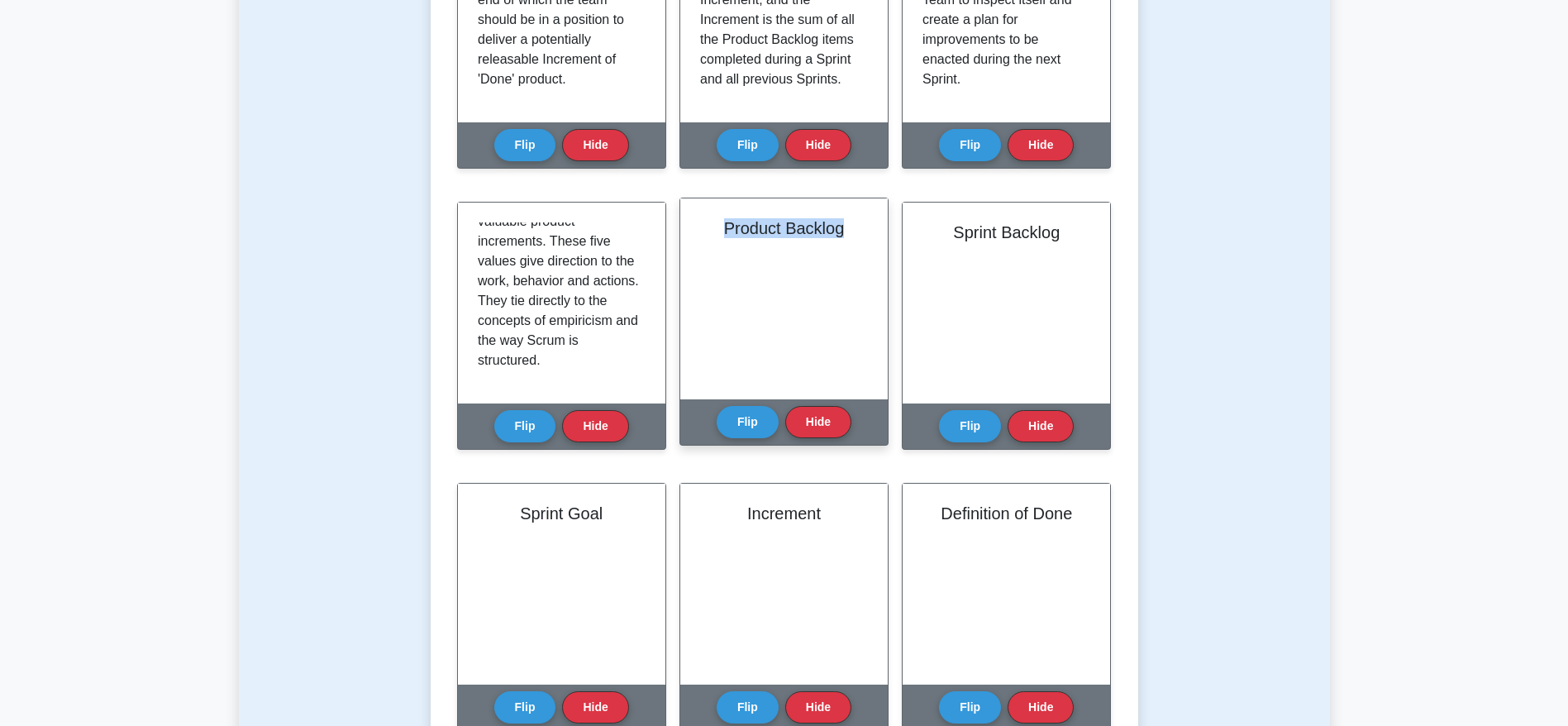 drag, startPoint x: 721, startPoint y: 226, endPoint x: 856, endPoint y: 233, distance: 135.18136 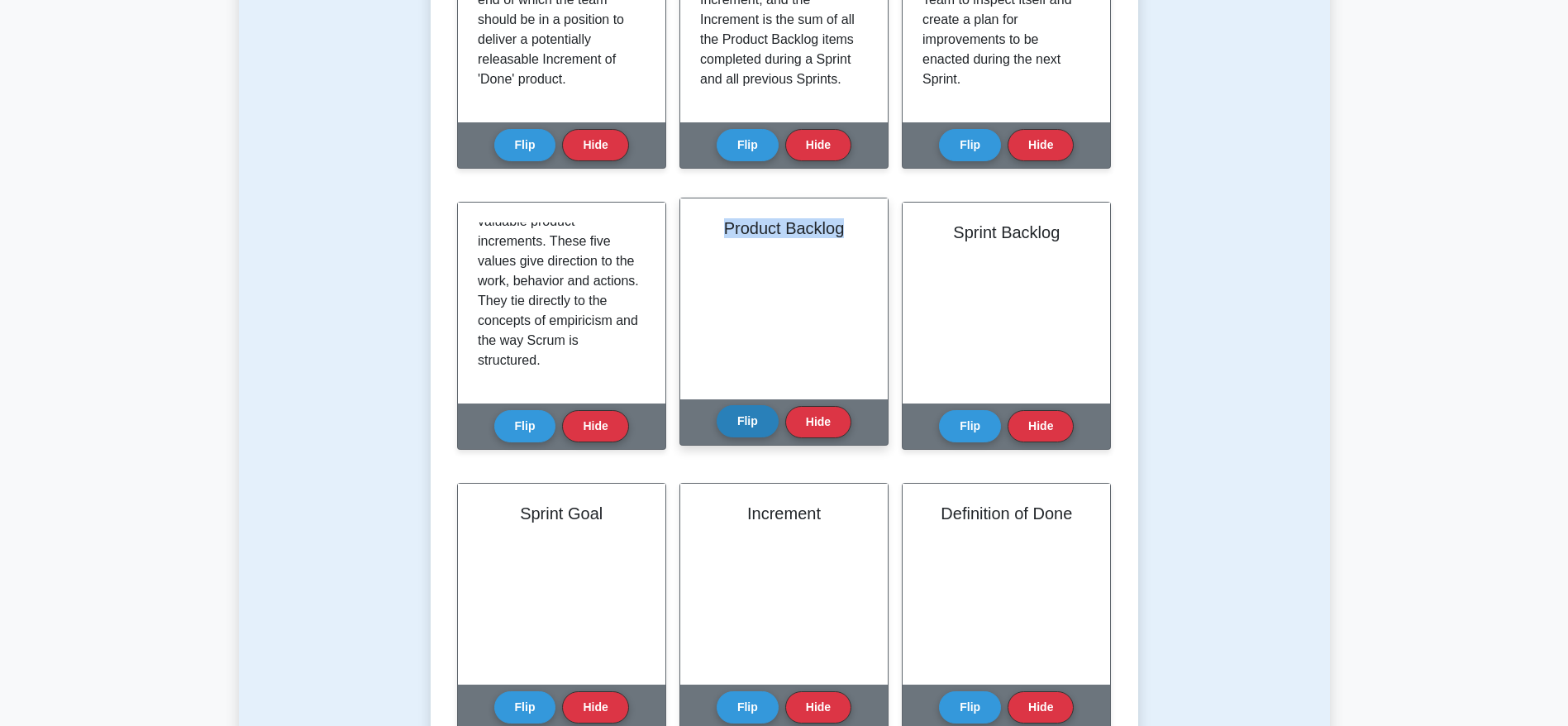 click on "Flip" at bounding box center [747, 421] 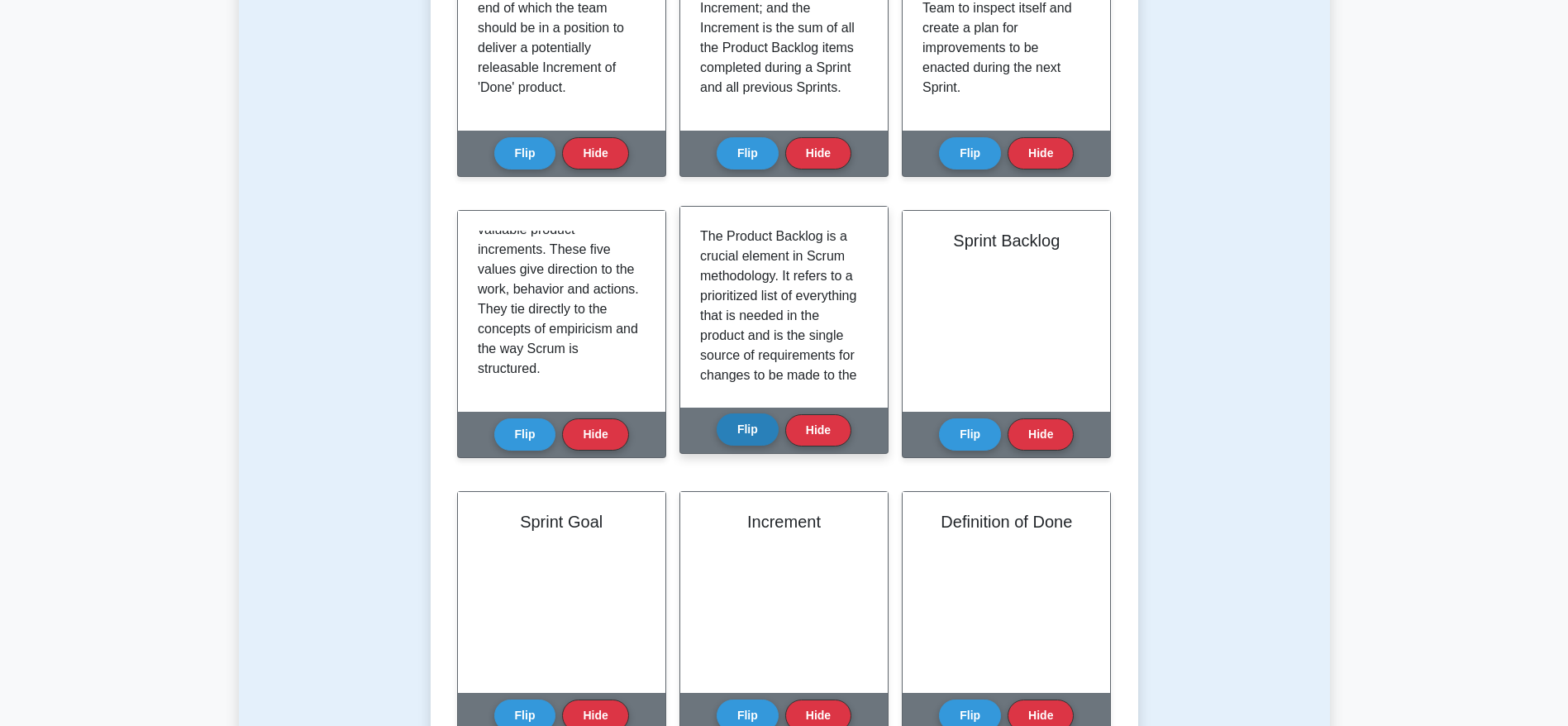 scroll, scrollTop: 496, scrollLeft: 0, axis: vertical 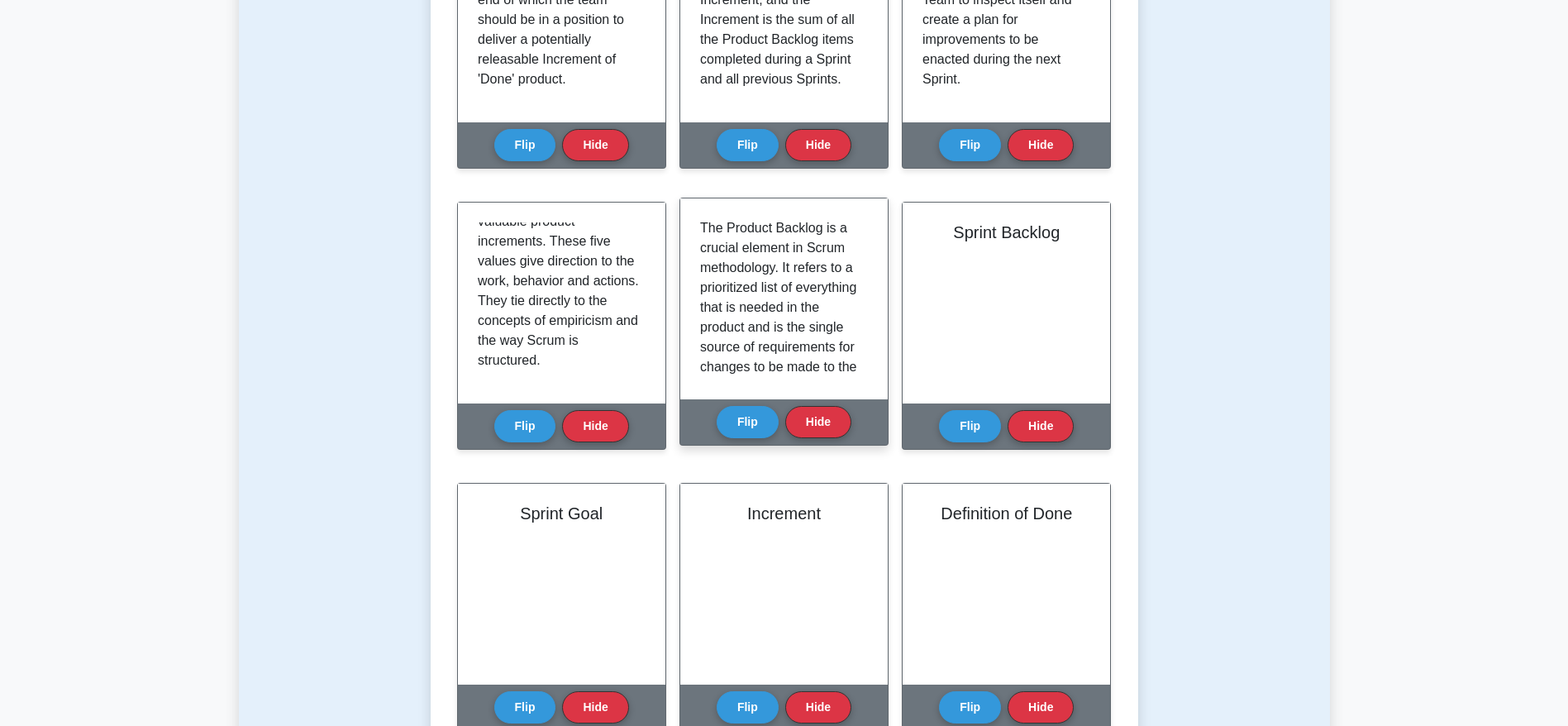 click on "The Product Backlog is a crucial element in Scrum methodology. It refers to a prioritized list of everything that is needed in the product and is the single source of requirements for changes to be made to the product. It's owned by the Product Owner, who is responsible for its content, availability, and ordering. The items can be features, functions, enhancements, or fixes. This dynamic artifact is never complete and evolves as the product and the surrounding environment evolves. It's essential for transparency and for providing a clear view of the work to be done." at bounding box center [780, 447] 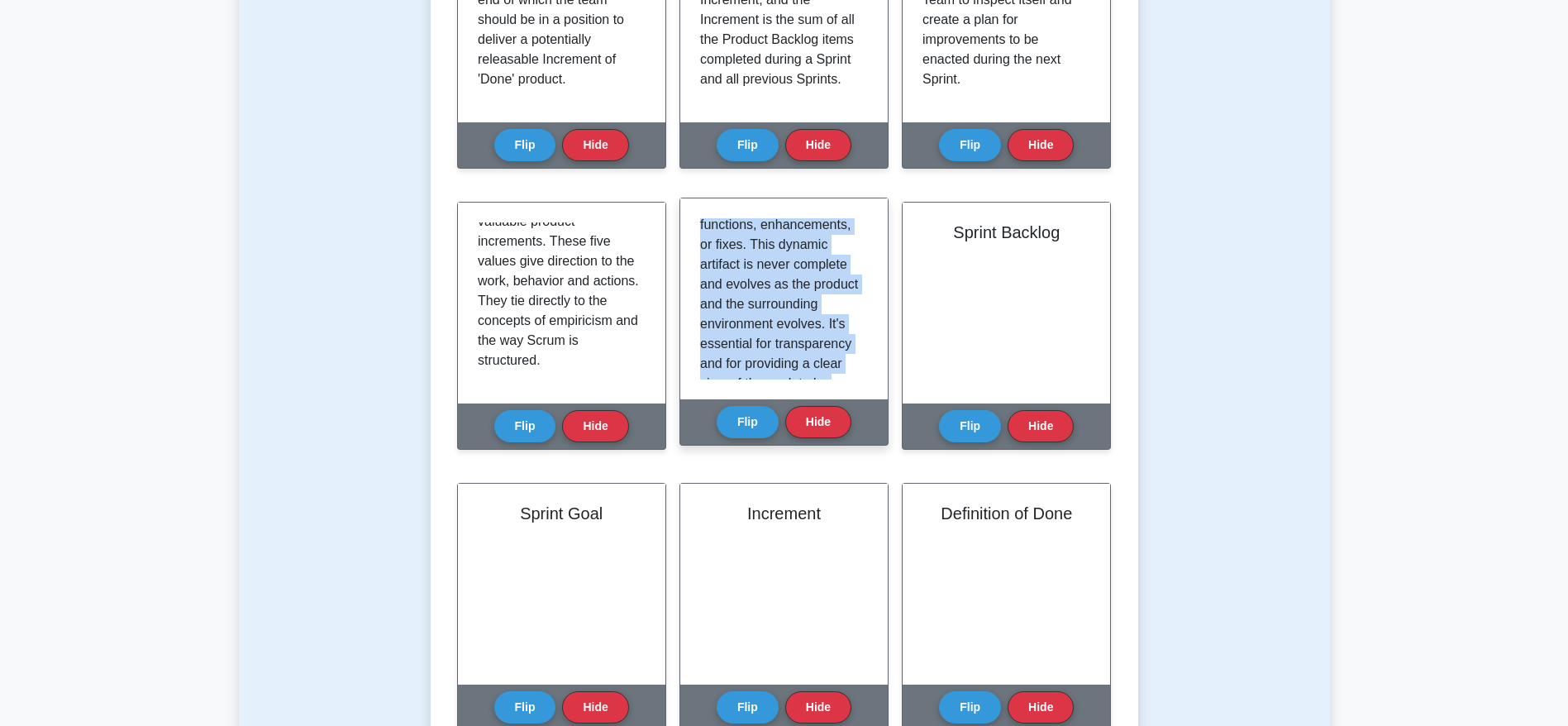 scroll, scrollTop: 348, scrollLeft: 0, axis: vertical 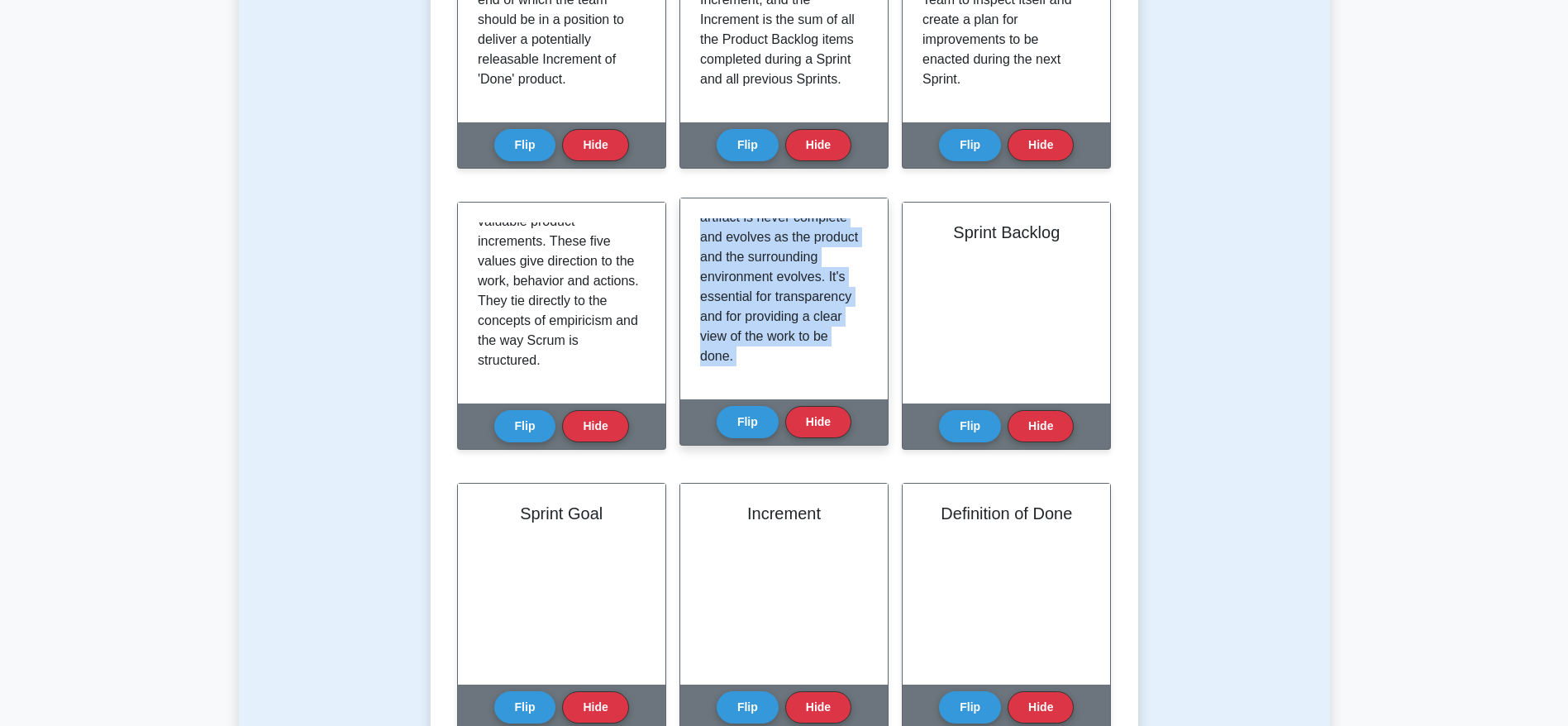drag, startPoint x: 700, startPoint y: 227, endPoint x: 819, endPoint y: 400, distance: 209.97619 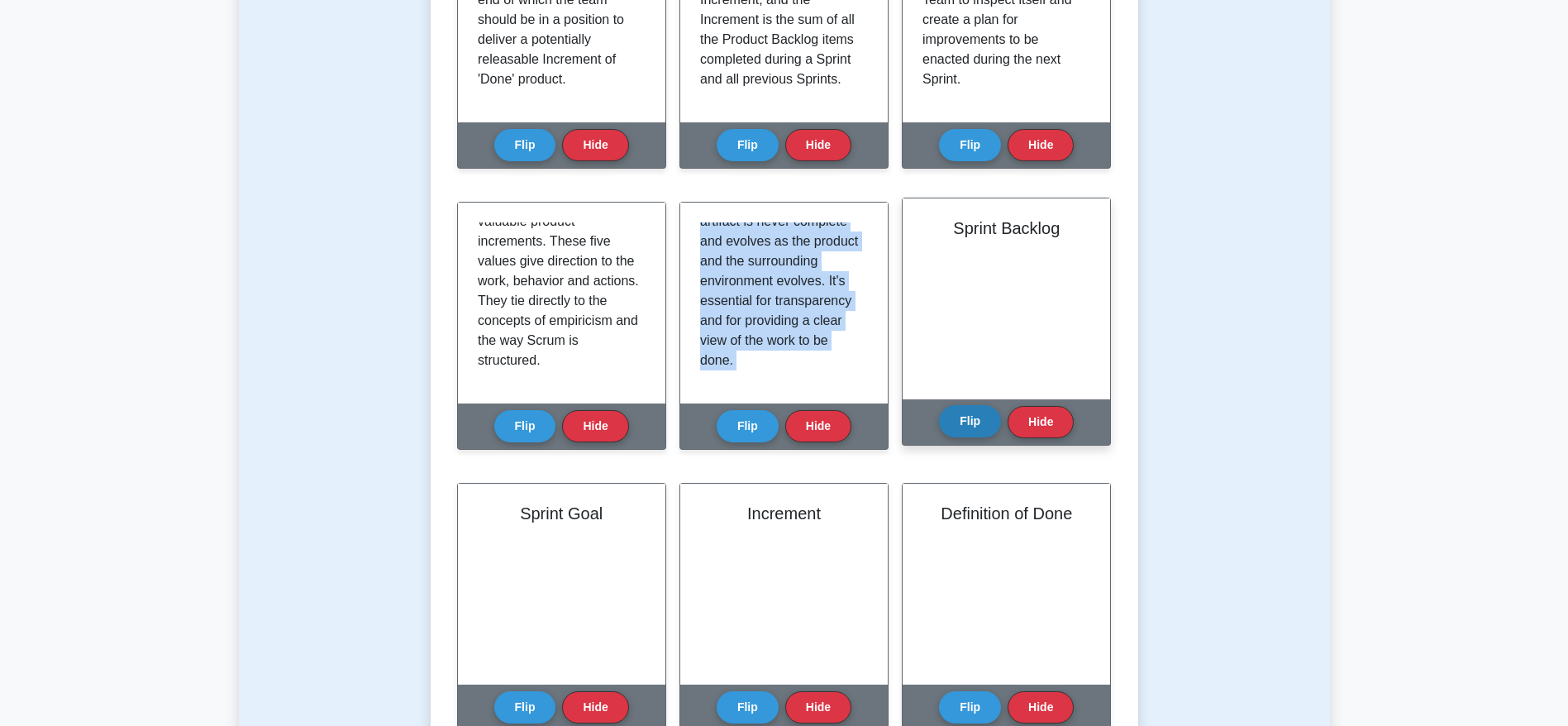 click on "Flip" at bounding box center [970, 421] 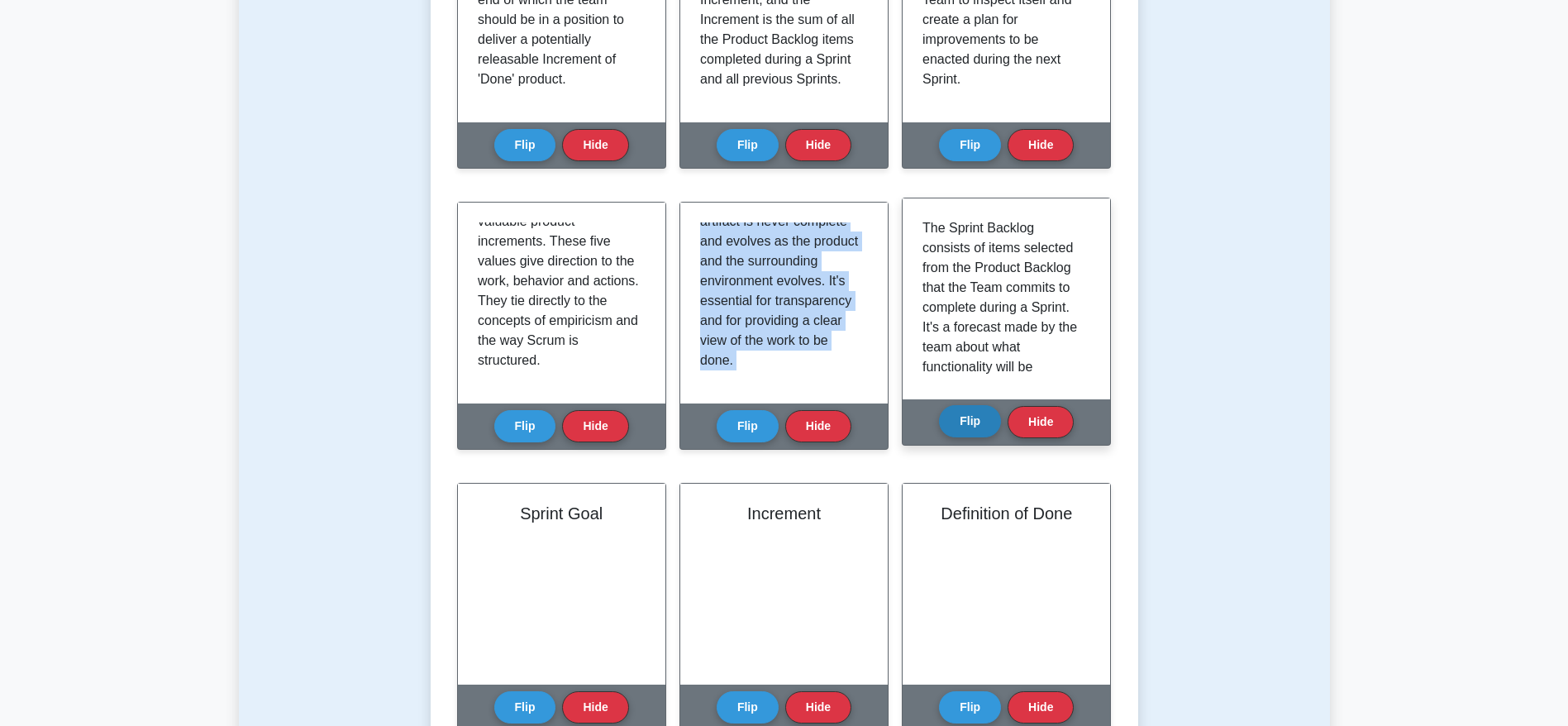 click on "Flip" at bounding box center [970, 421] 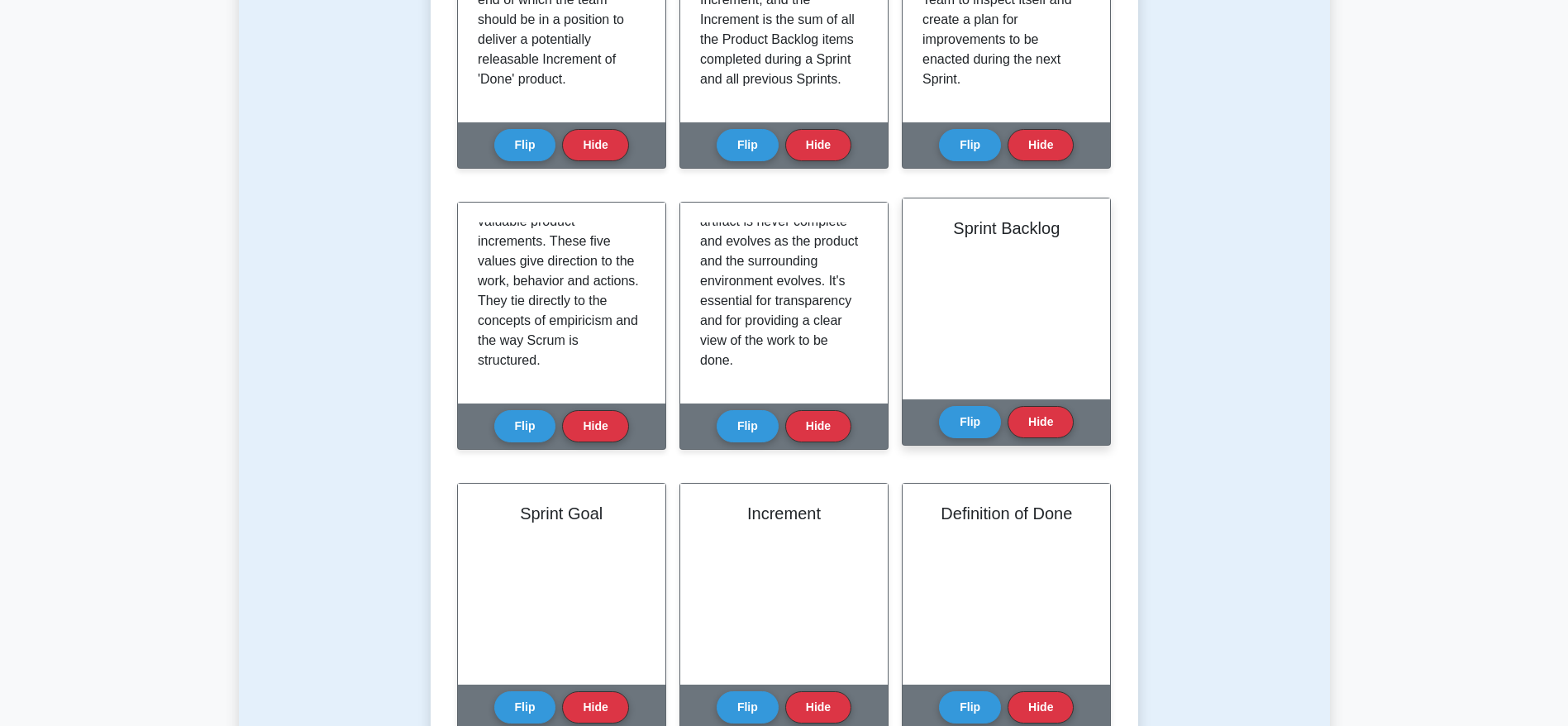 click on "Sprint Backlog" at bounding box center [1006, 299] 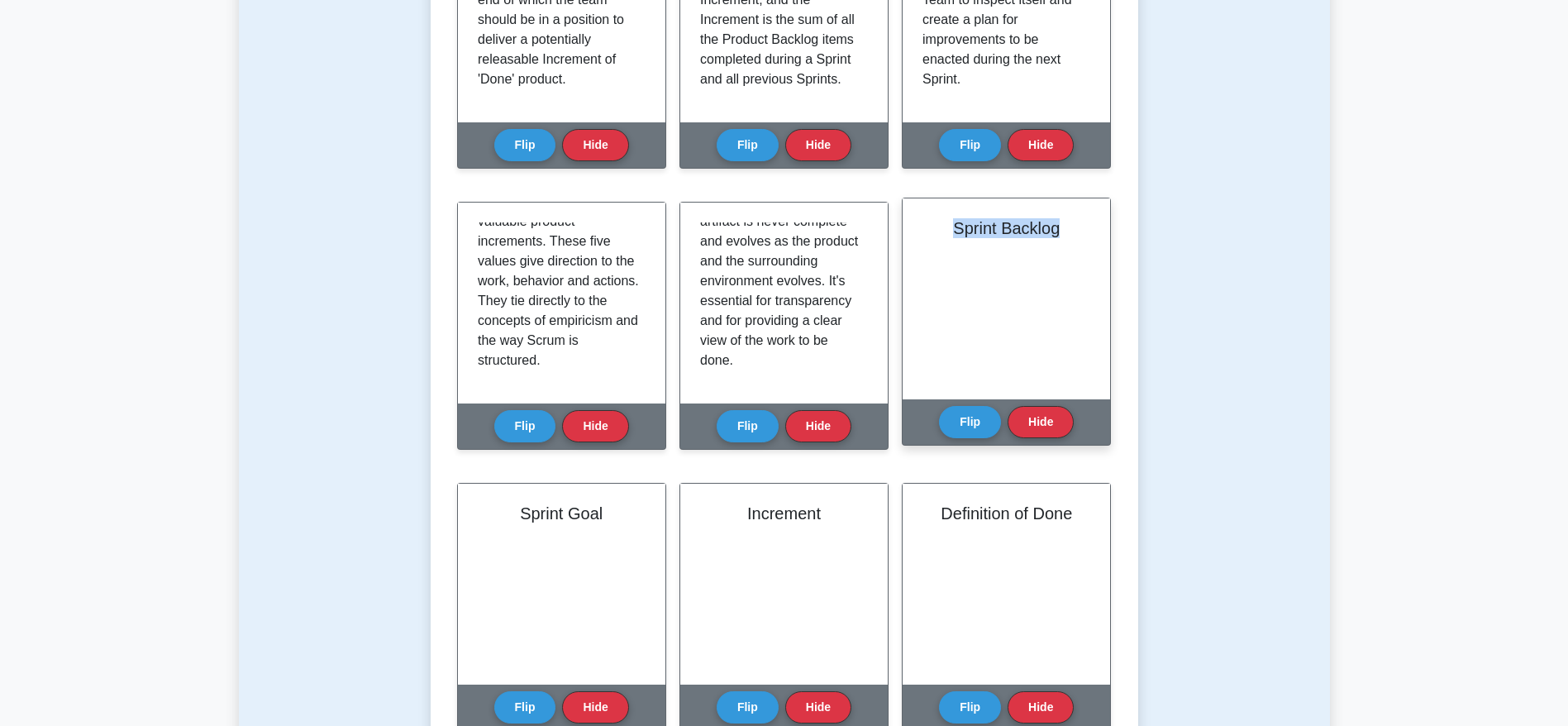 drag, startPoint x: 950, startPoint y: 228, endPoint x: 1073, endPoint y: 232, distance: 123.06502 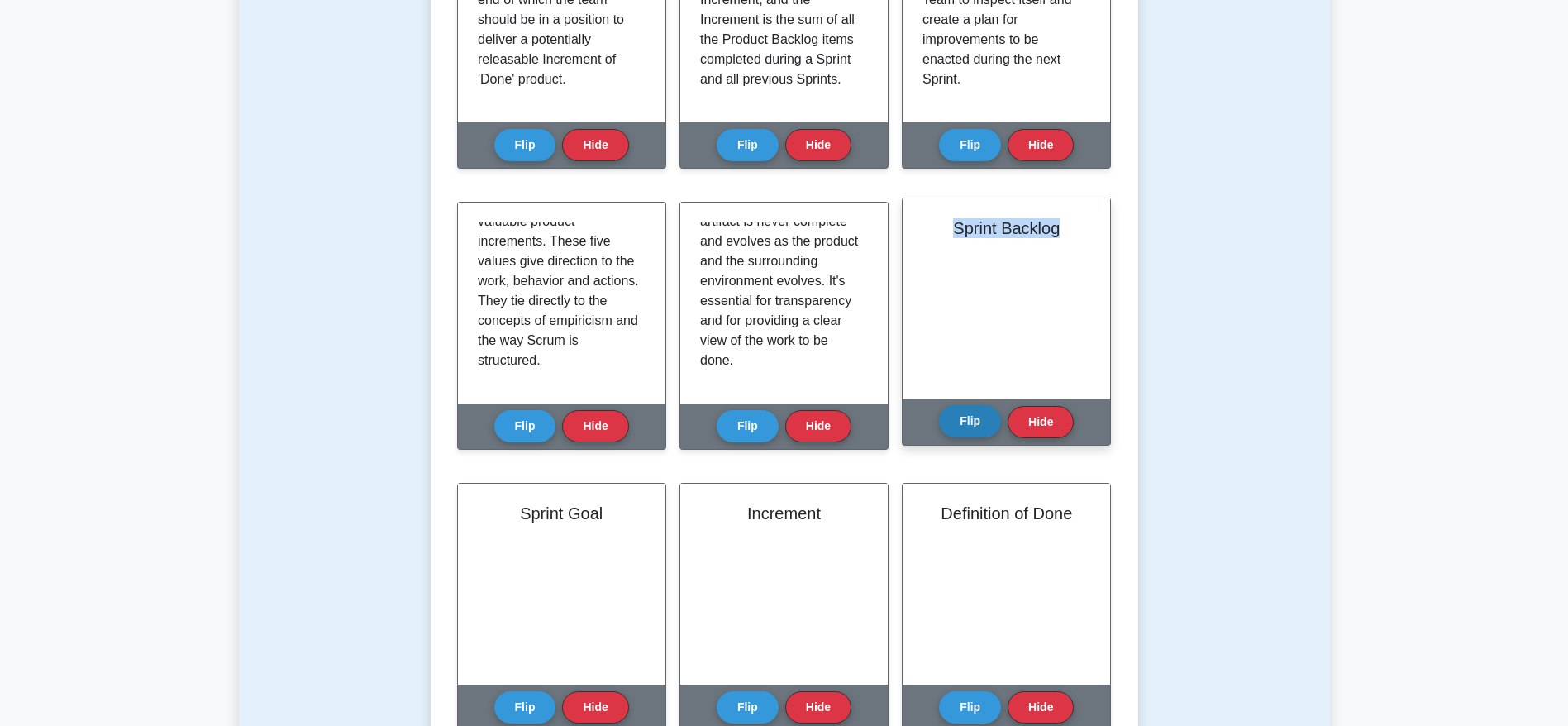 click on "Flip" at bounding box center (970, 421) 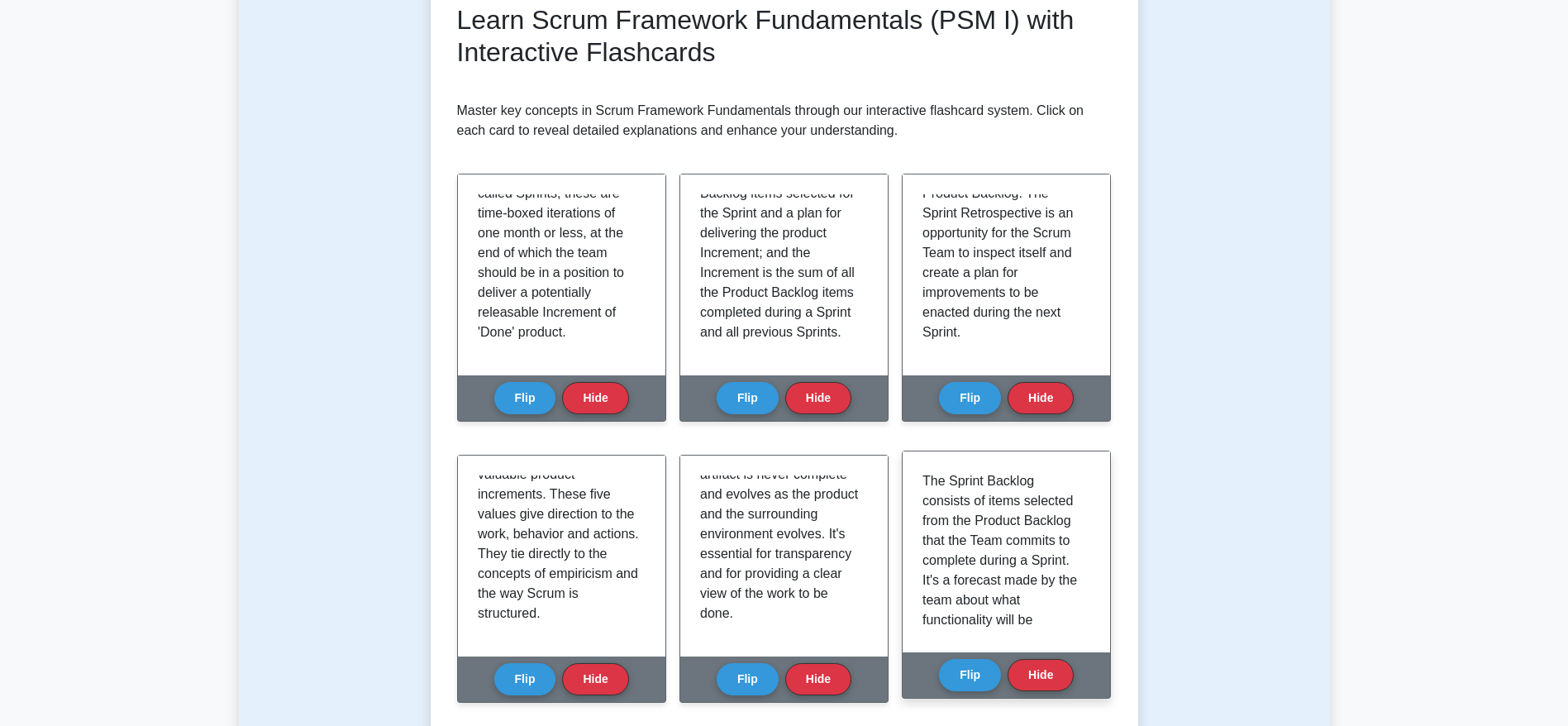 scroll, scrollTop: 372, scrollLeft: 0, axis: vertical 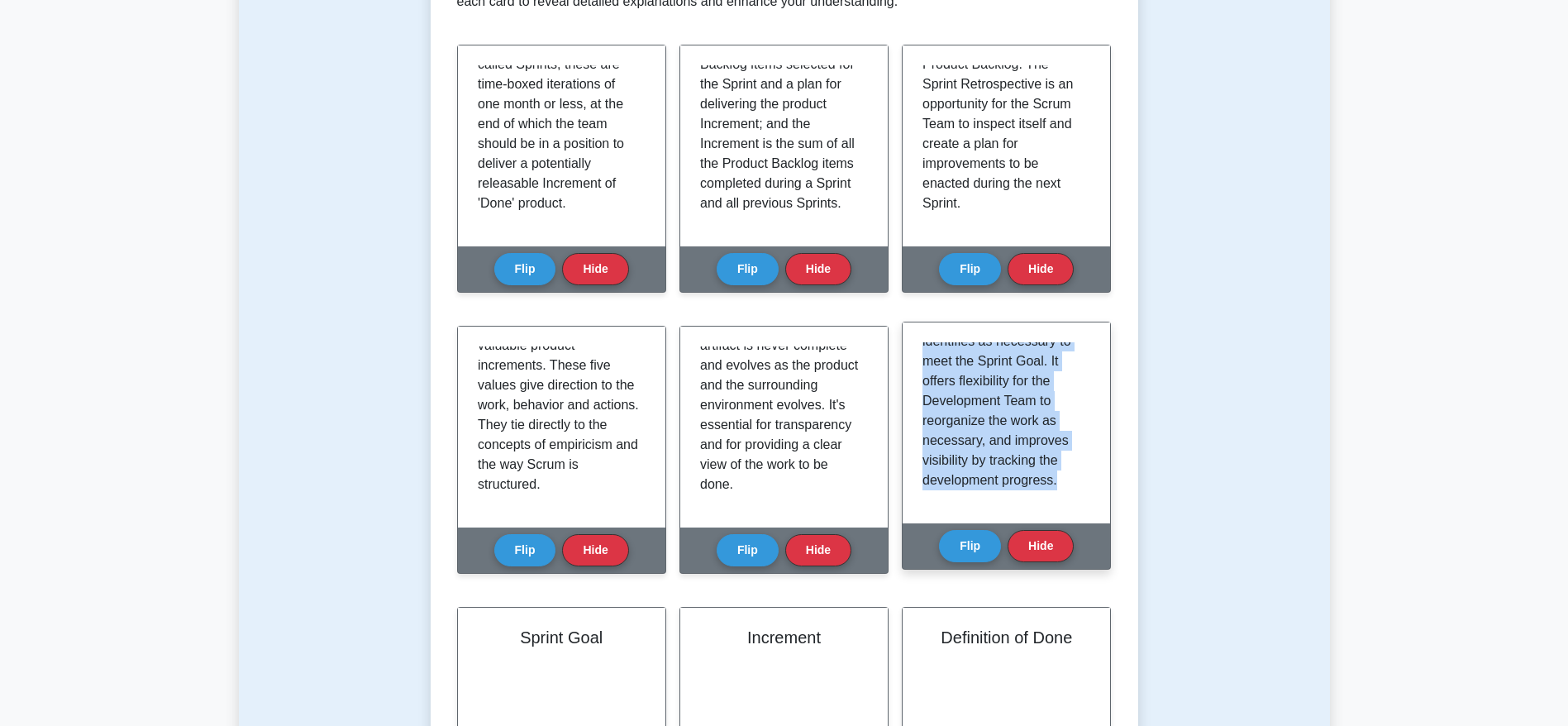 drag, startPoint x: 921, startPoint y: 351, endPoint x: 1076, endPoint y: 501, distance: 215.69655 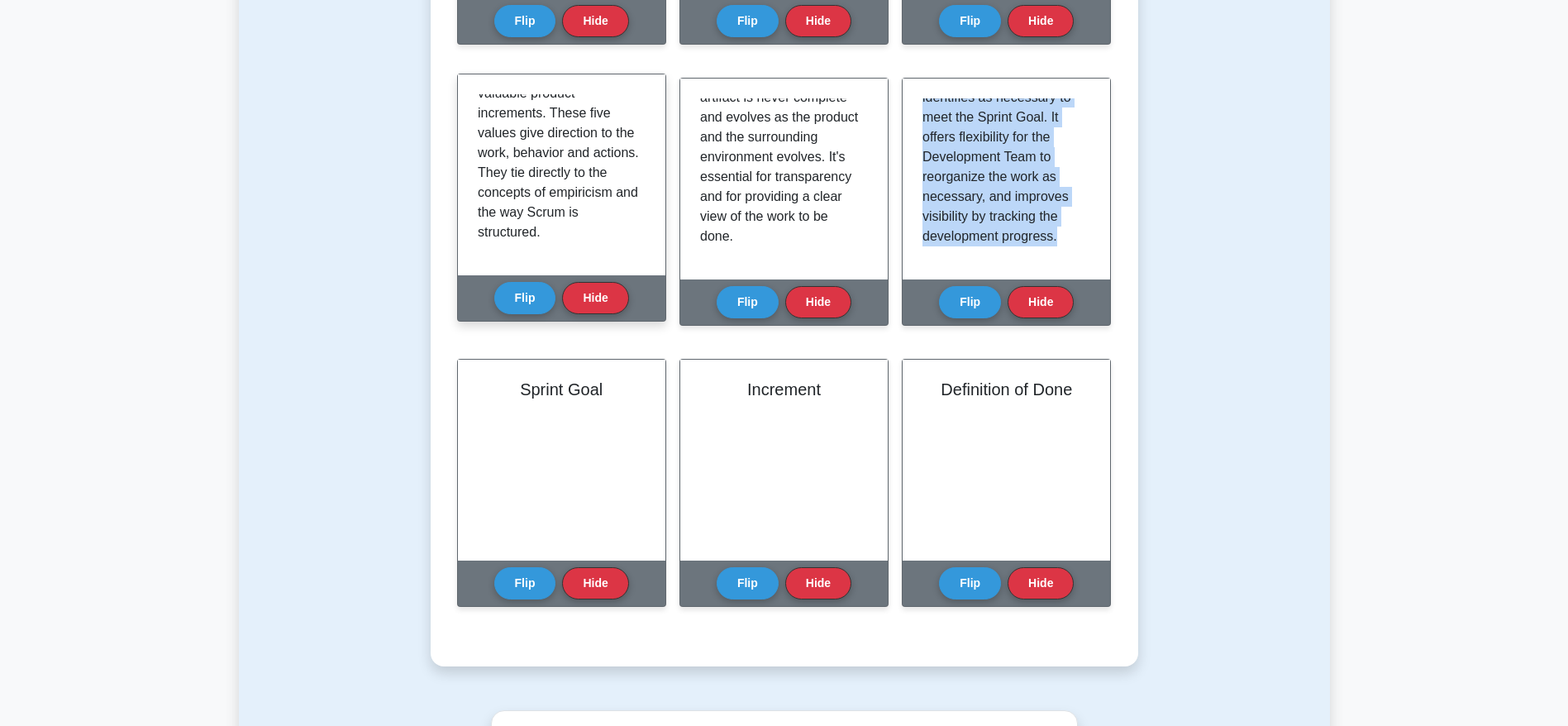 scroll, scrollTop: 744, scrollLeft: 0, axis: vertical 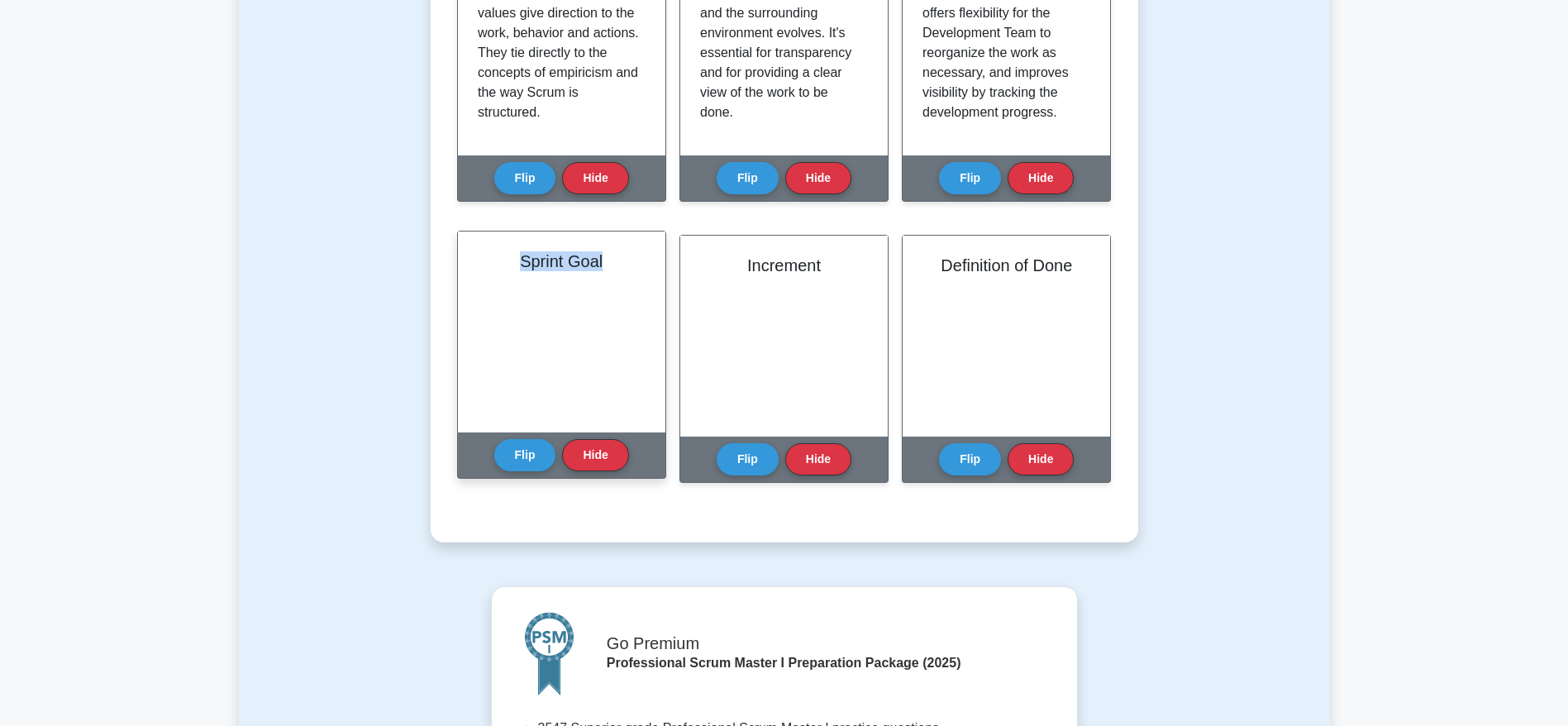 drag, startPoint x: 512, startPoint y: 264, endPoint x: 604, endPoint y: 270, distance: 92.19544 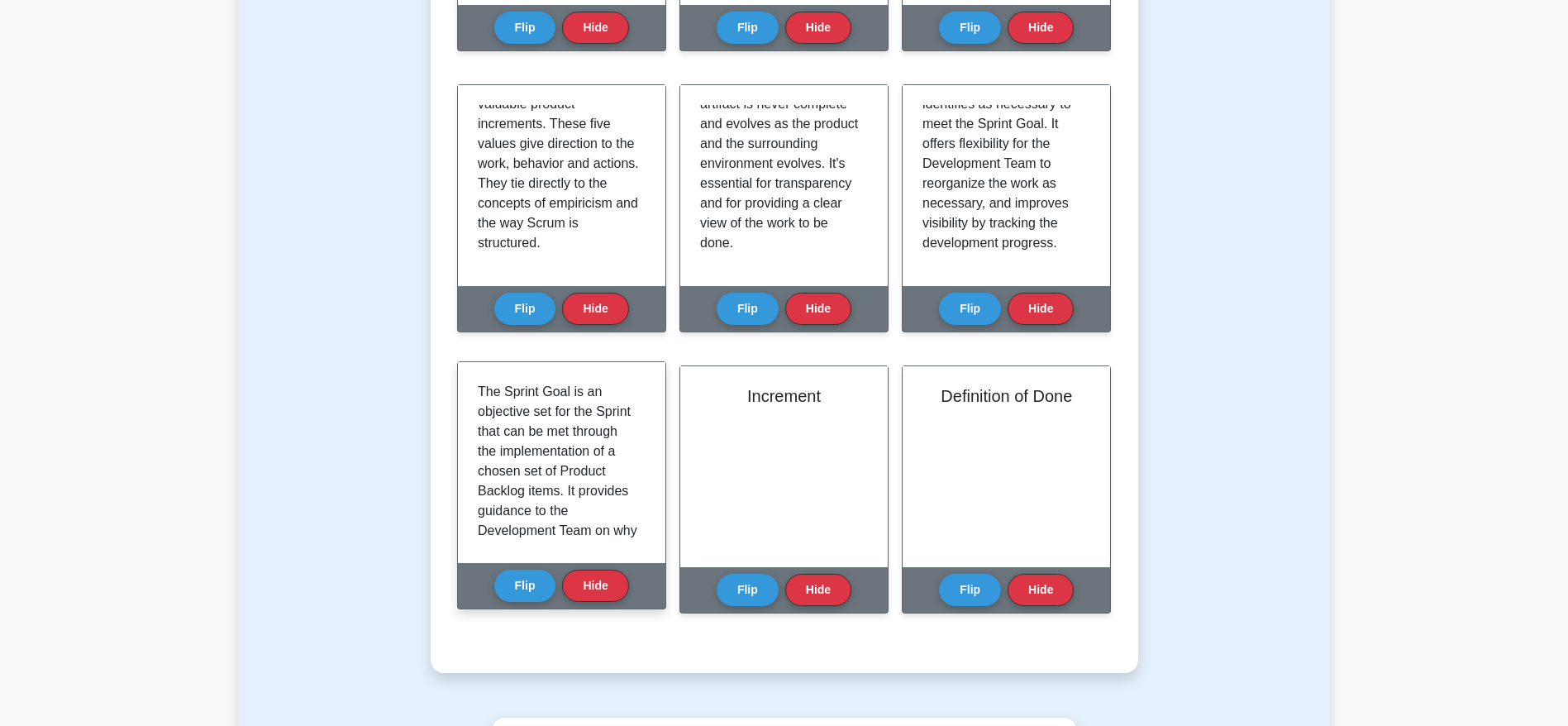 scroll, scrollTop: 620, scrollLeft: 0, axis: vertical 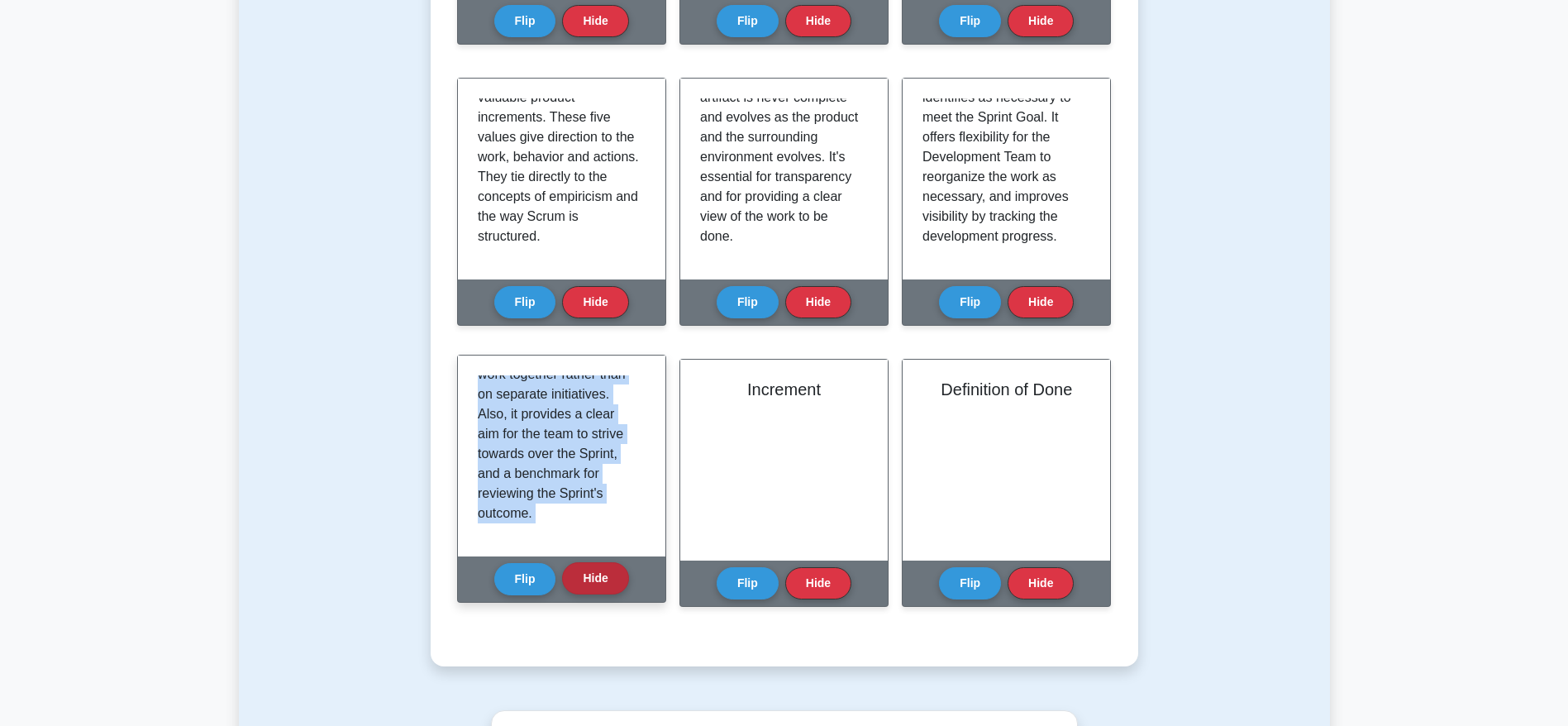 drag, startPoint x: 476, startPoint y: 380, endPoint x: 612, endPoint y: 567, distance: 231.225 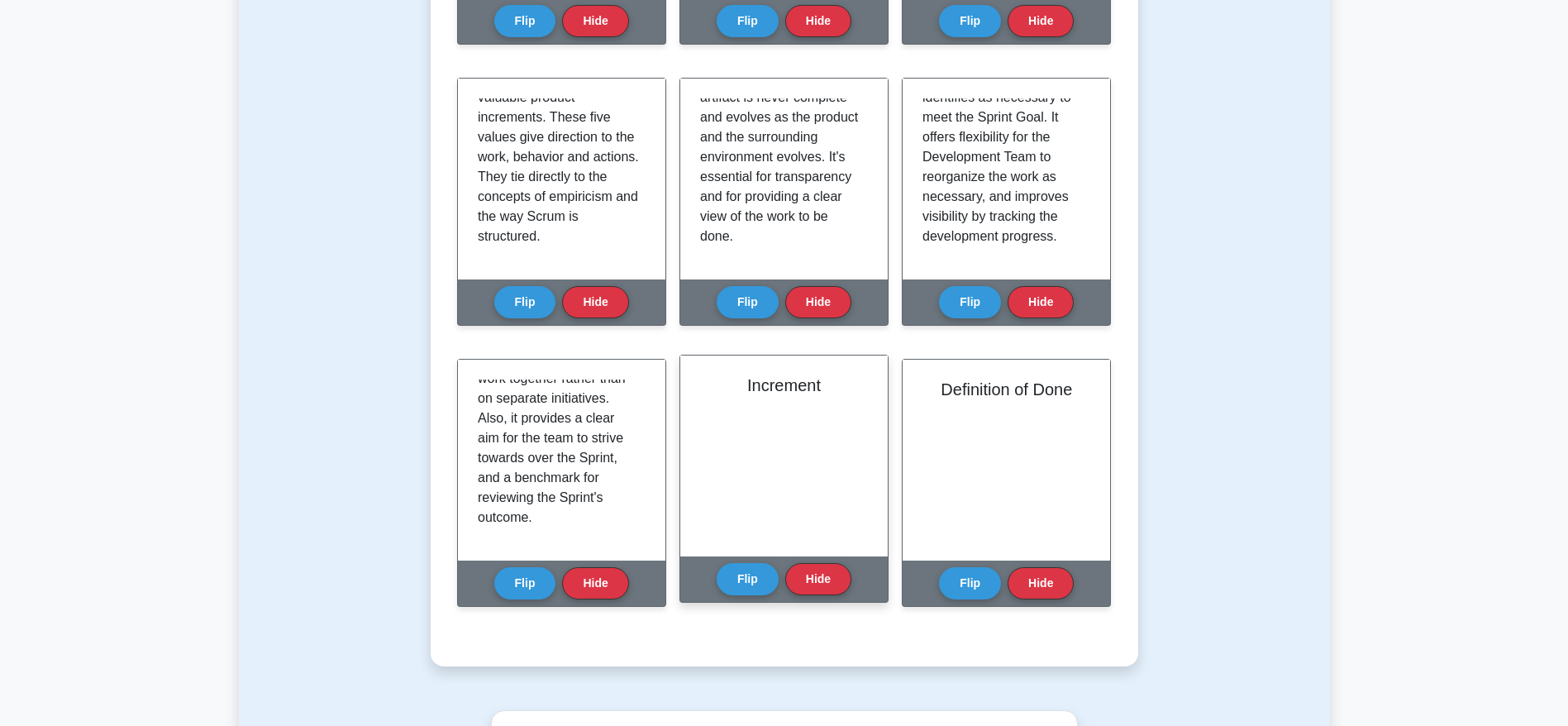 drag, startPoint x: 817, startPoint y: 382, endPoint x: 803, endPoint y: 380, distance: 14.142136 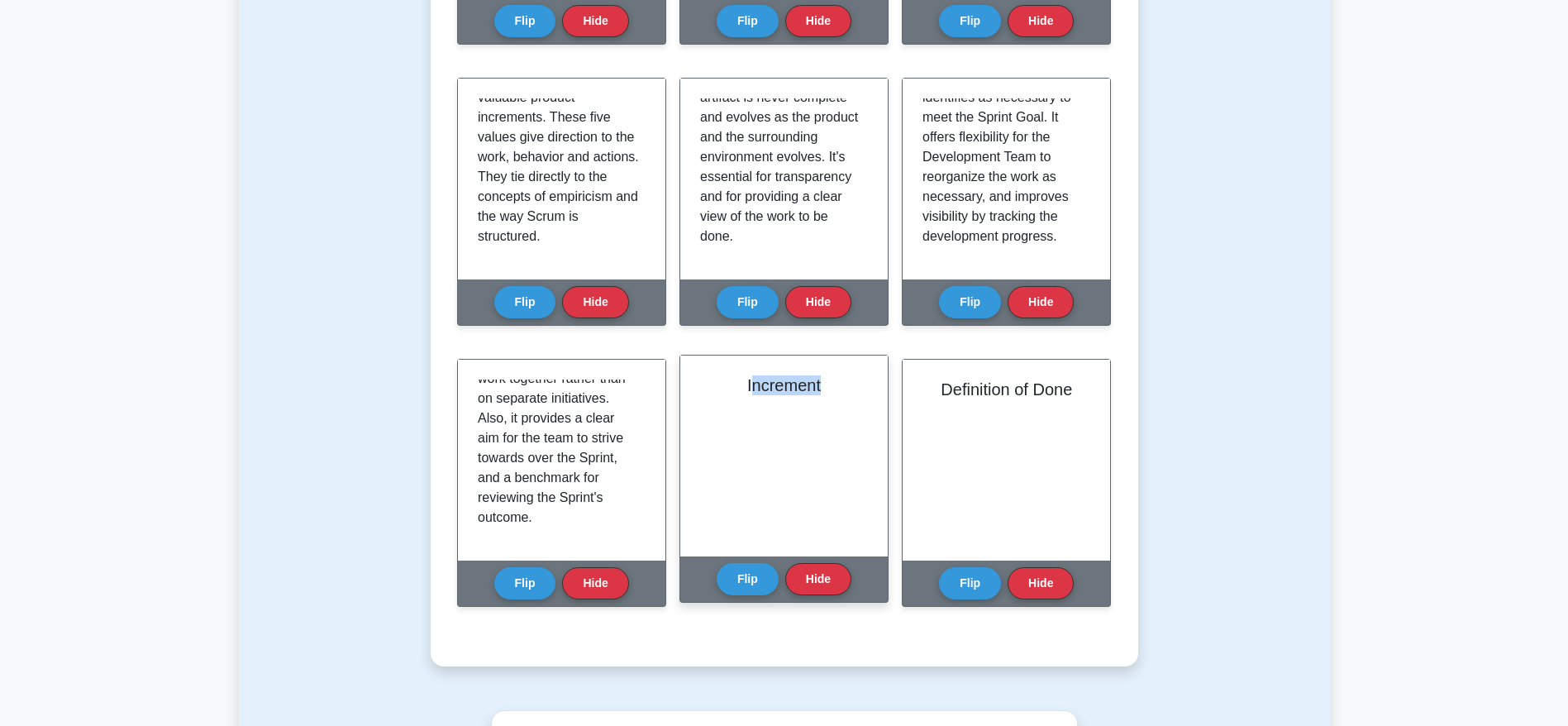 drag, startPoint x: 751, startPoint y: 384, endPoint x: 835, endPoint y: 389, distance: 84.14868 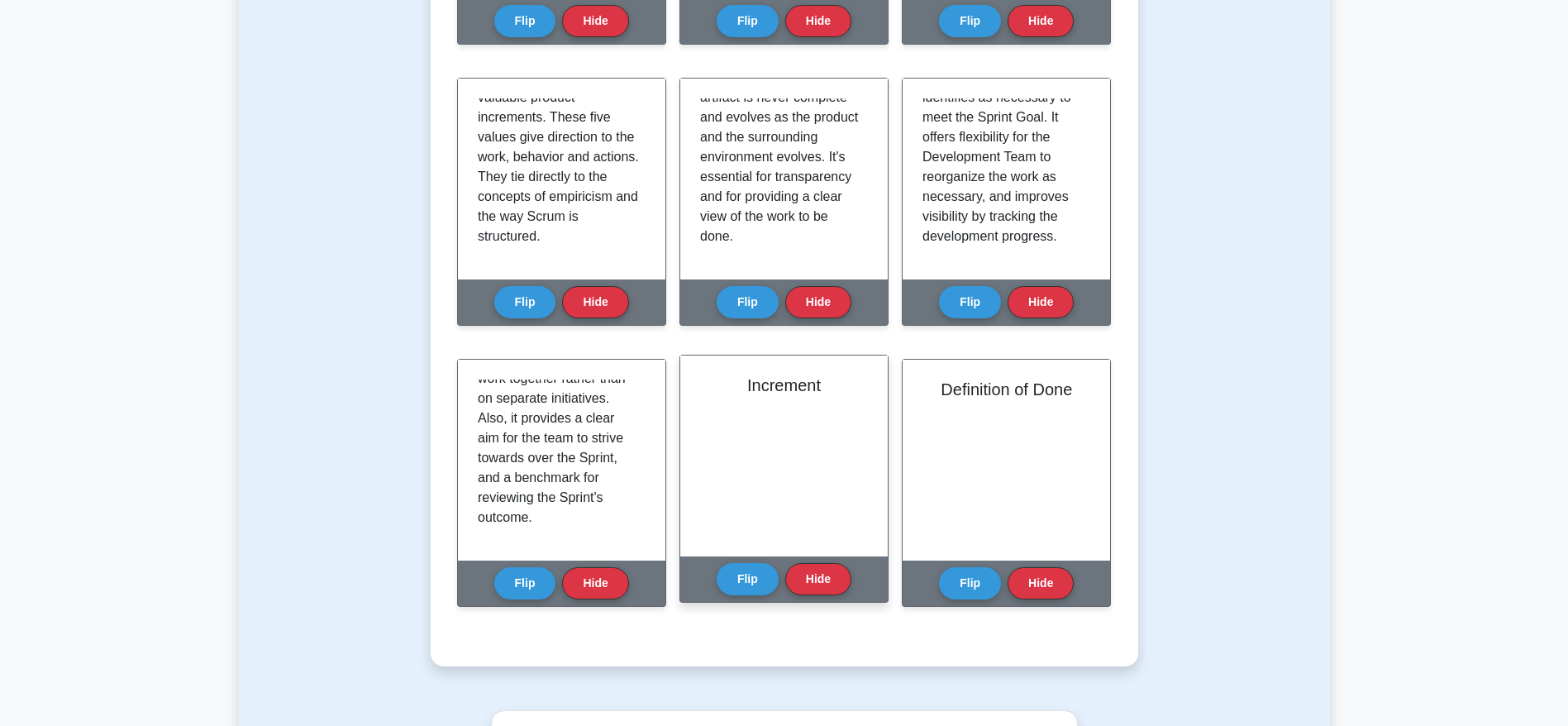 click on "Increment" at bounding box center (784, 385) 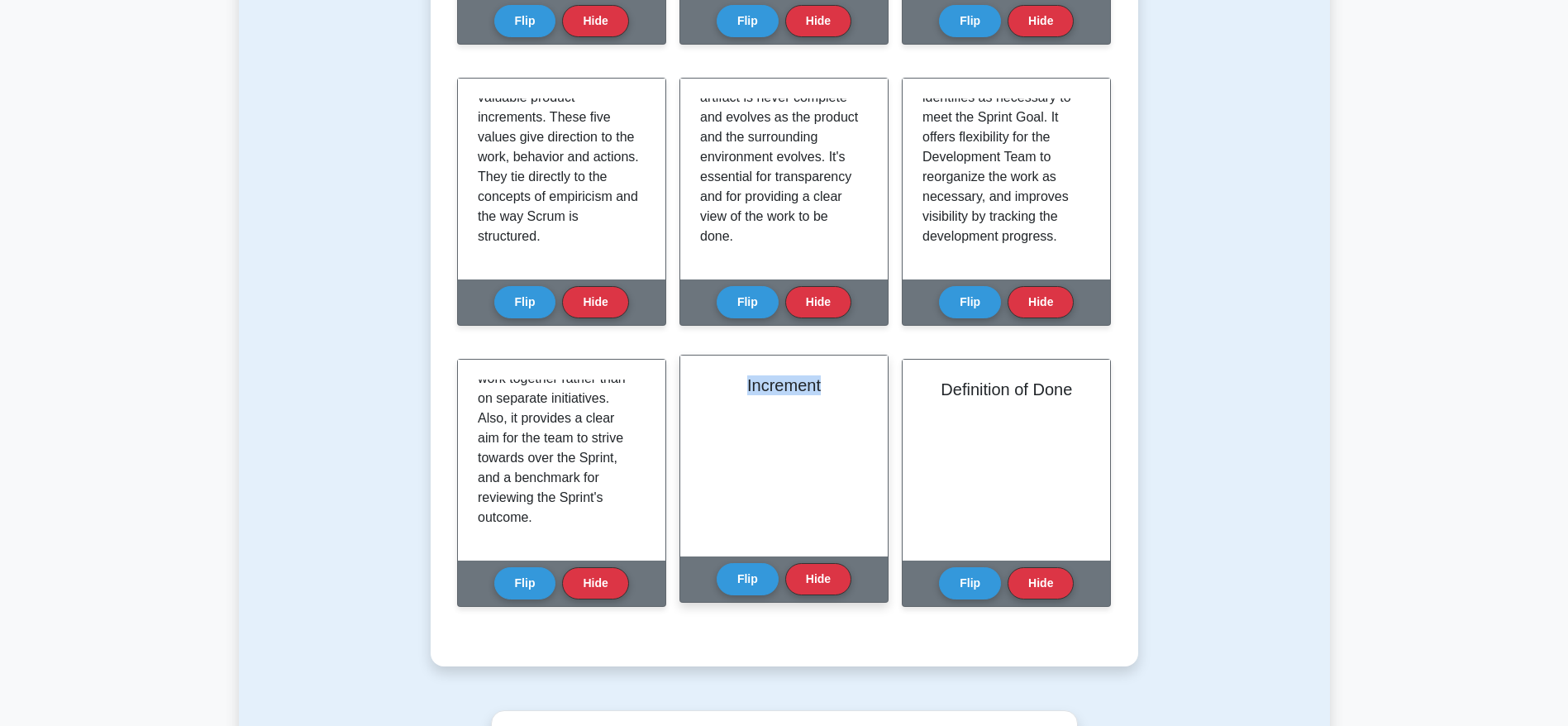 drag, startPoint x: 746, startPoint y: 391, endPoint x: 849, endPoint y: 393, distance: 103.019 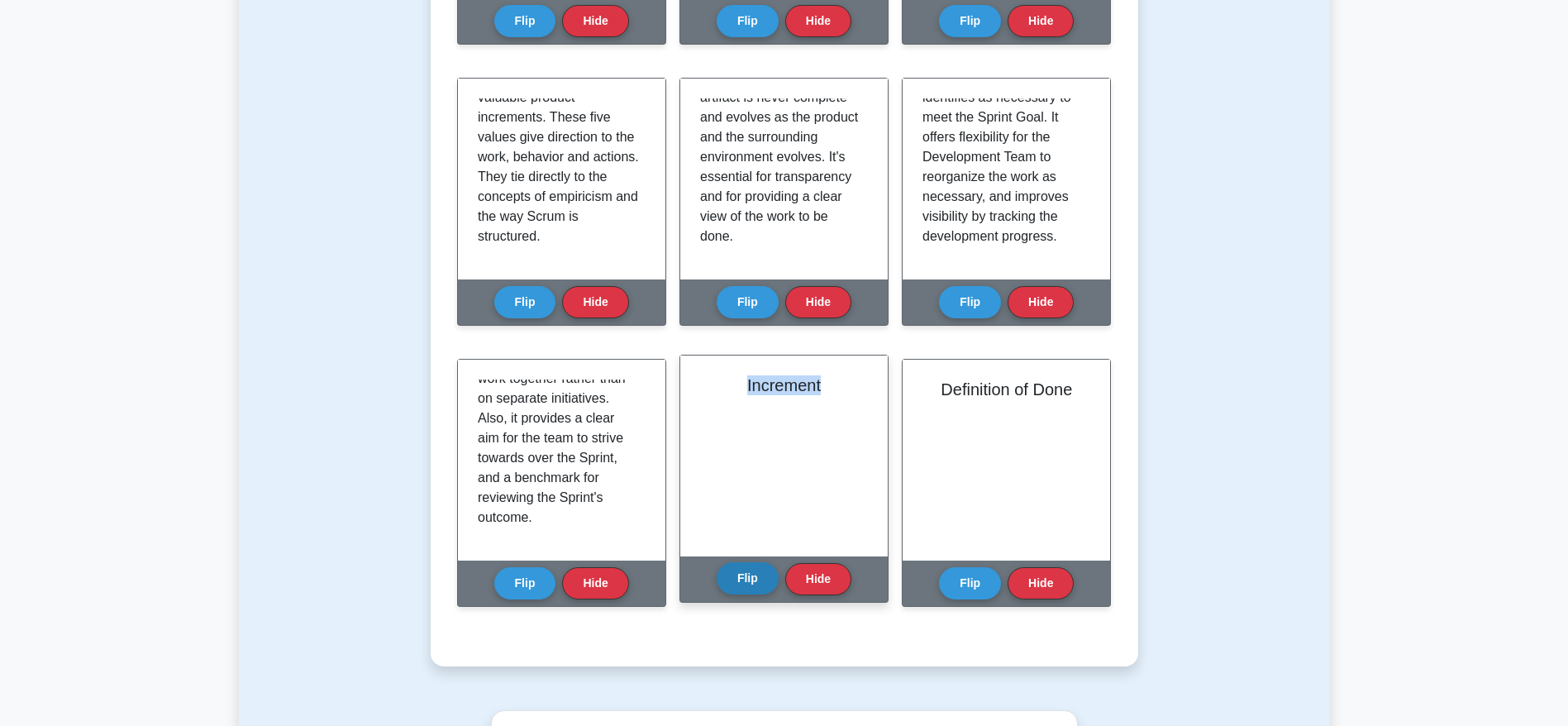 click on "Flip" at bounding box center [747, 578] 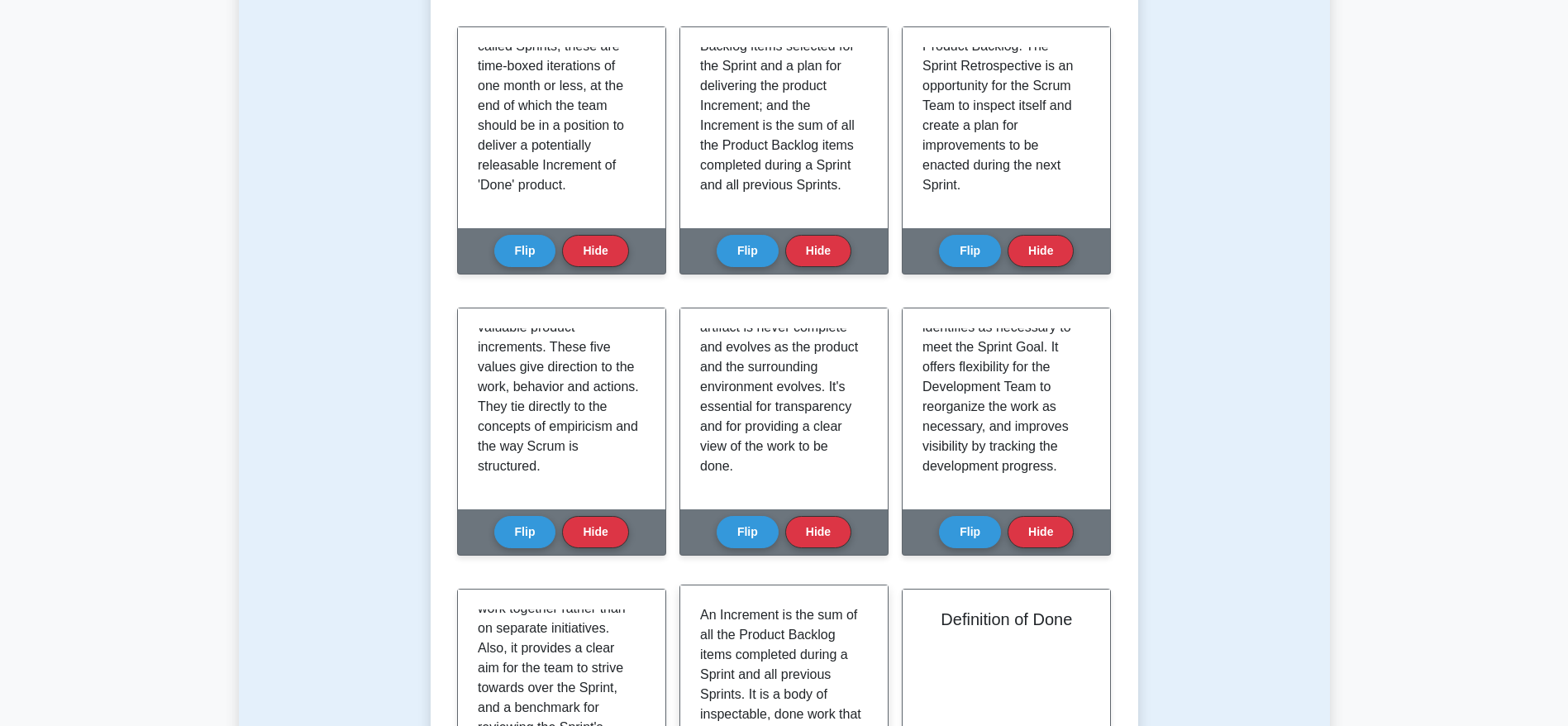 scroll, scrollTop: 496, scrollLeft: 0, axis: vertical 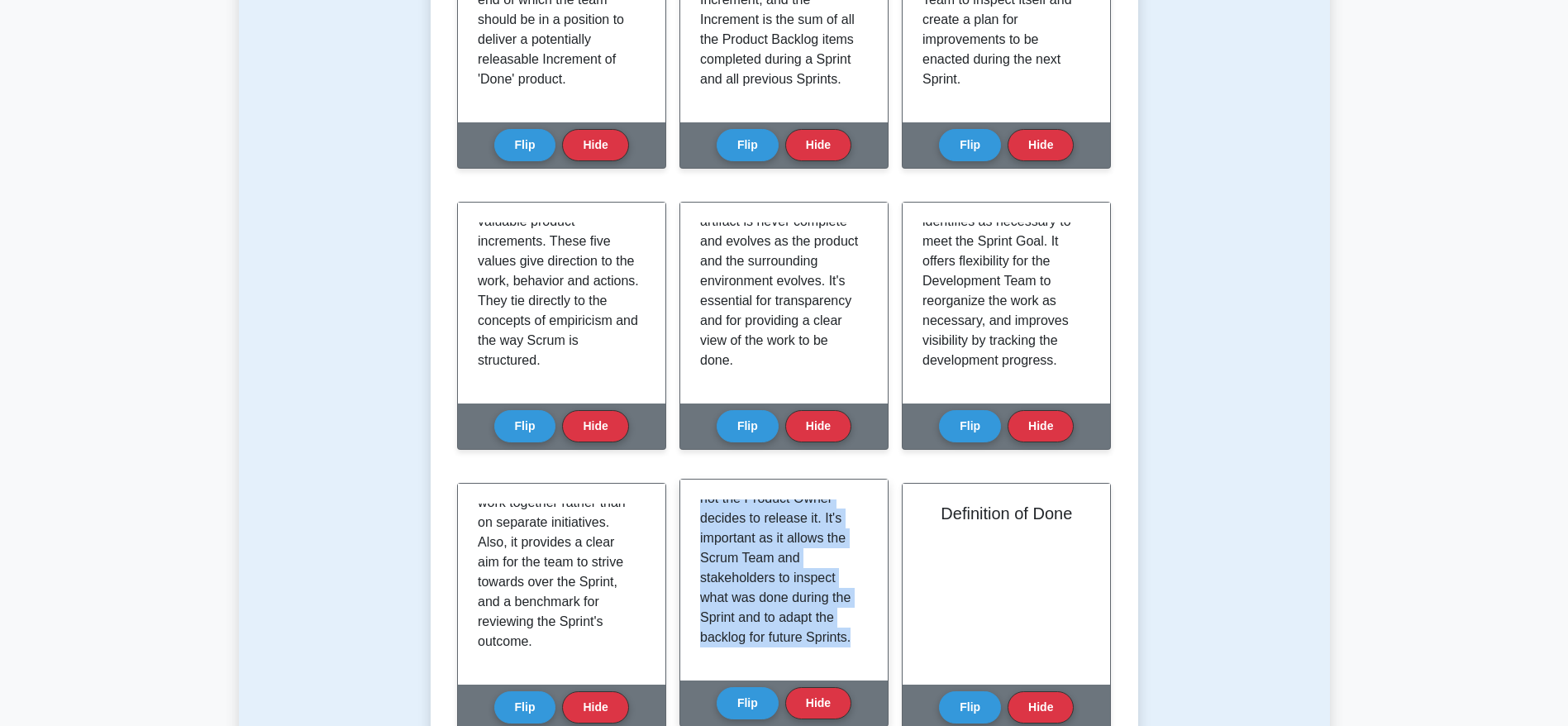 drag, startPoint x: 700, startPoint y: 509, endPoint x: 867, endPoint y: 652, distance: 219.85905 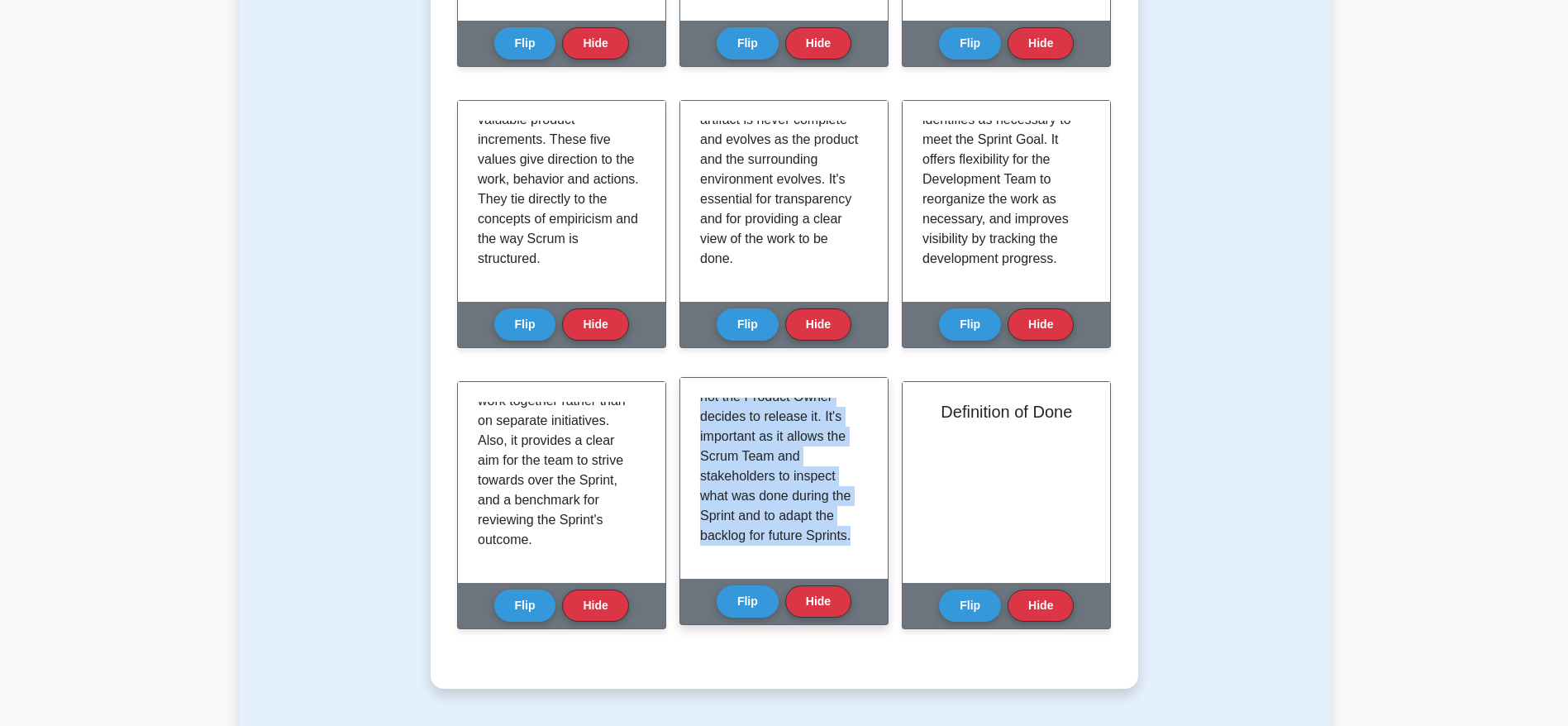 scroll, scrollTop: 744, scrollLeft: 0, axis: vertical 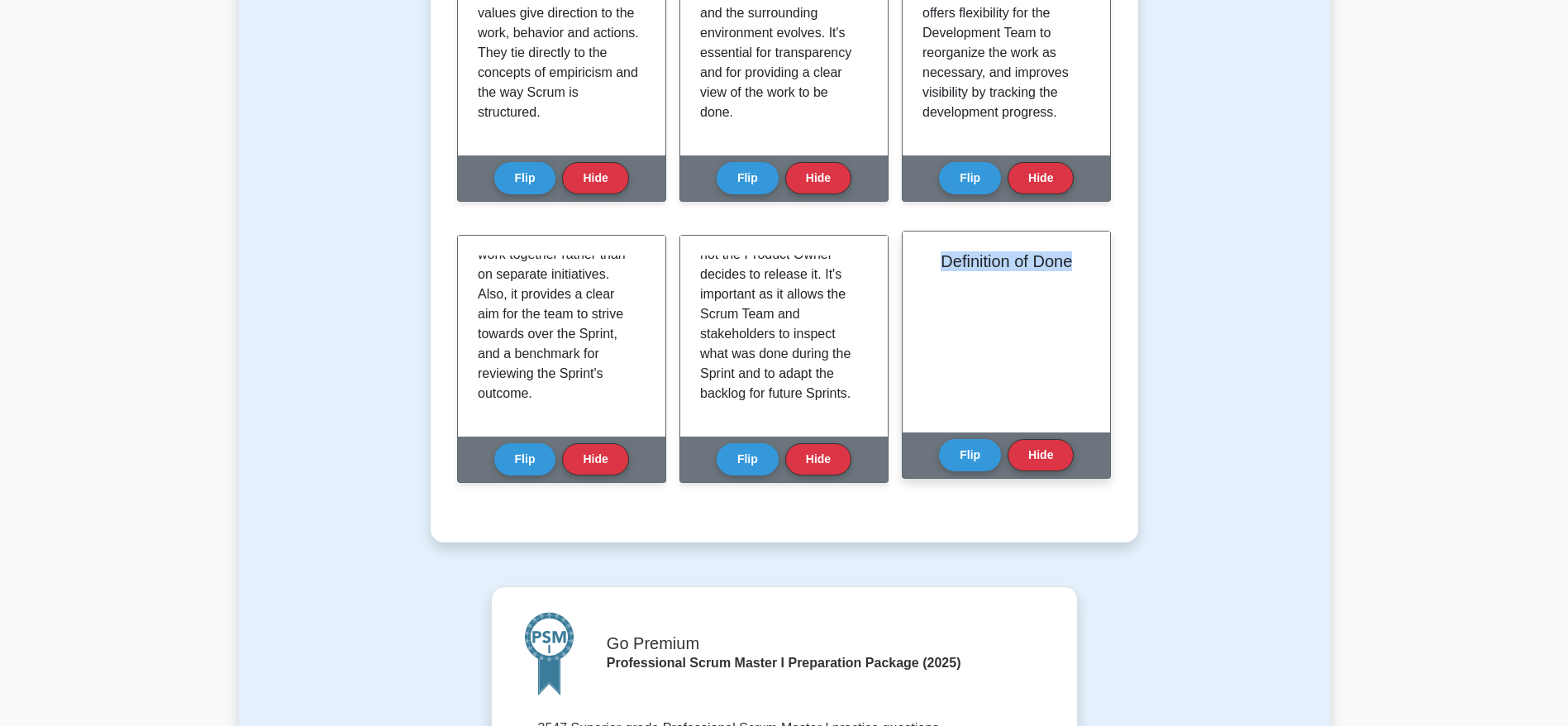 drag, startPoint x: 935, startPoint y: 261, endPoint x: 1088, endPoint y: 262, distance: 153.0033 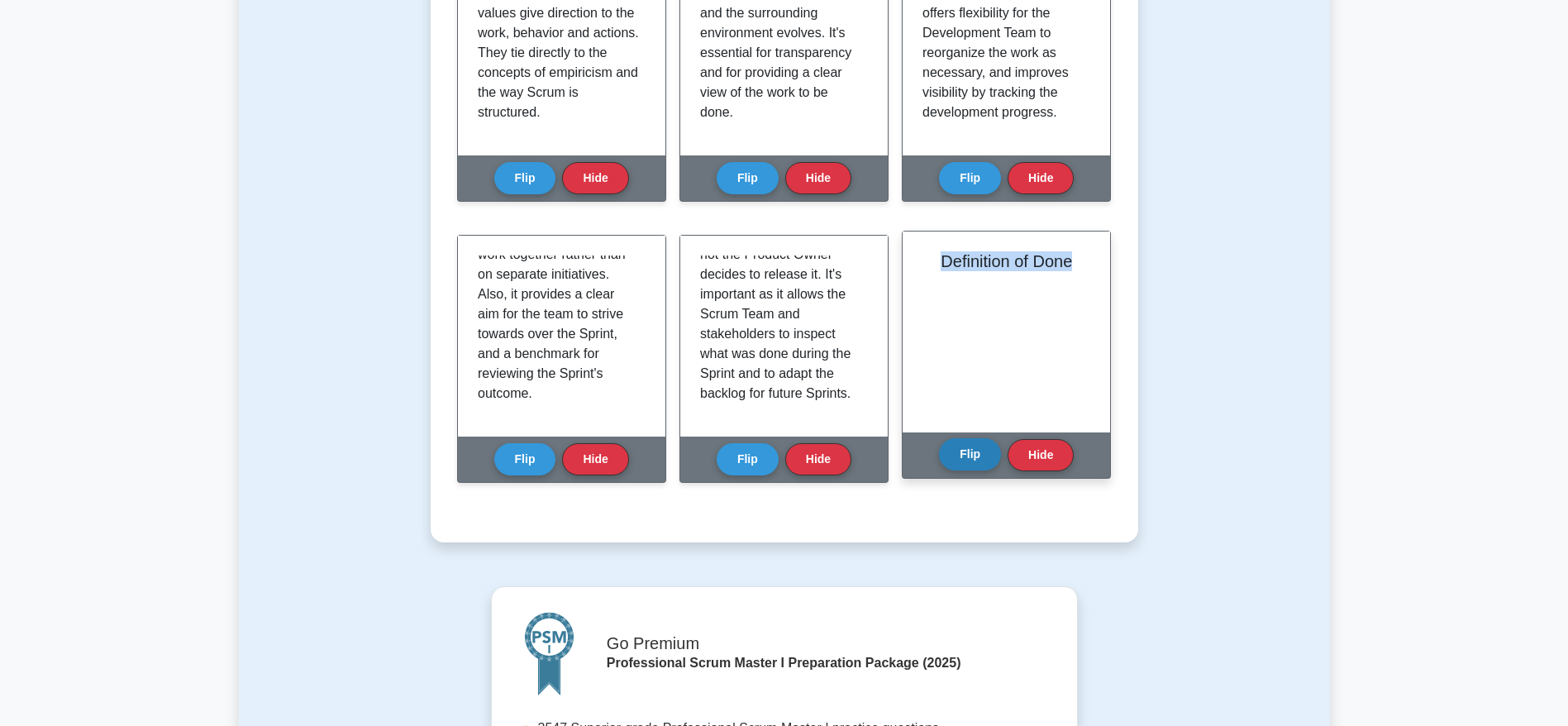 click on "Flip" at bounding box center [970, 454] 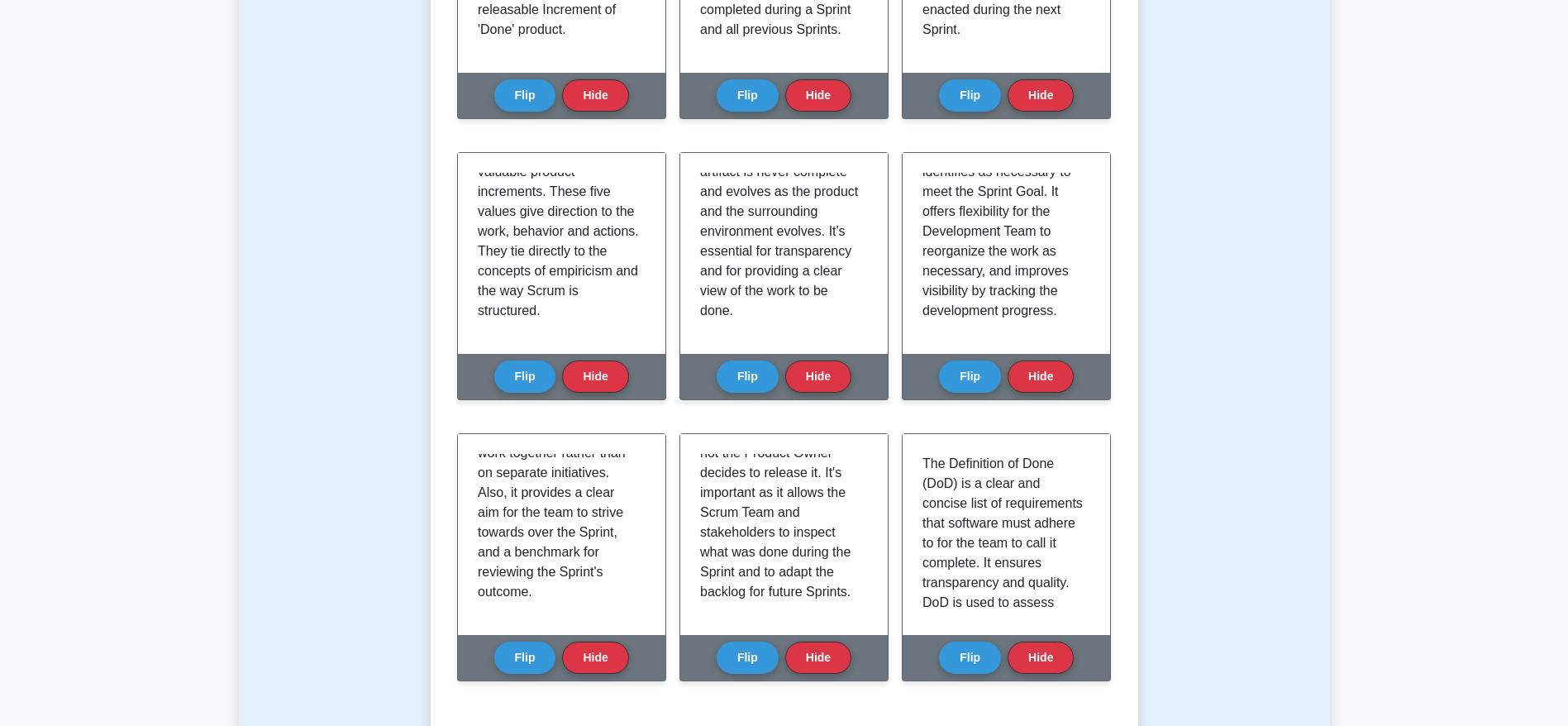 scroll, scrollTop: 744, scrollLeft: 0, axis: vertical 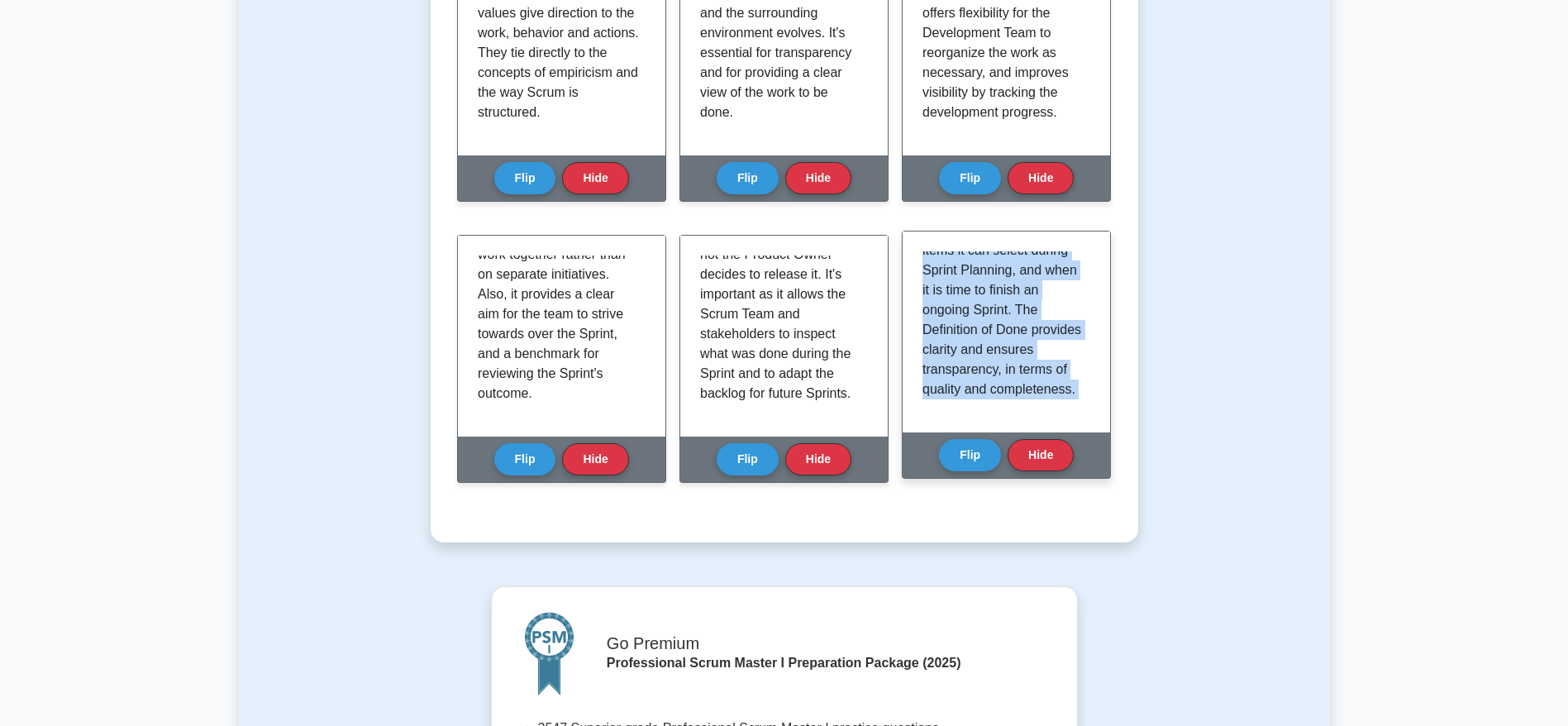 drag, startPoint x: 924, startPoint y: 256, endPoint x: 1078, endPoint y: 437, distance: 237.6489 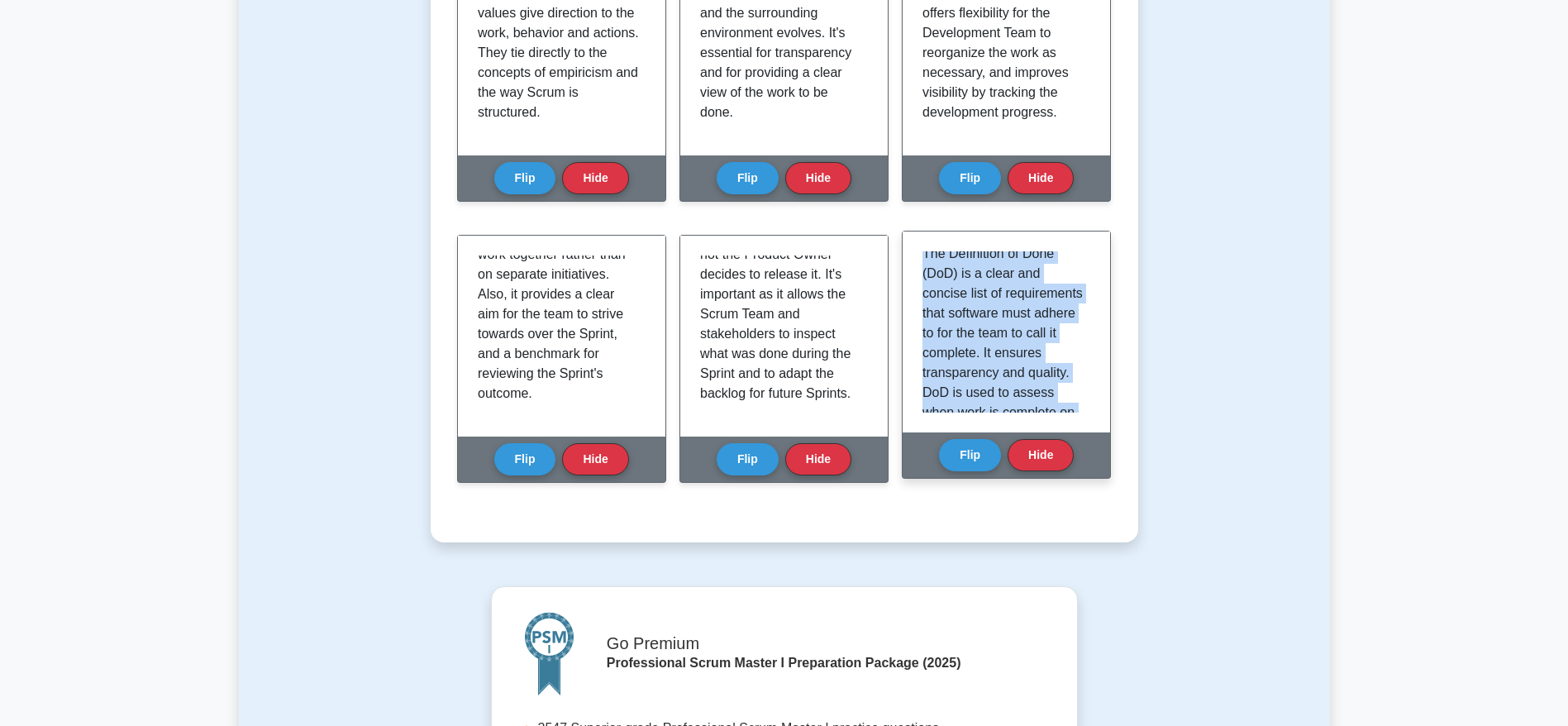 scroll, scrollTop: 0, scrollLeft: 0, axis: both 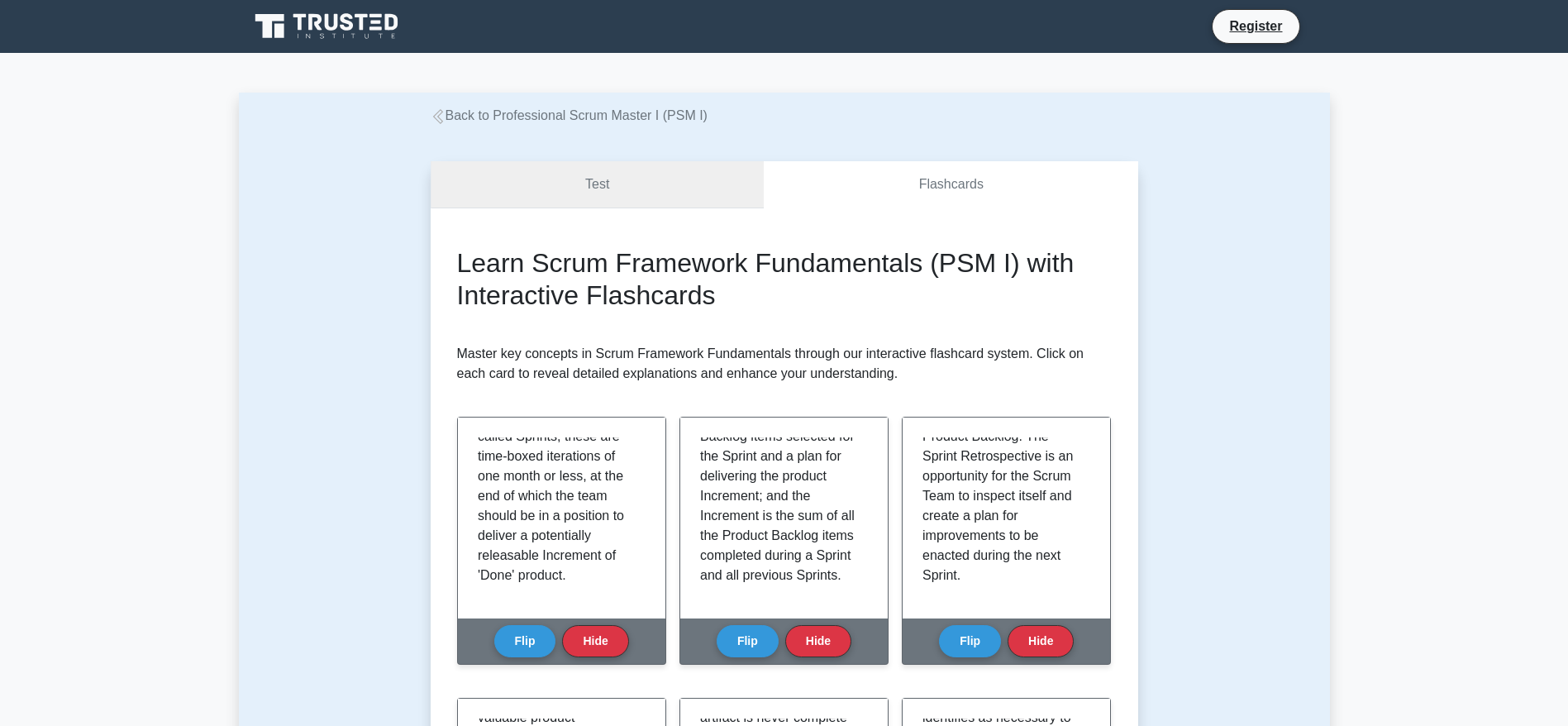 click on "Test" at bounding box center (598, 184) 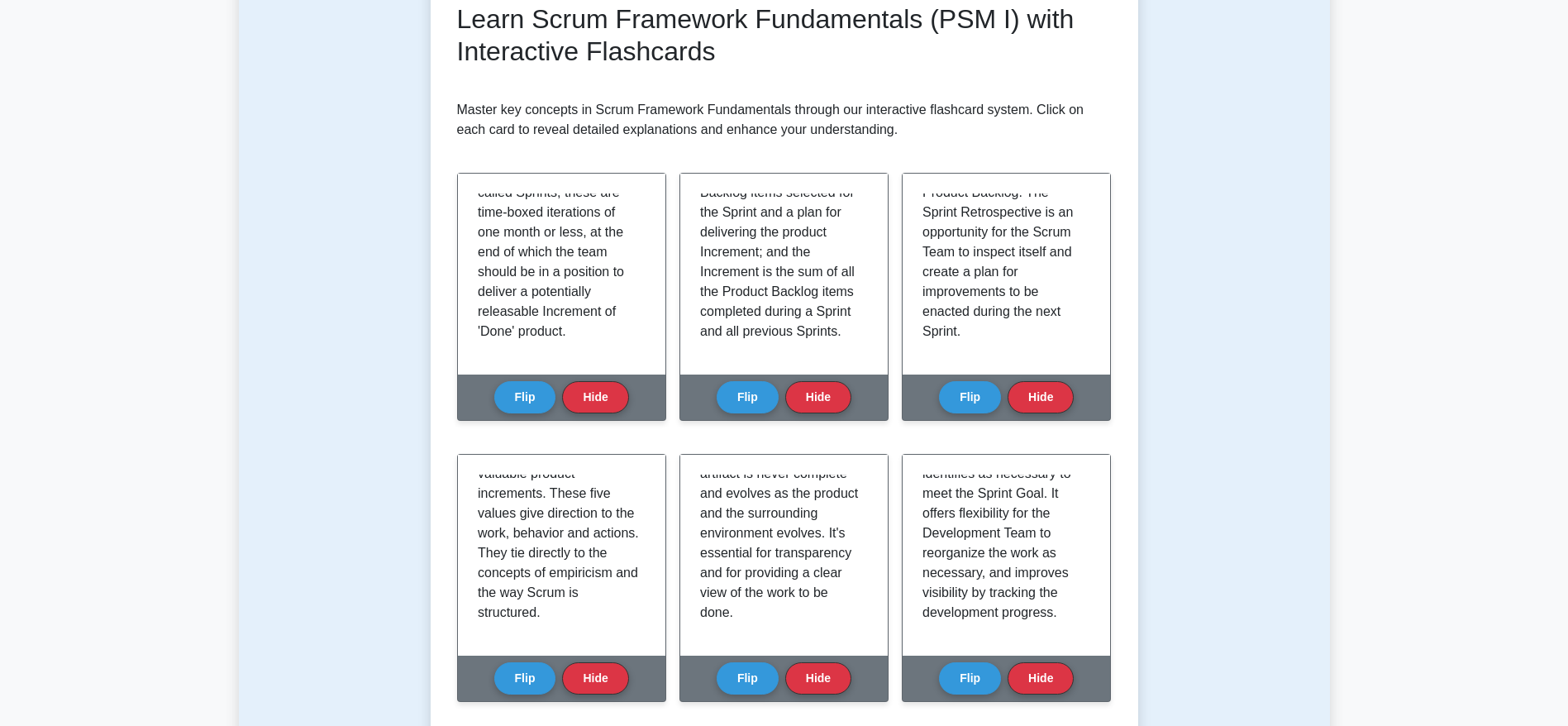 scroll, scrollTop: 0, scrollLeft: 0, axis: both 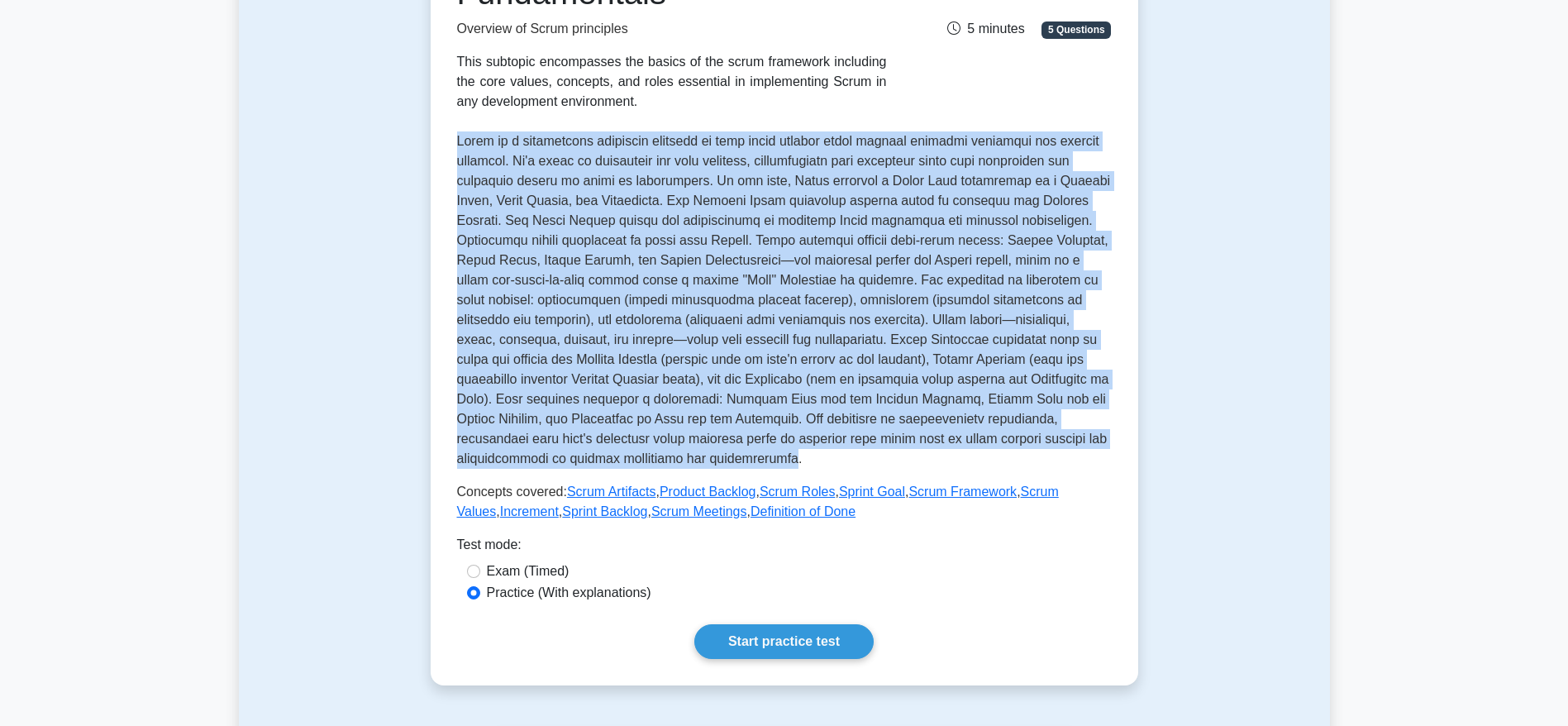 drag, startPoint x: 458, startPoint y: 139, endPoint x: 698, endPoint y: 456, distance: 397.60407 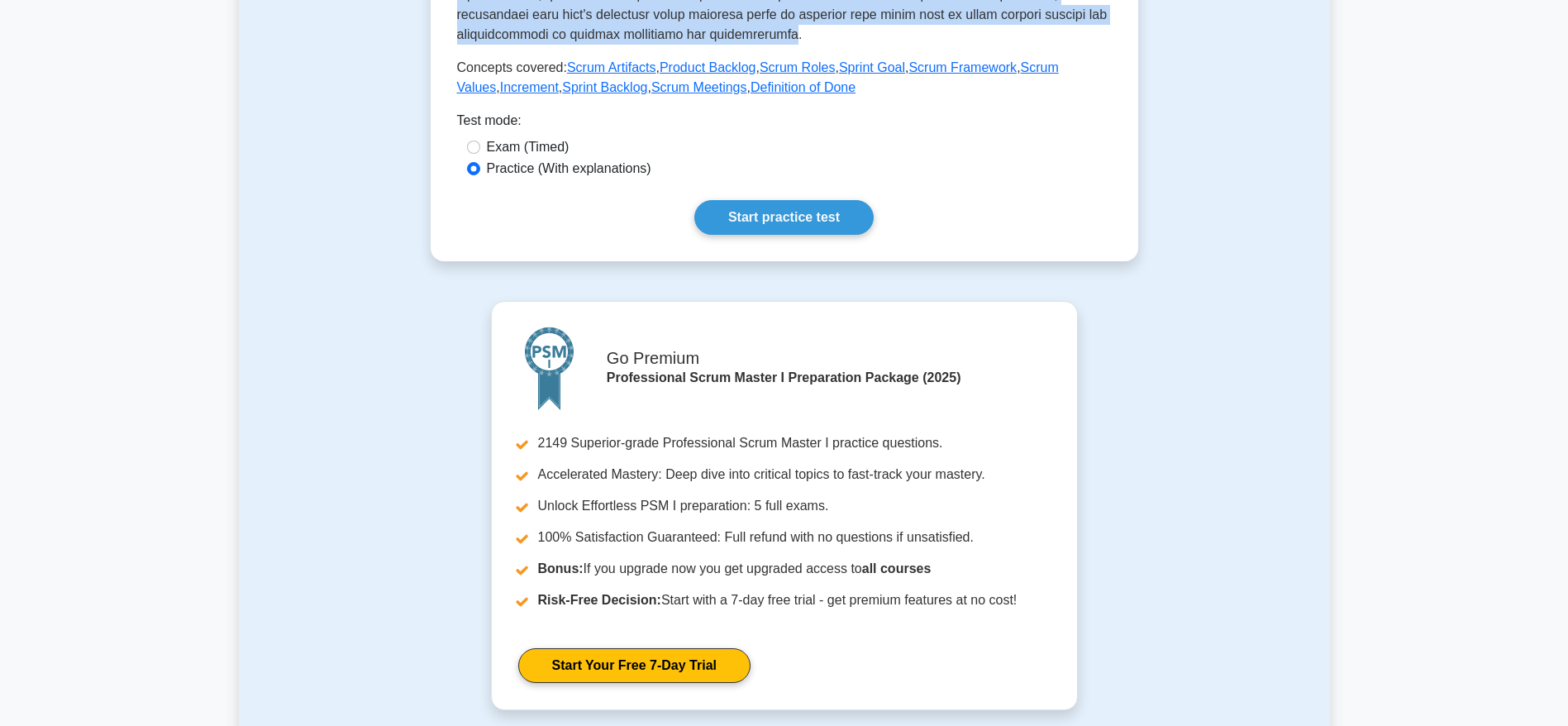 scroll, scrollTop: 744, scrollLeft: 0, axis: vertical 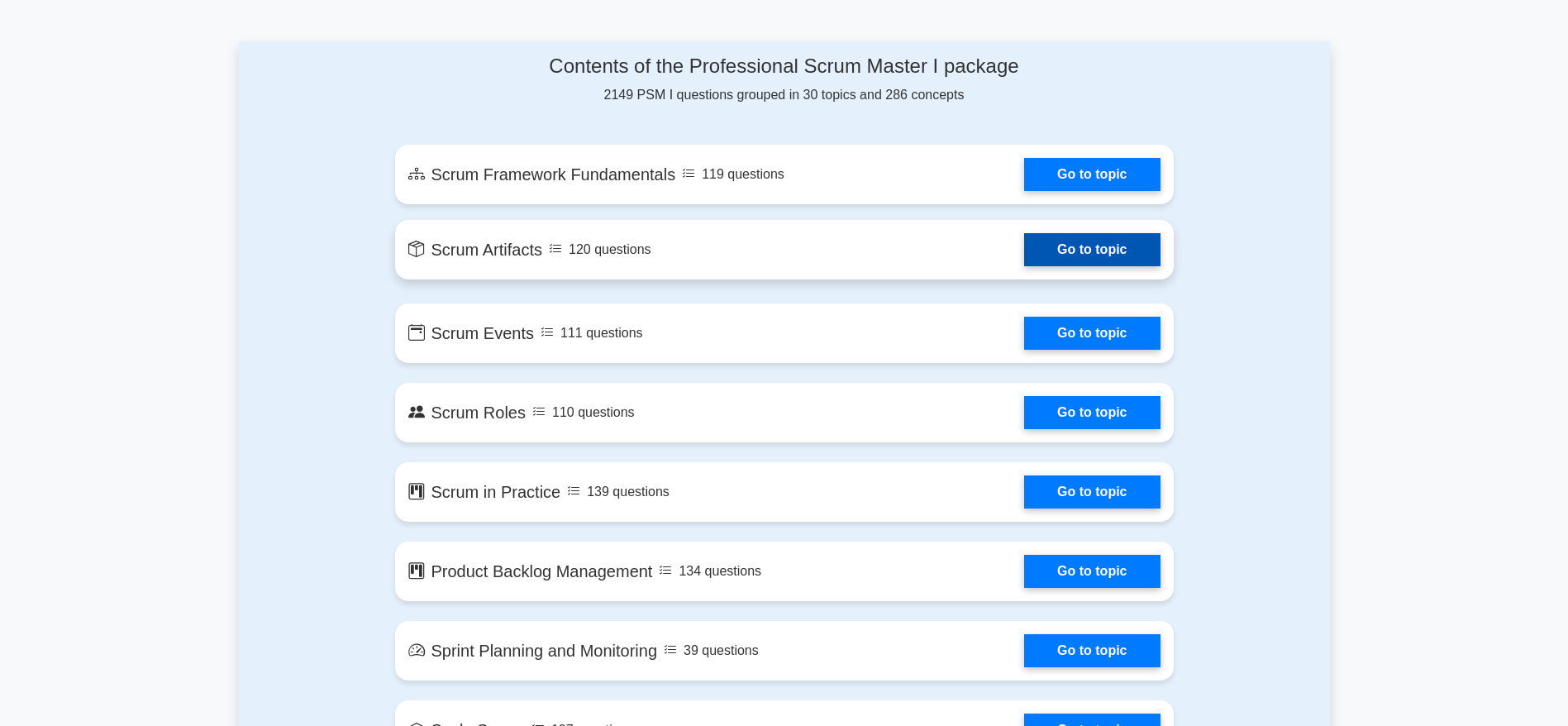 click on "Go to topic" at bounding box center [1092, 250] 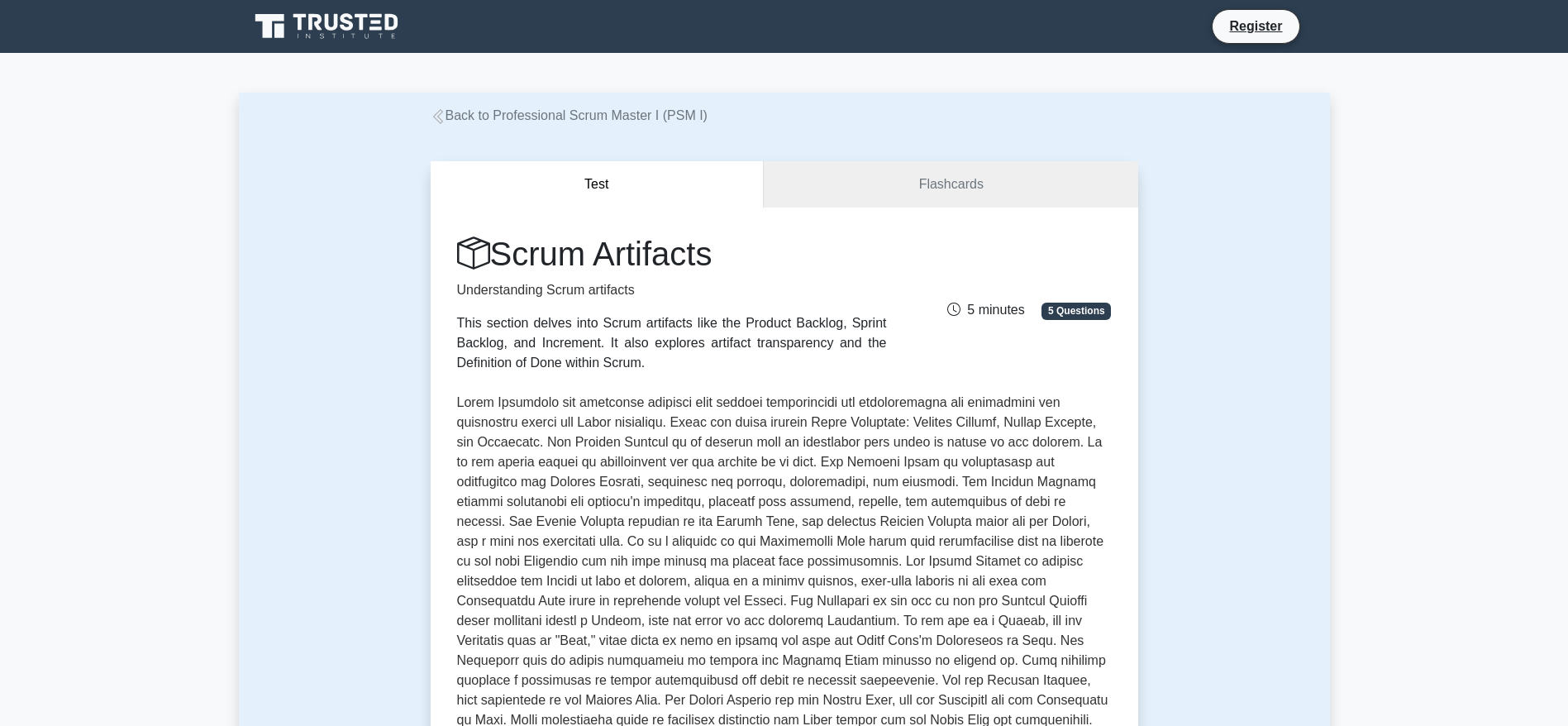 scroll, scrollTop: 0, scrollLeft: 0, axis: both 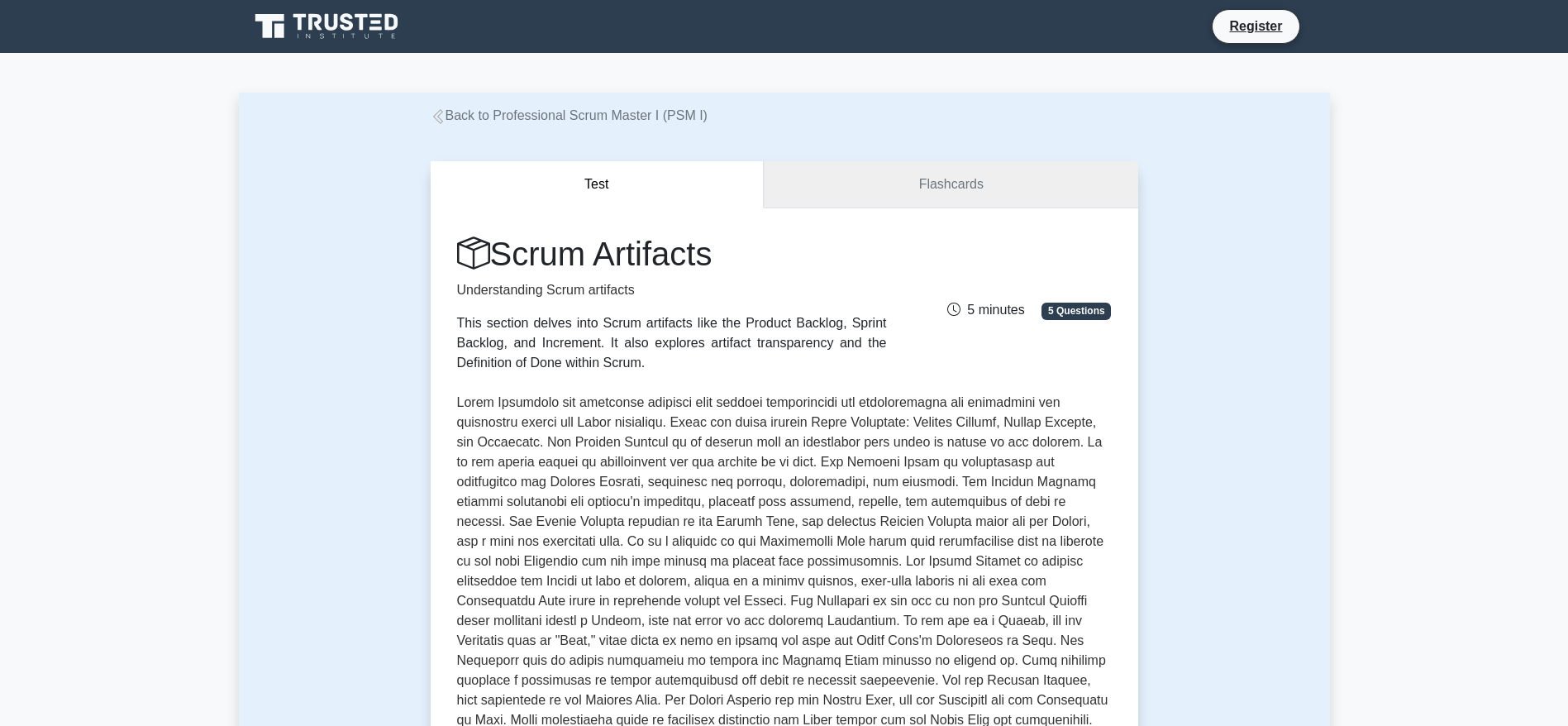 click on "Flashcards" at bounding box center [951, 184] 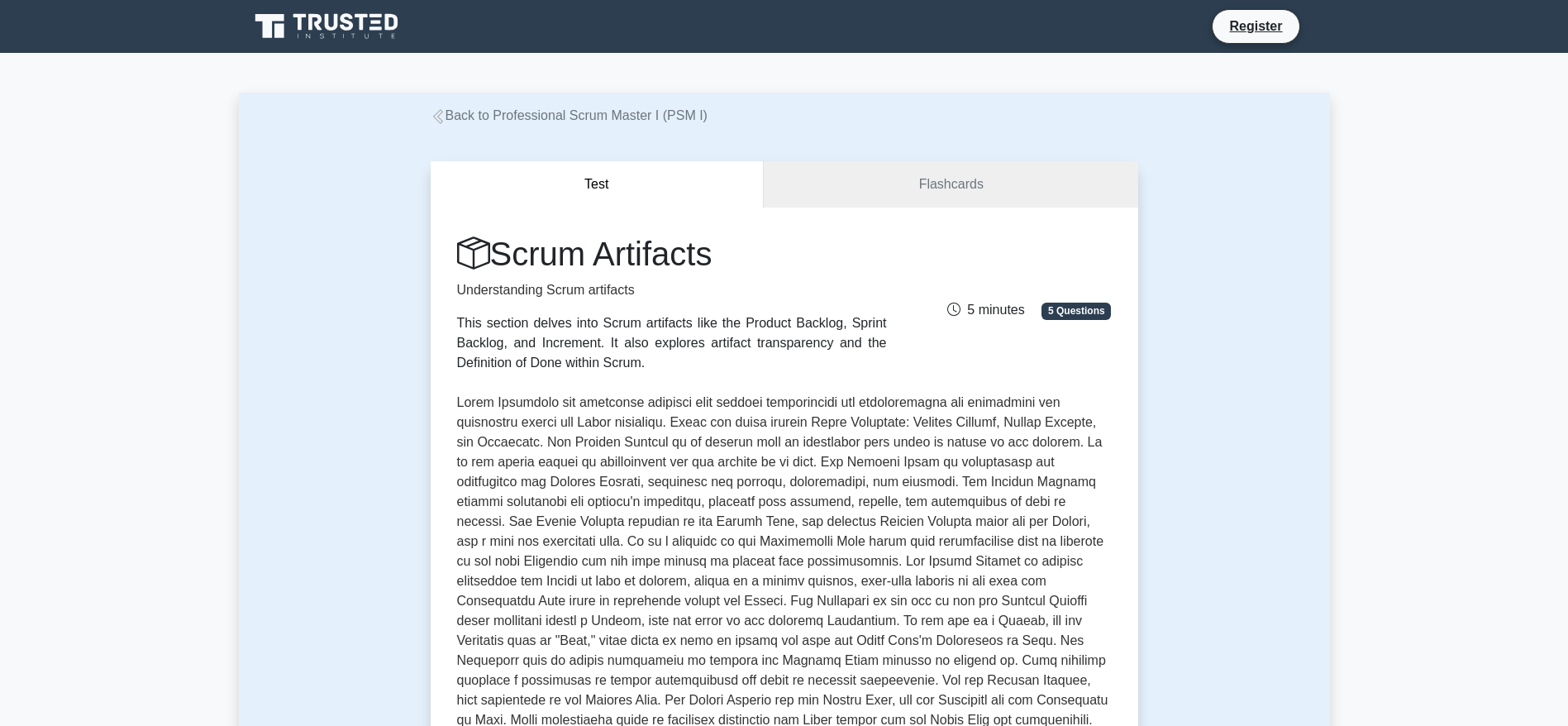 drag, startPoint x: 741, startPoint y: 256, endPoint x: 494, endPoint y: 234, distance: 247.97782 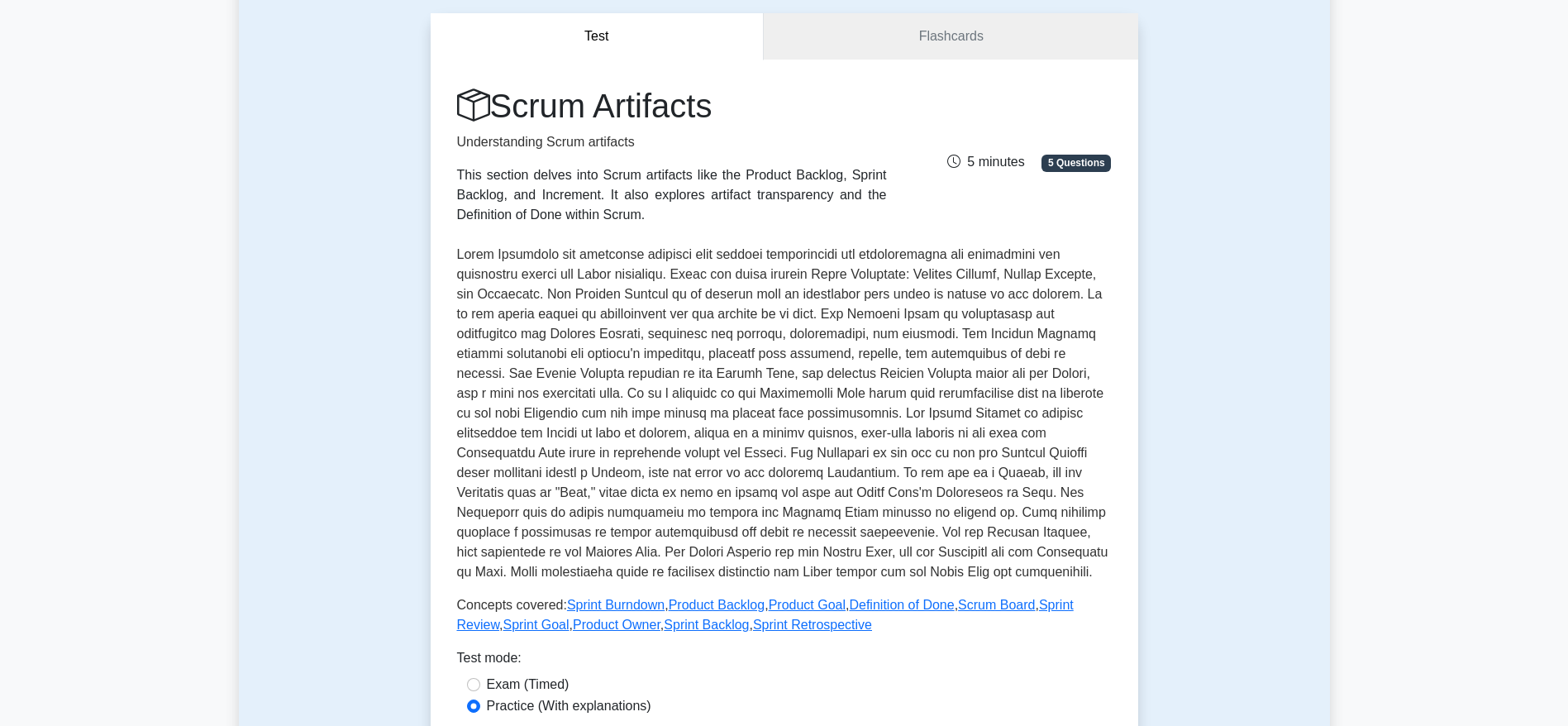 scroll, scrollTop: 124, scrollLeft: 0, axis: vertical 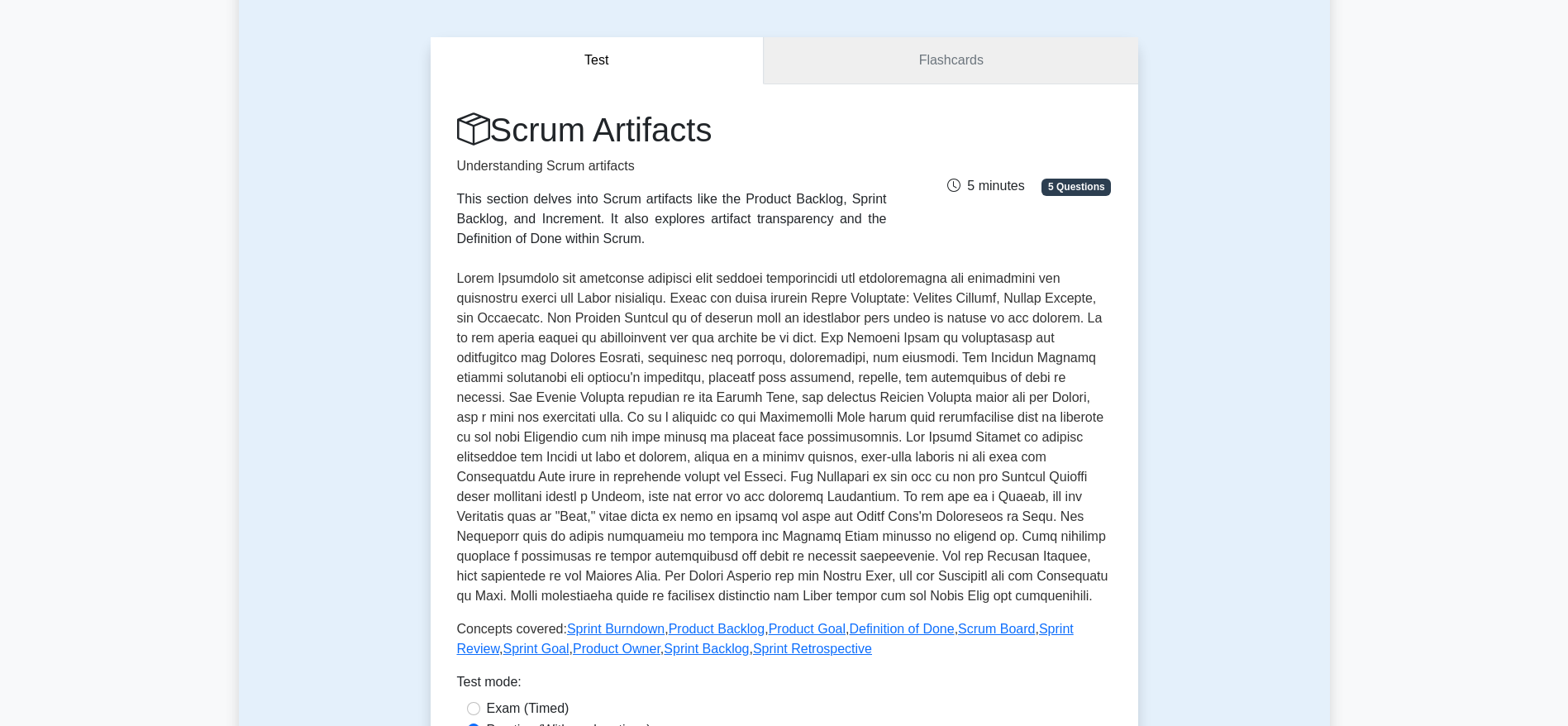click on "Flashcards" at bounding box center [951, 60] 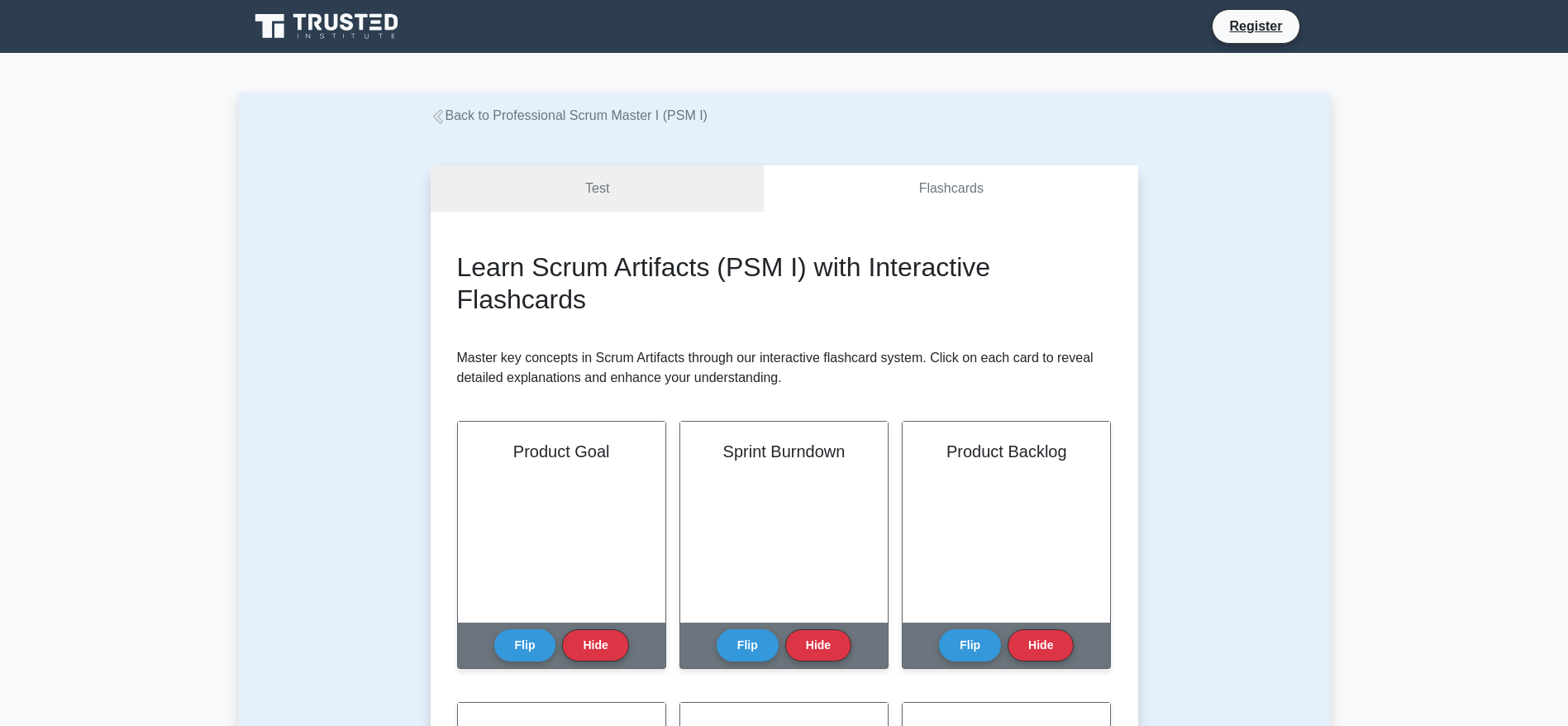 scroll, scrollTop: 0, scrollLeft: 0, axis: both 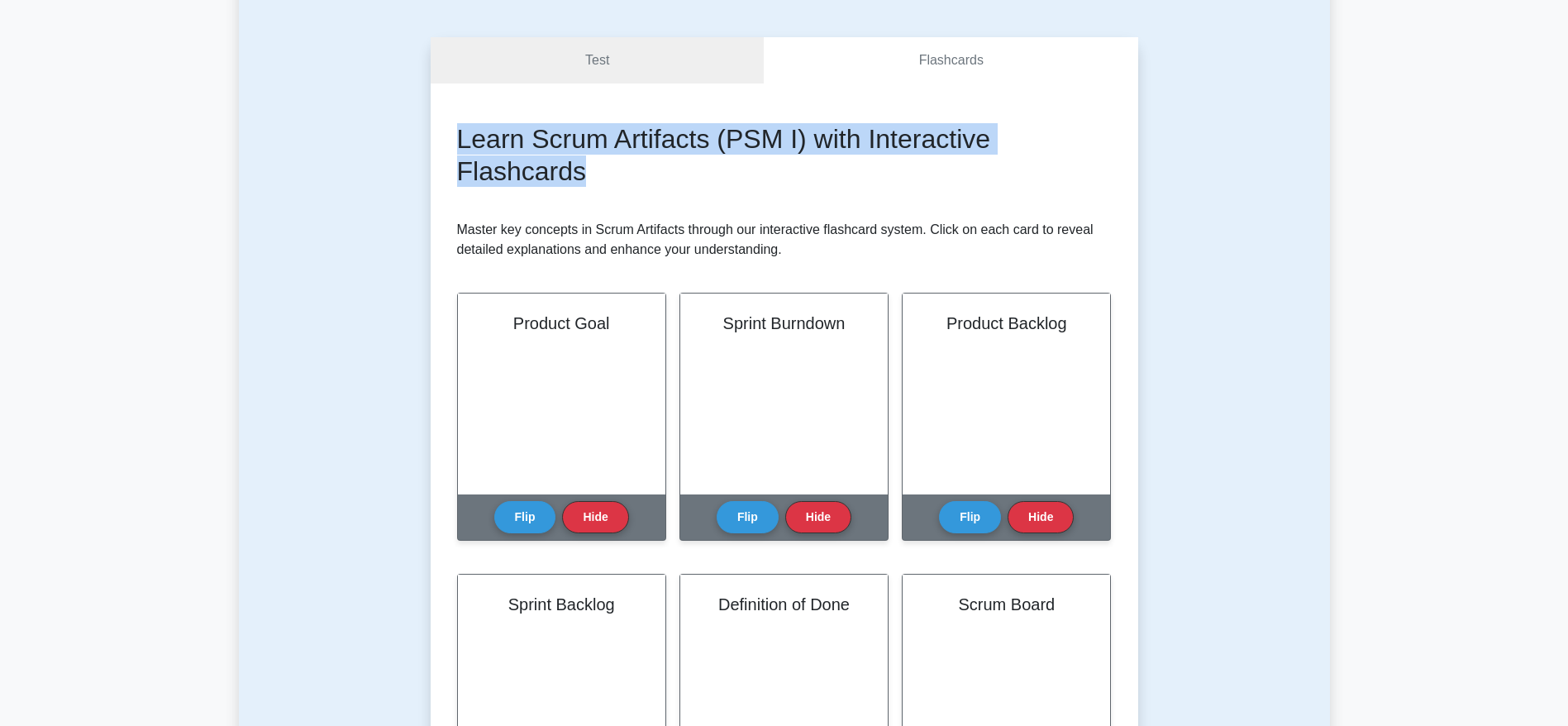 drag, startPoint x: 460, startPoint y: 136, endPoint x: 593, endPoint y: 187, distance: 142.44297 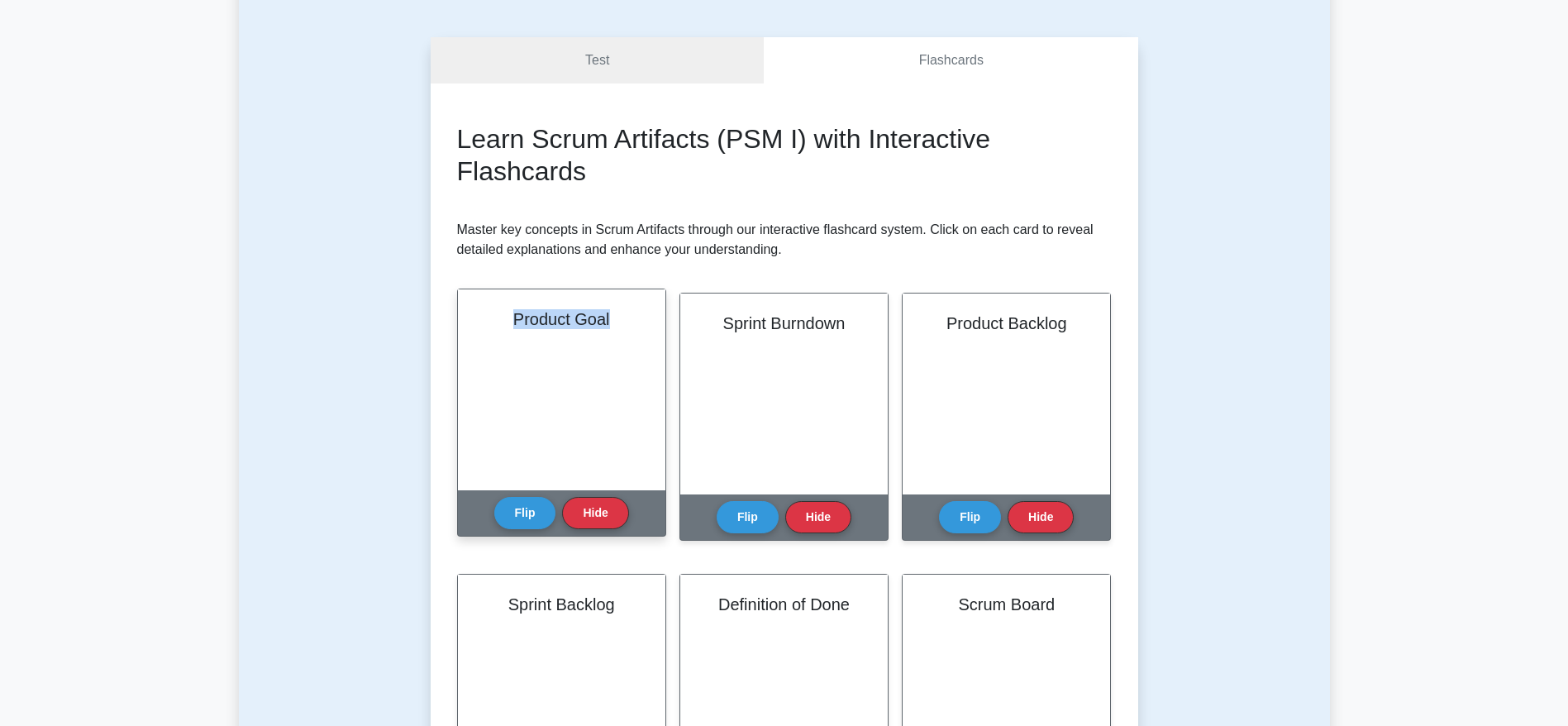 drag, startPoint x: 514, startPoint y: 319, endPoint x: 620, endPoint y: 327, distance: 106.30146 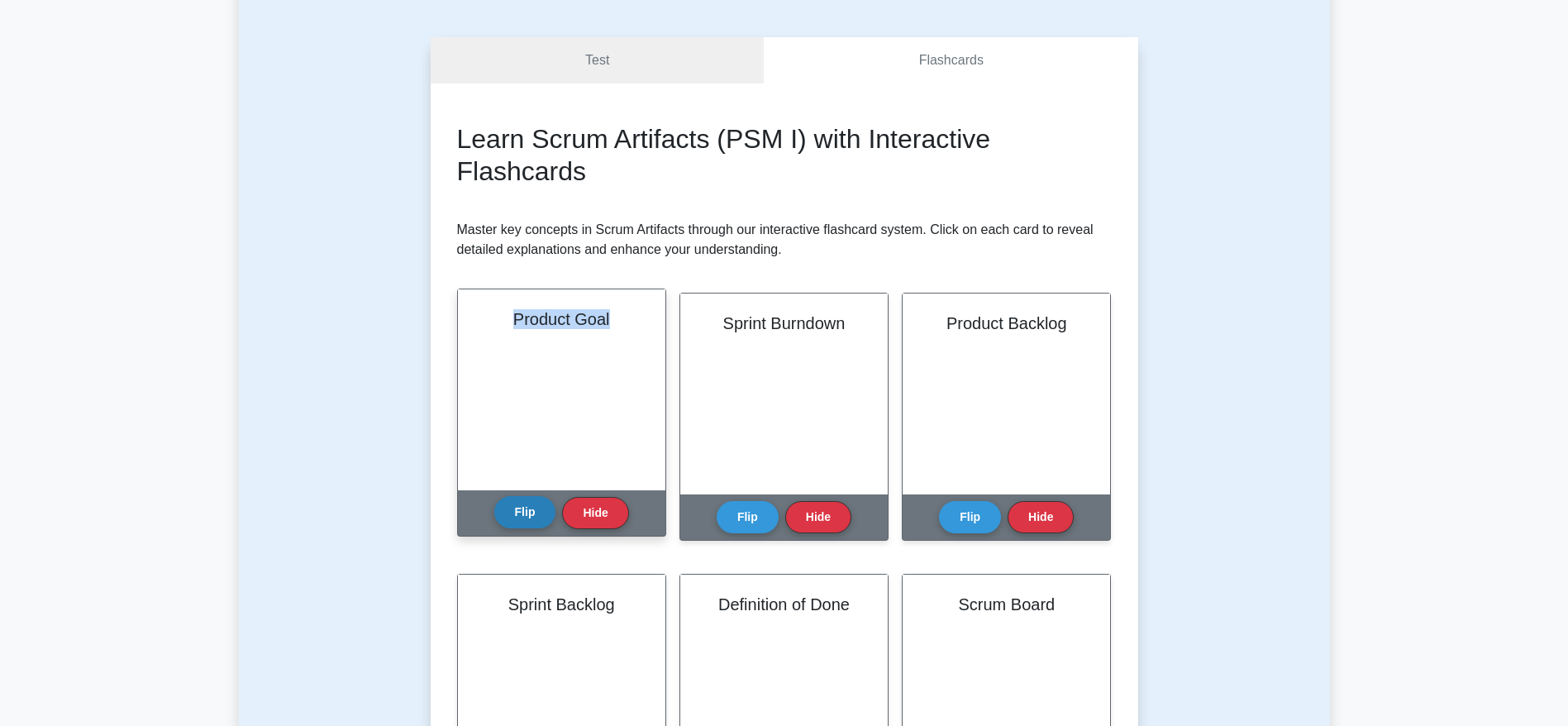 scroll, scrollTop: 124, scrollLeft: 0, axis: vertical 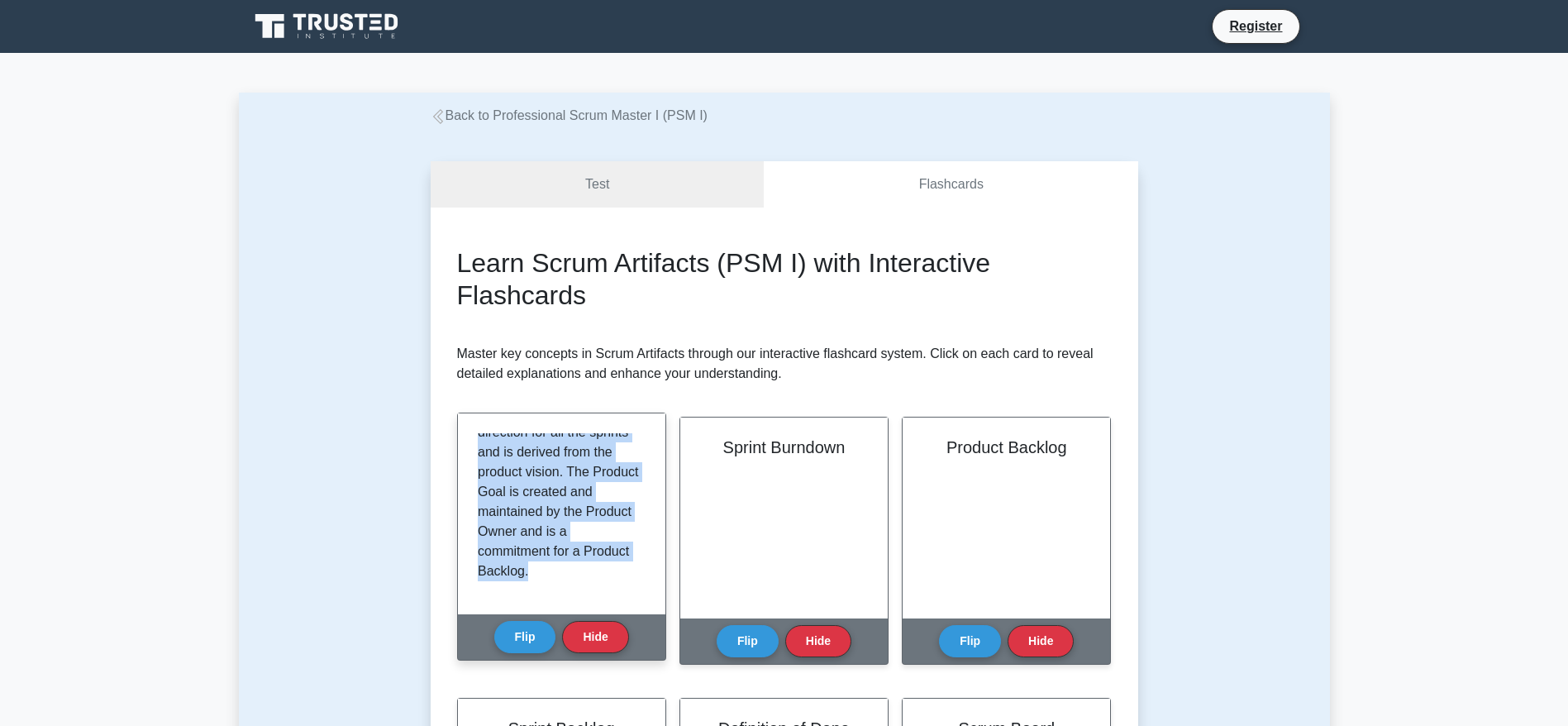 drag, startPoint x: 478, startPoint y: 445, endPoint x: 605, endPoint y: 585, distance: 189.02116 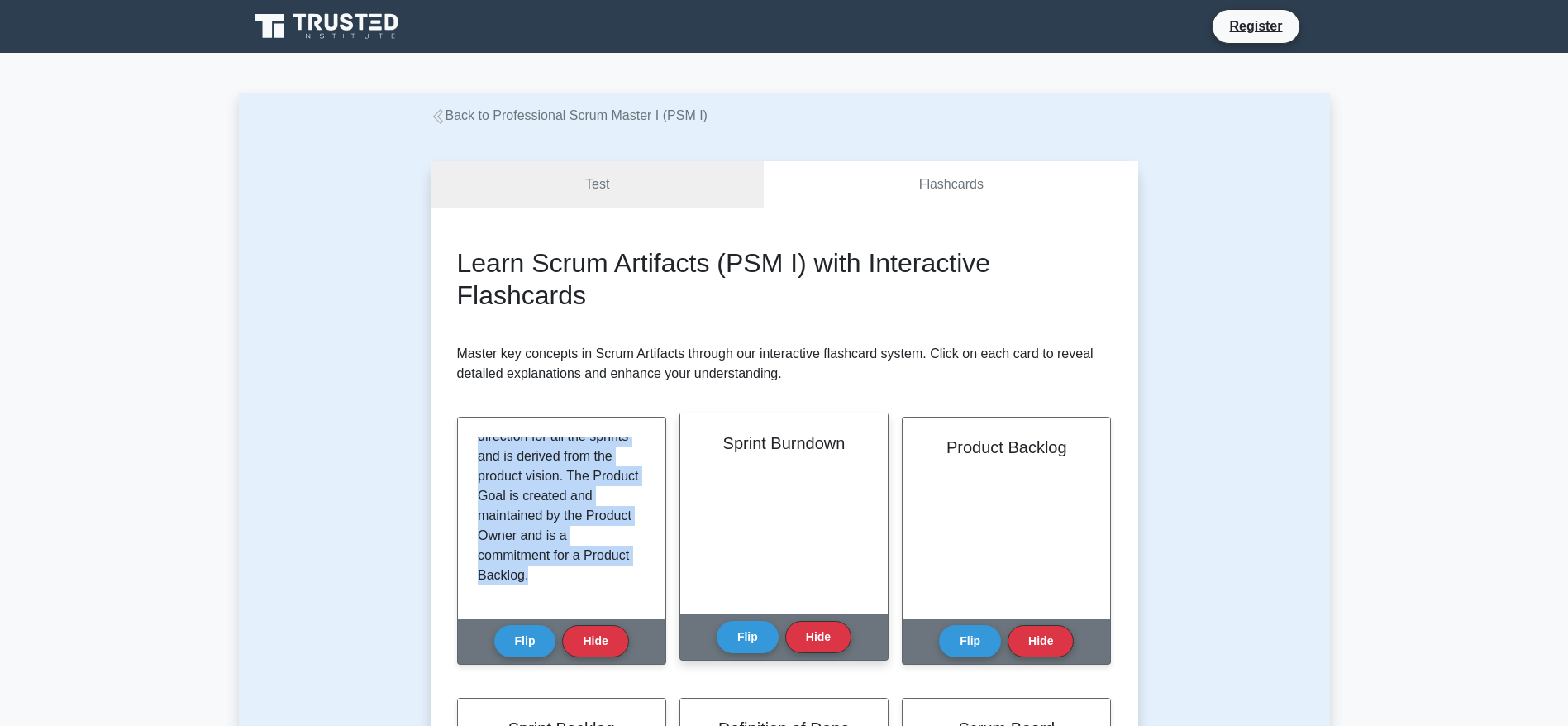 scroll, scrollTop: 124, scrollLeft: 0, axis: vertical 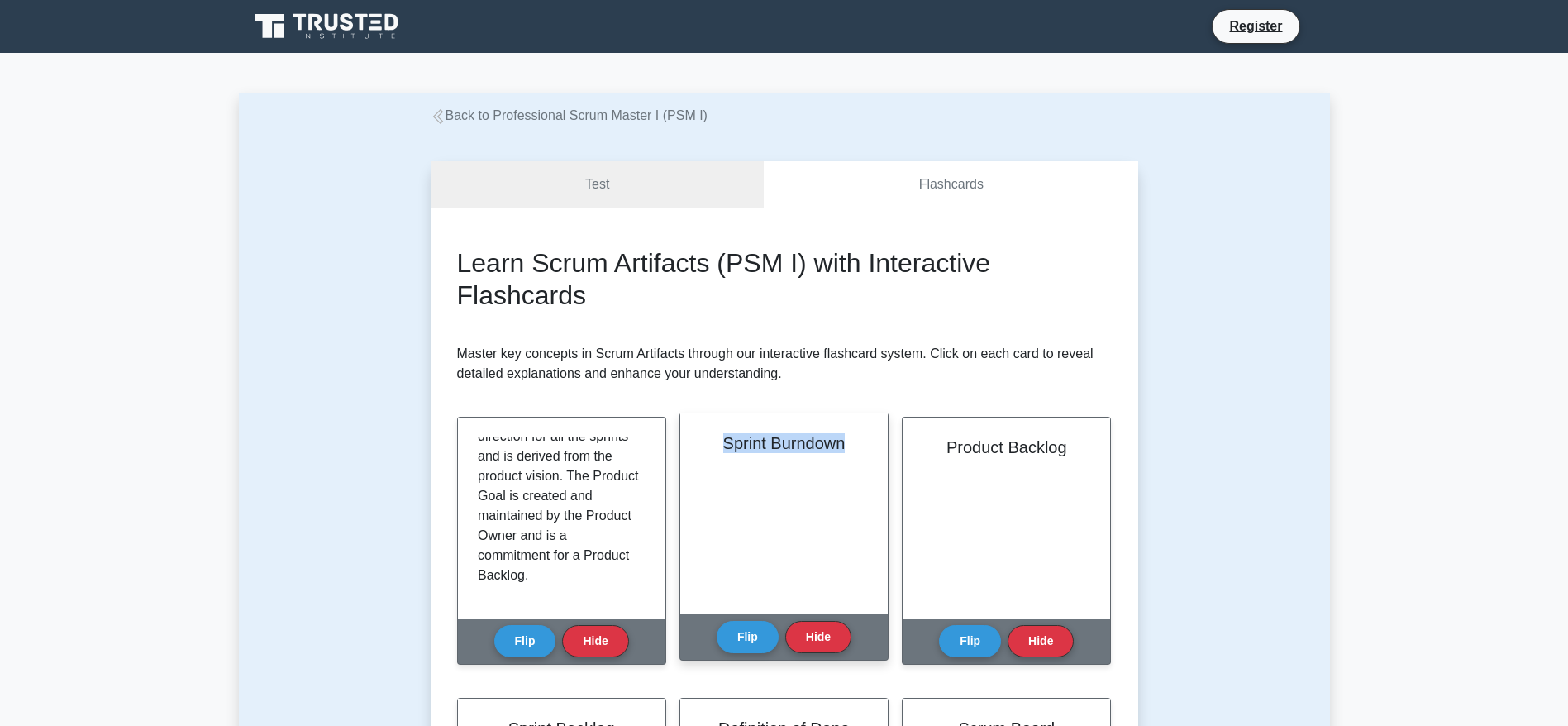 drag, startPoint x: 723, startPoint y: 446, endPoint x: 884, endPoint y: 443, distance: 161.0279 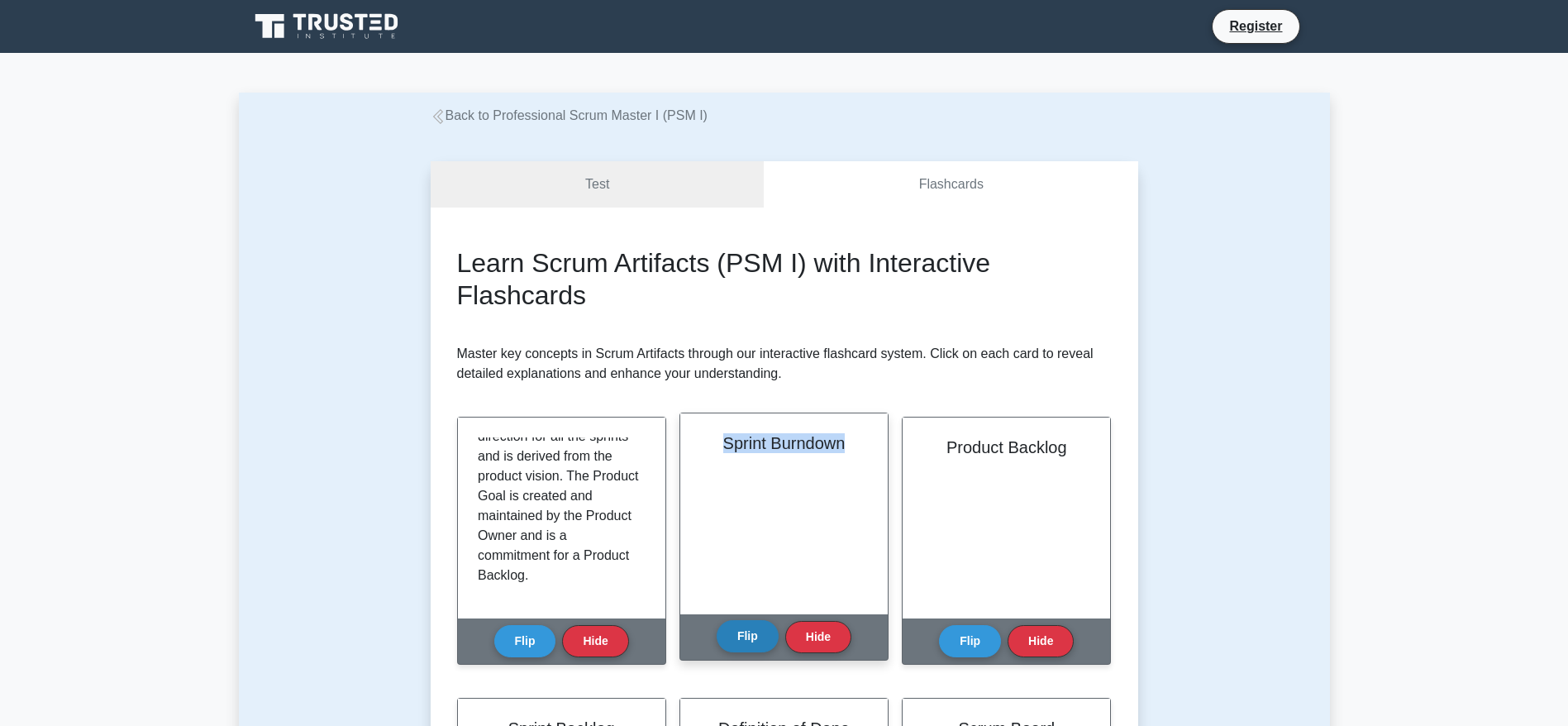 click on "Flip" at bounding box center (747, 636) 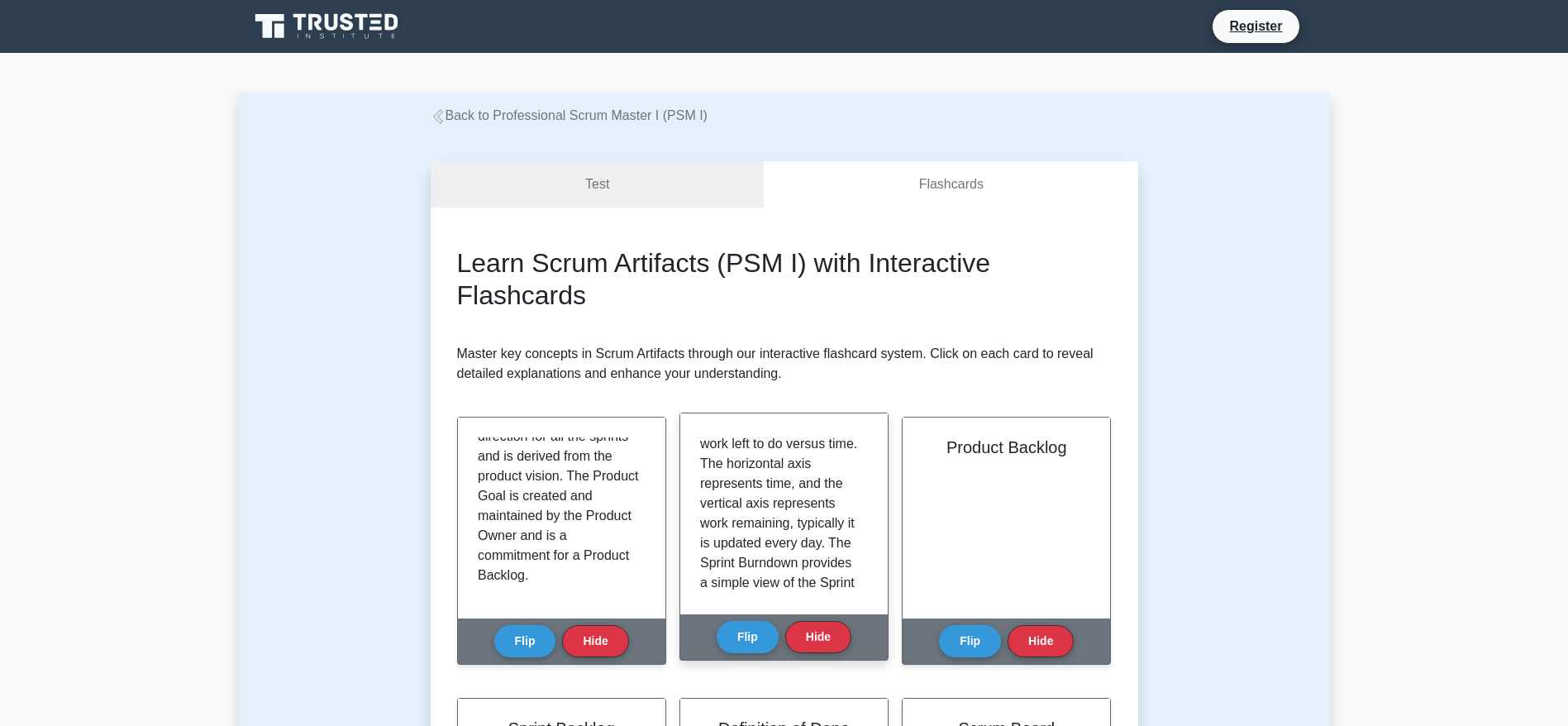 scroll, scrollTop: 0, scrollLeft: 0, axis: both 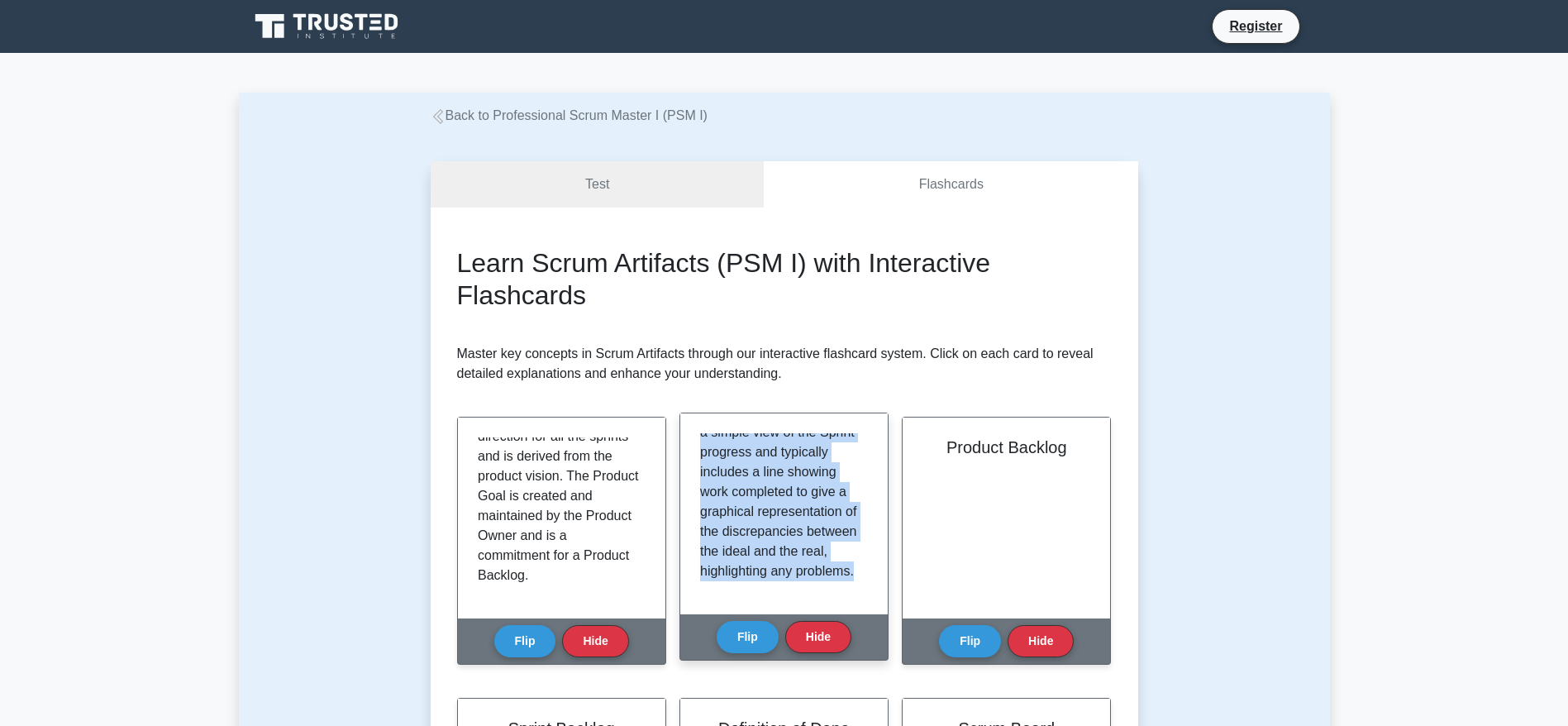 drag, startPoint x: 701, startPoint y: 437, endPoint x: 829, endPoint y: 612, distance: 216.8156 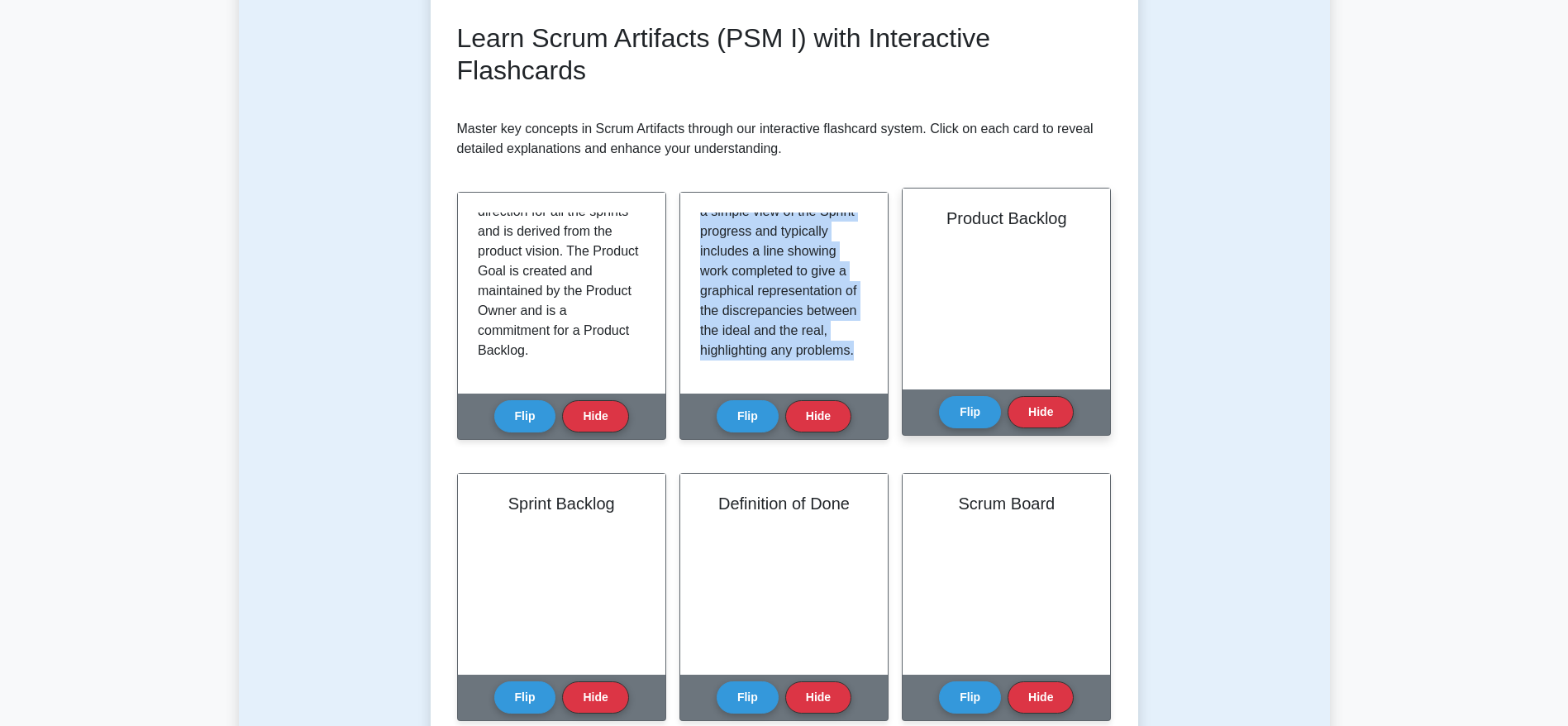 scroll, scrollTop: 248, scrollLeft: 0, axis: vertical 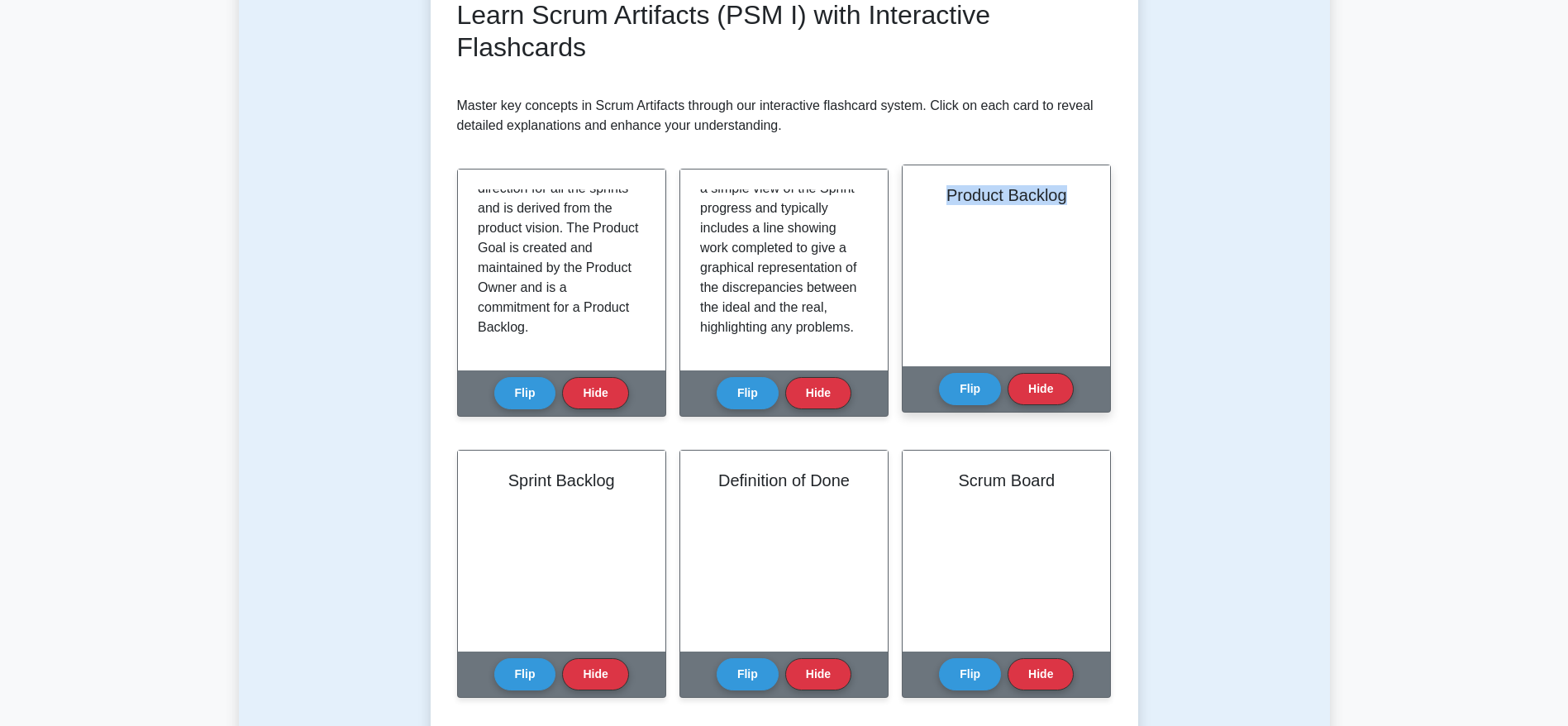 drag, startPoint x: 941, startPoint y: 190, endPoint x: 1076, endPoint y: 189, distance: 135.0037 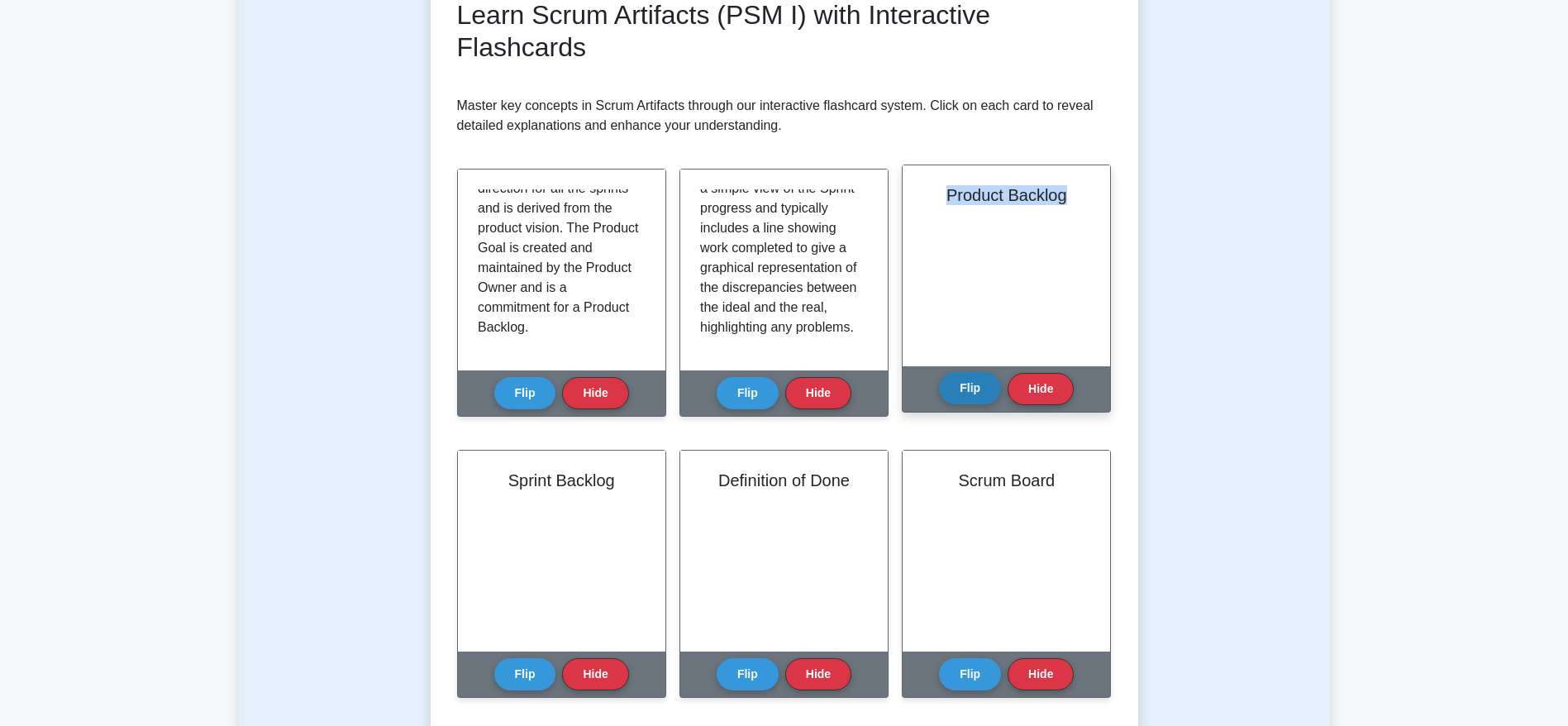 click on "Flip" at bounding box center [970, 388] 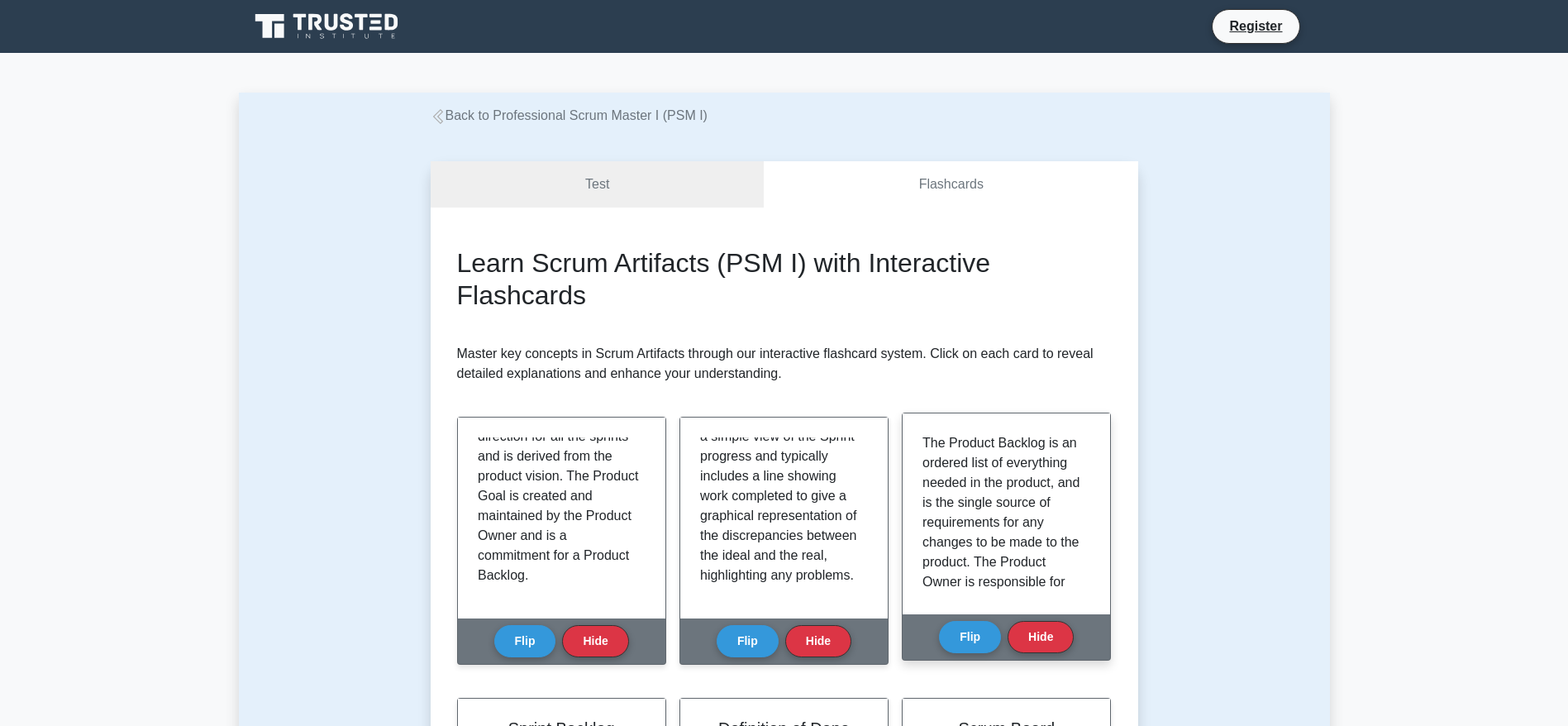 scroll, scrollTop: 248, scrollLeft: 0, axis: vertical 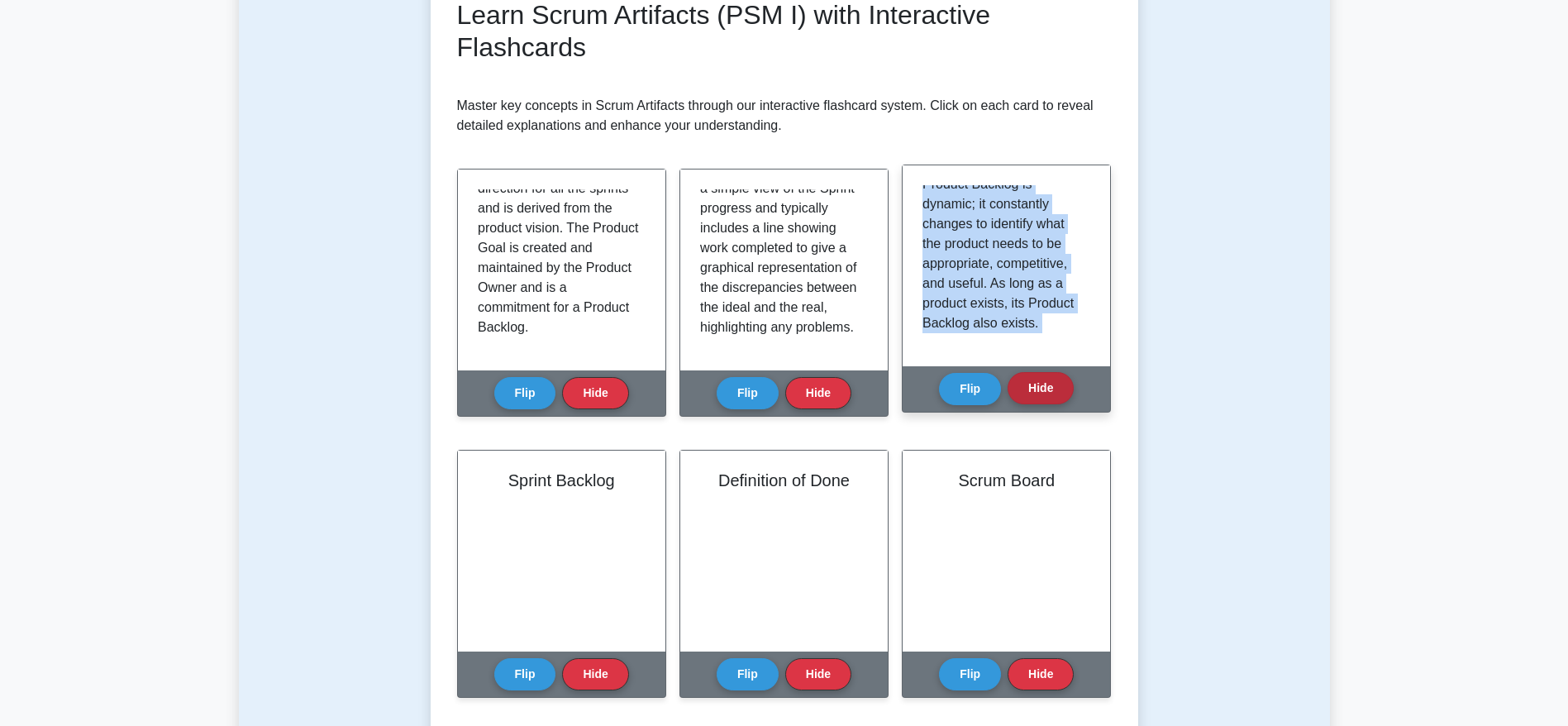 drag, startPoint x: 922, startPoint y: 193, endPoint x: 1056, endPoint y: 399, distance: 245.7478 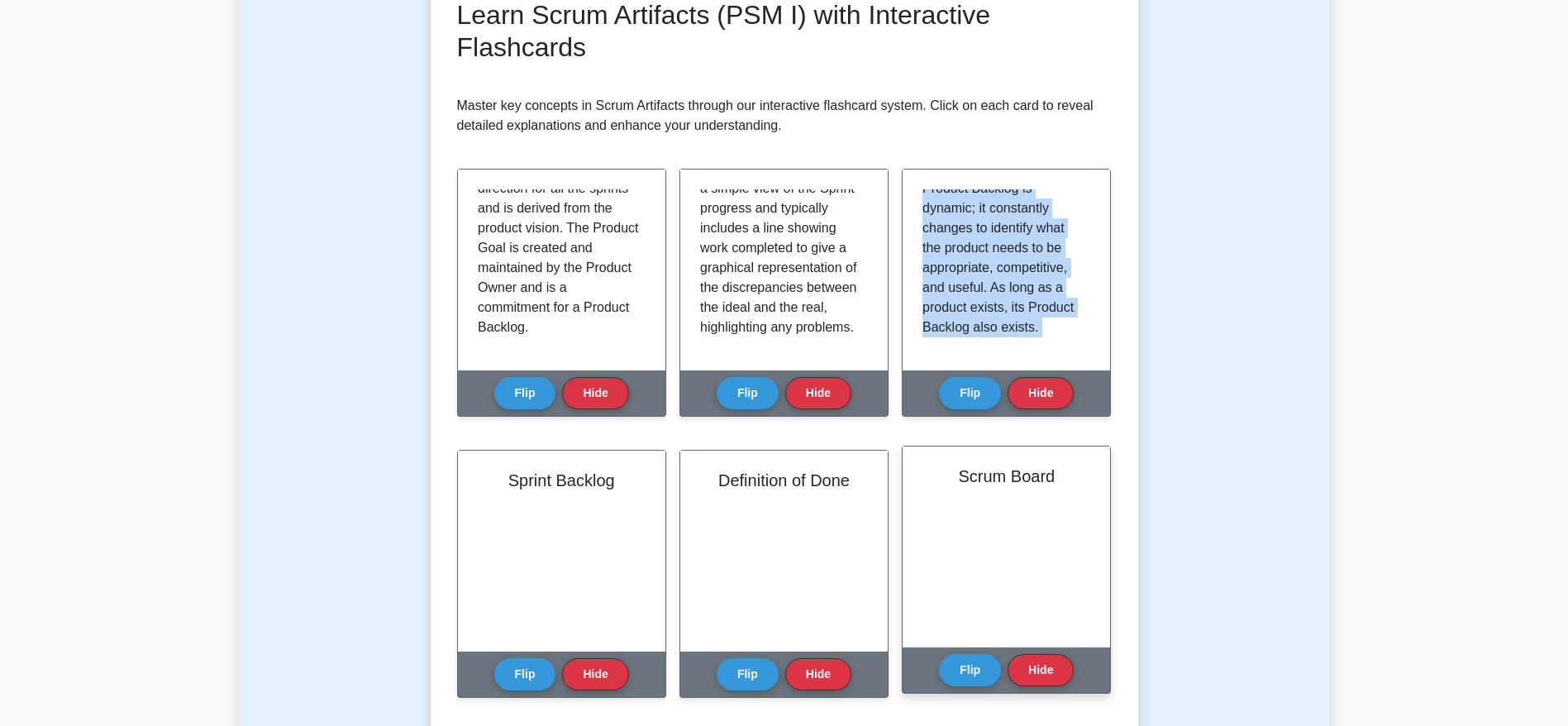 scroll, scrollTop: 124, scrollLeft: 0, axis: vertical 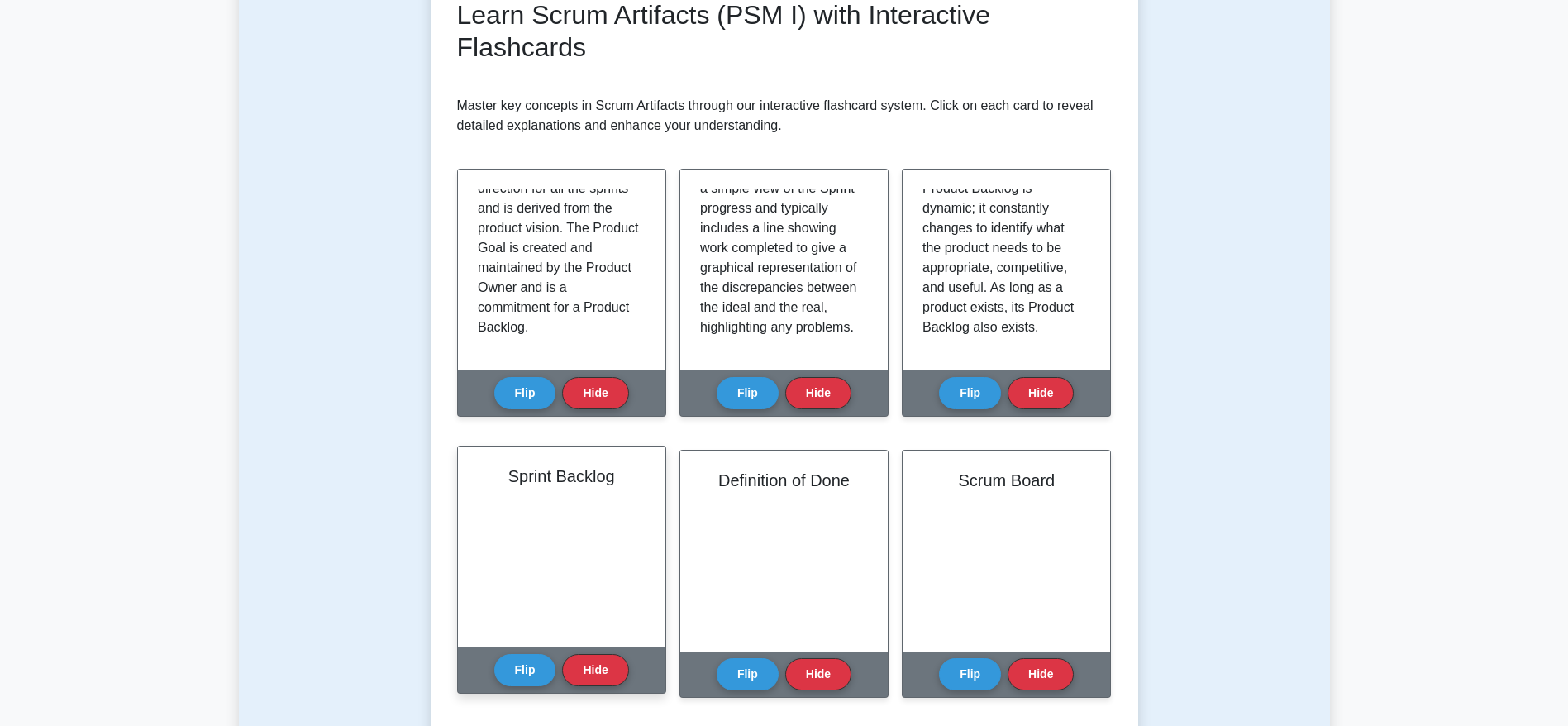 click on "Sprint Backlog" at bounding box center [561, 476] 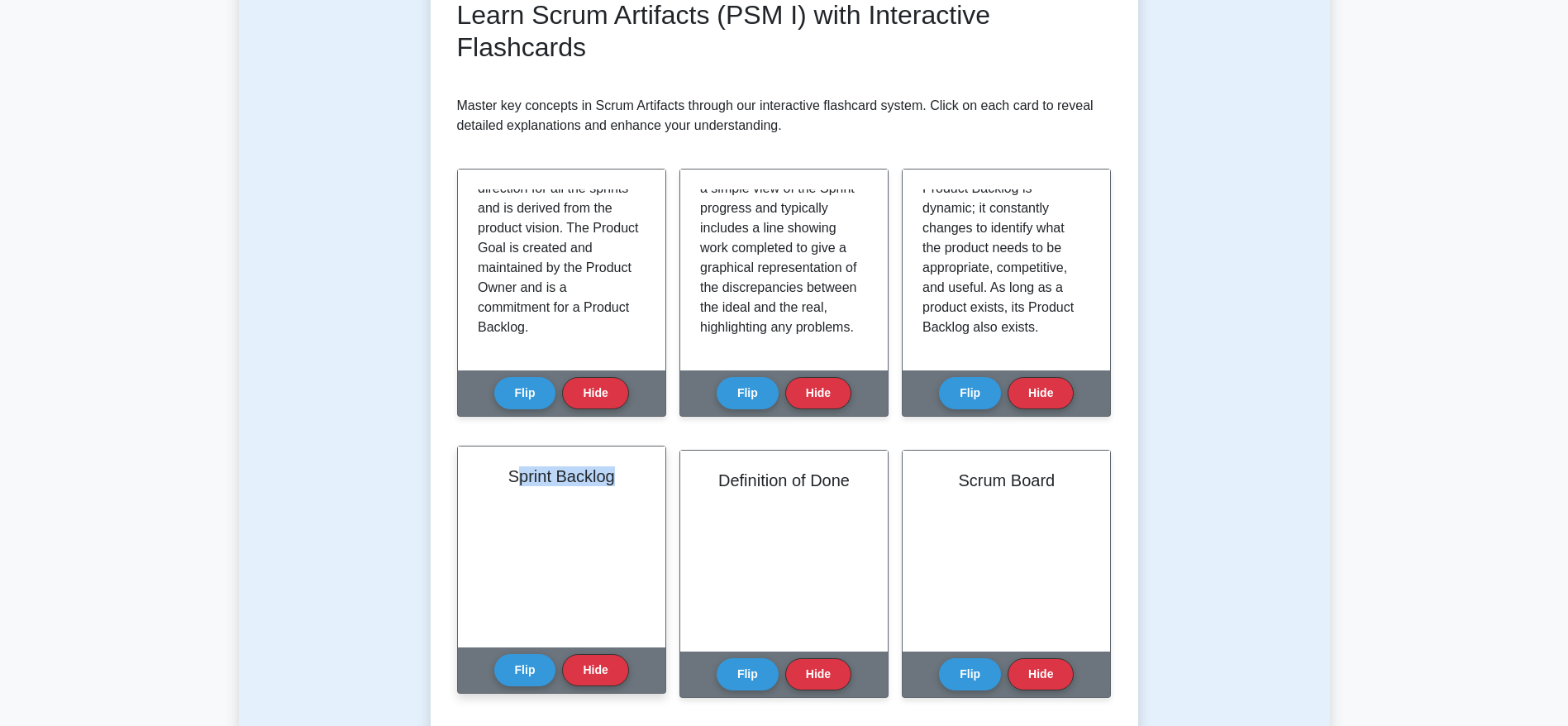 drag, startPoint x: 512, startPoint y: 477, endPoint x: 620, endPoint y: 476, distance: 108.00463 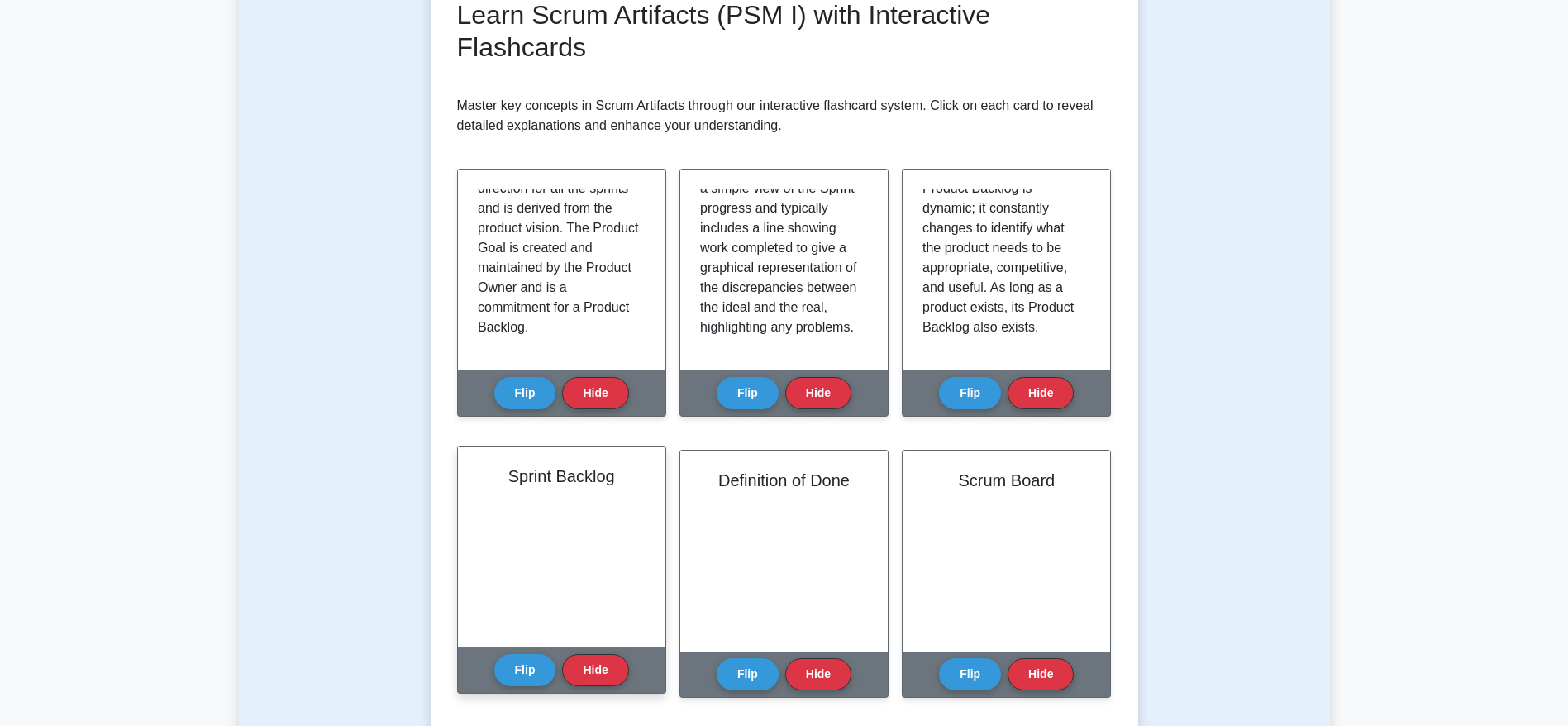 click on "Sprint Backlog" at bounding box center (561, 476) 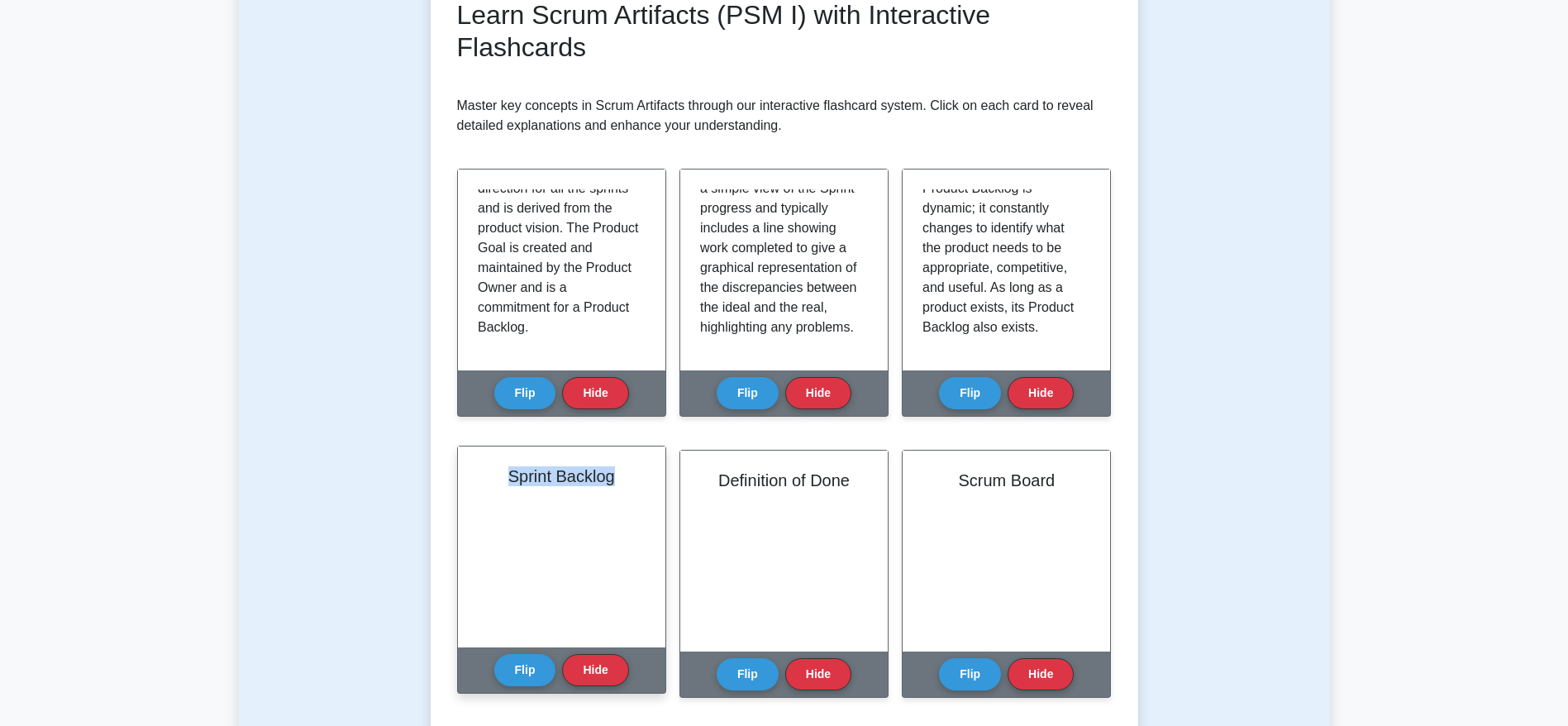 drag, startPoint x: 509, startPoint y: 474, endPoint x: 628, endPoint y: 477, distance: 119.03781 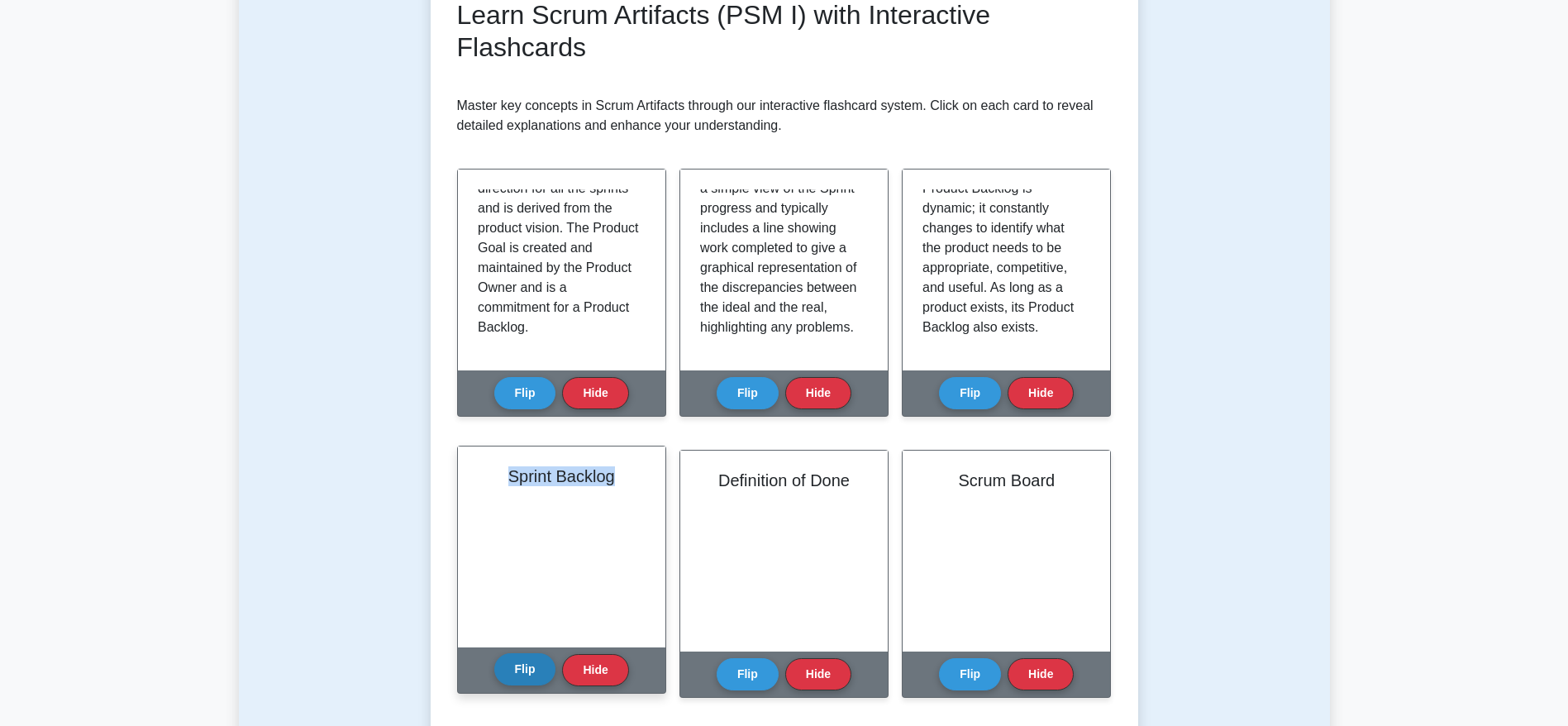 click on "Flip" at bounding box center [525, 669] 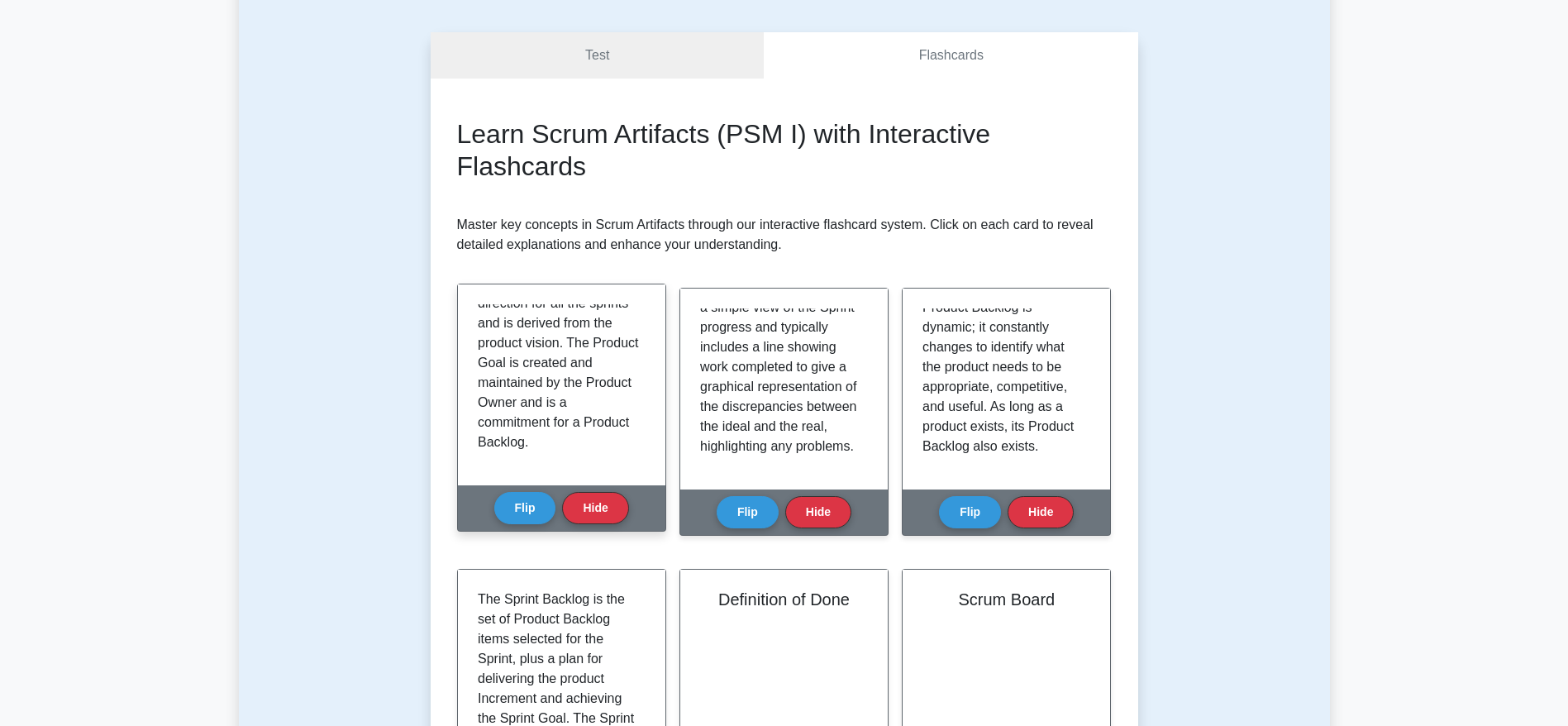 scroll, scrollTop: 248, scrollLeft: 0, axis: vertical 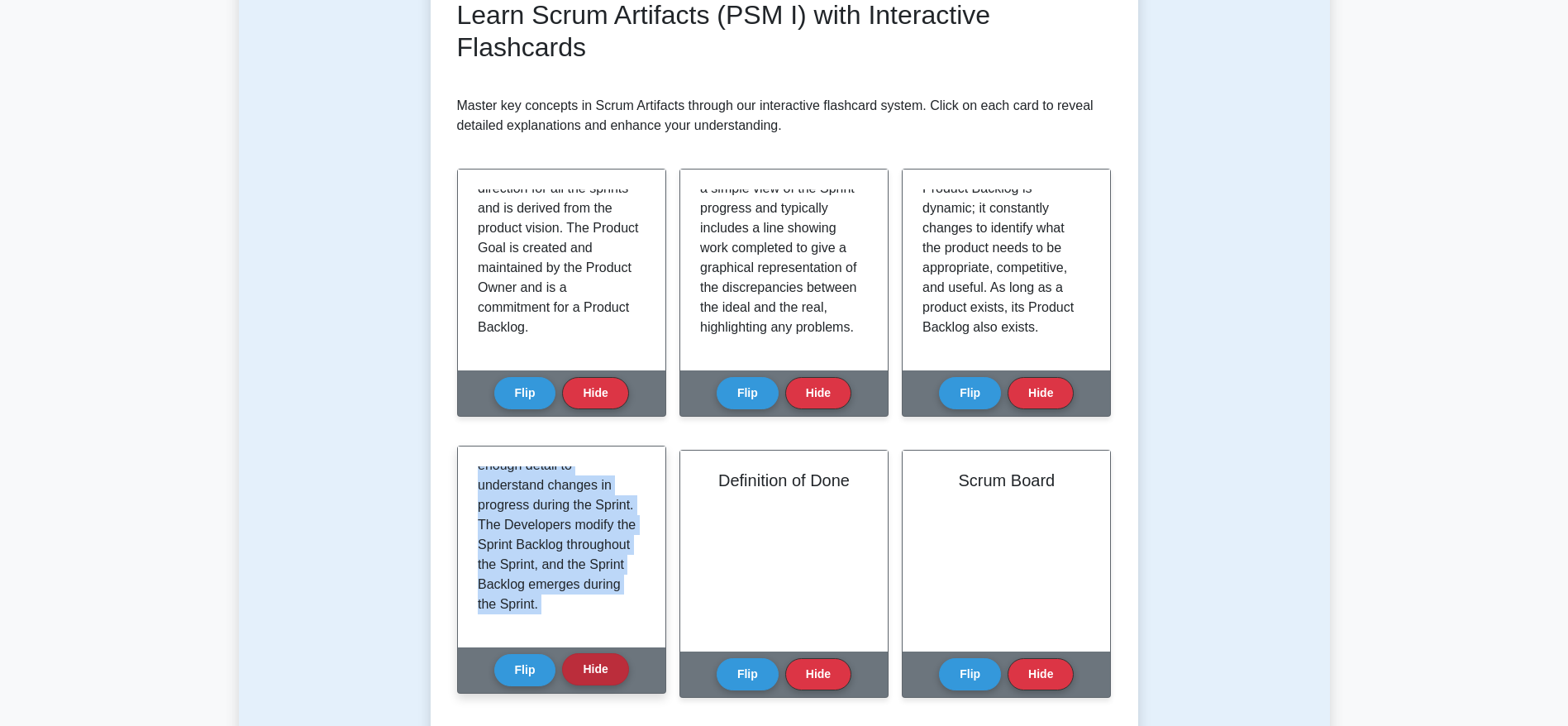 drag, startPoint x: 478, startPoint y: 474, endPoint x: 603, endPoint y: 661, distance: 224.9311 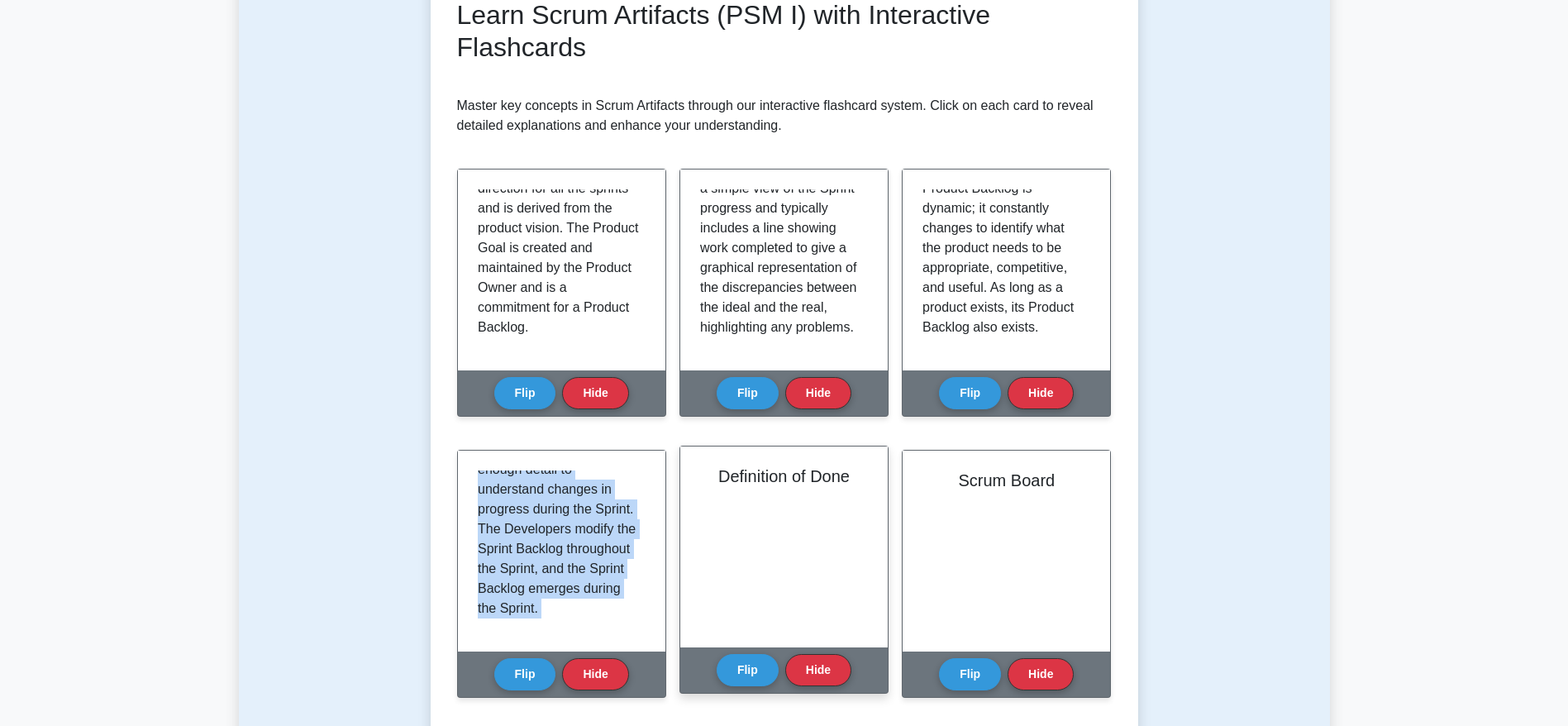 scroll, scrollTop: 124, scrollLeft: 0, axis: vertical 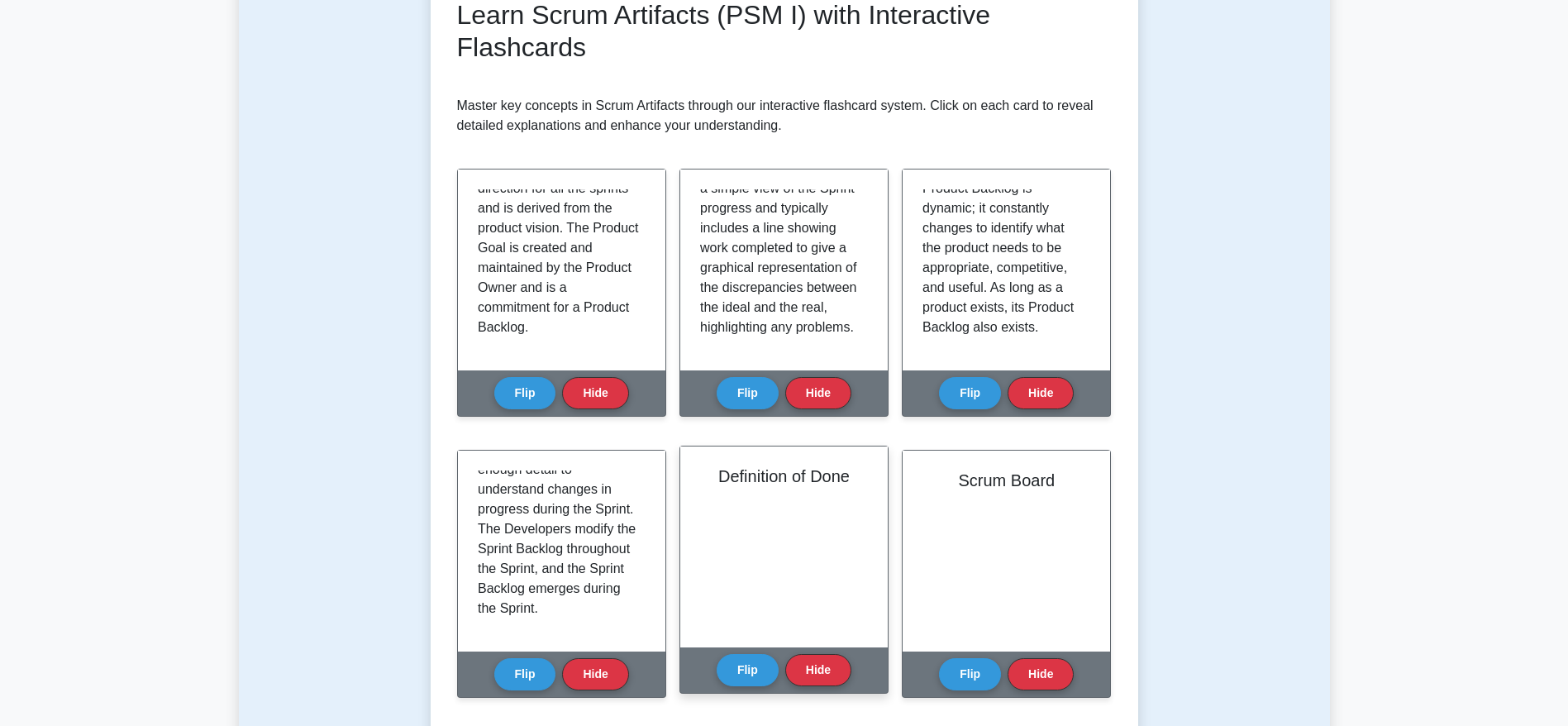 click on "Definition of Done" at bounding box center (784, 476) 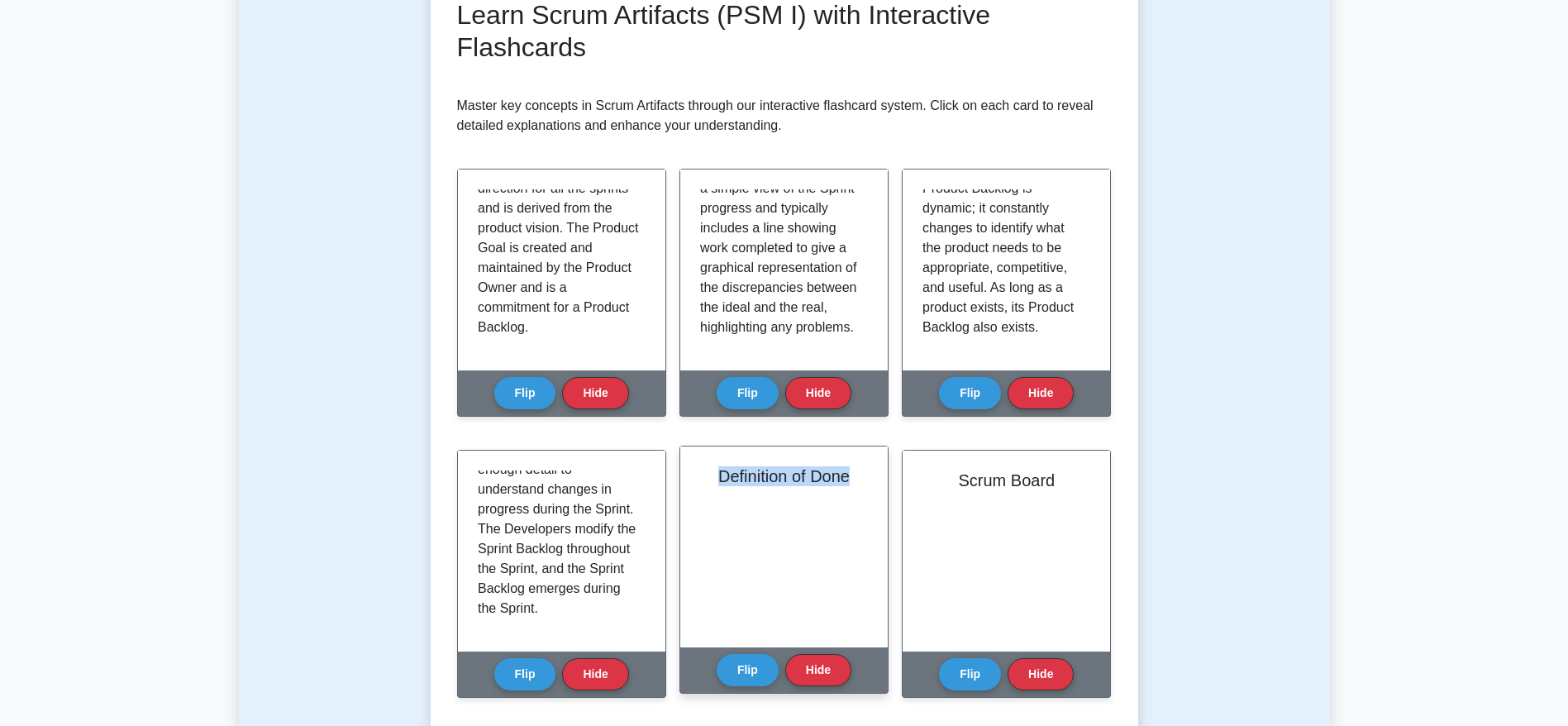 drag, startPoint x: 709, startPoint y: 475, endPoint x: 888, endPoint y: 485, distance: 179.2791 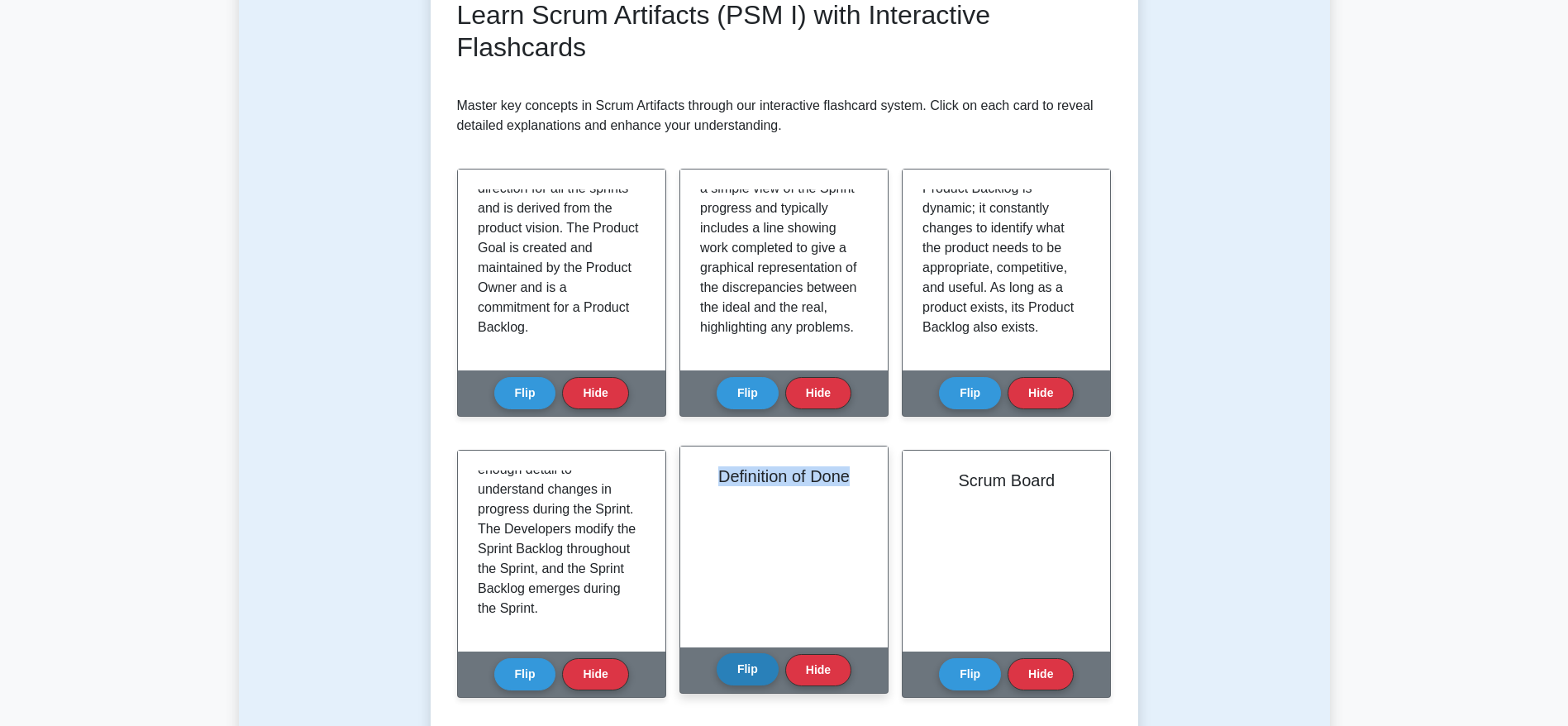 click on "Flip" at bounding box center [747, 669] 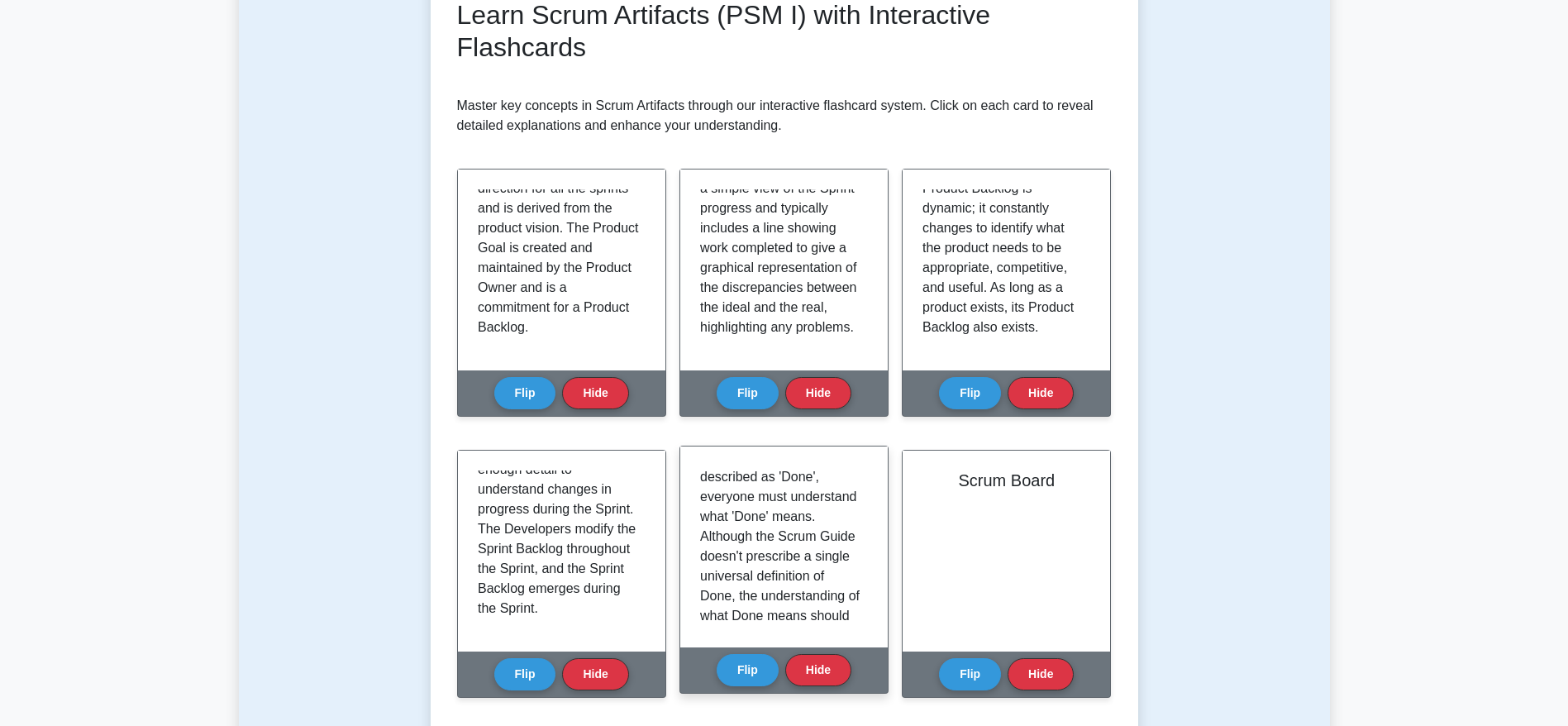 scroll, scrollTop: 0, scrollLeft: 0, axis: both 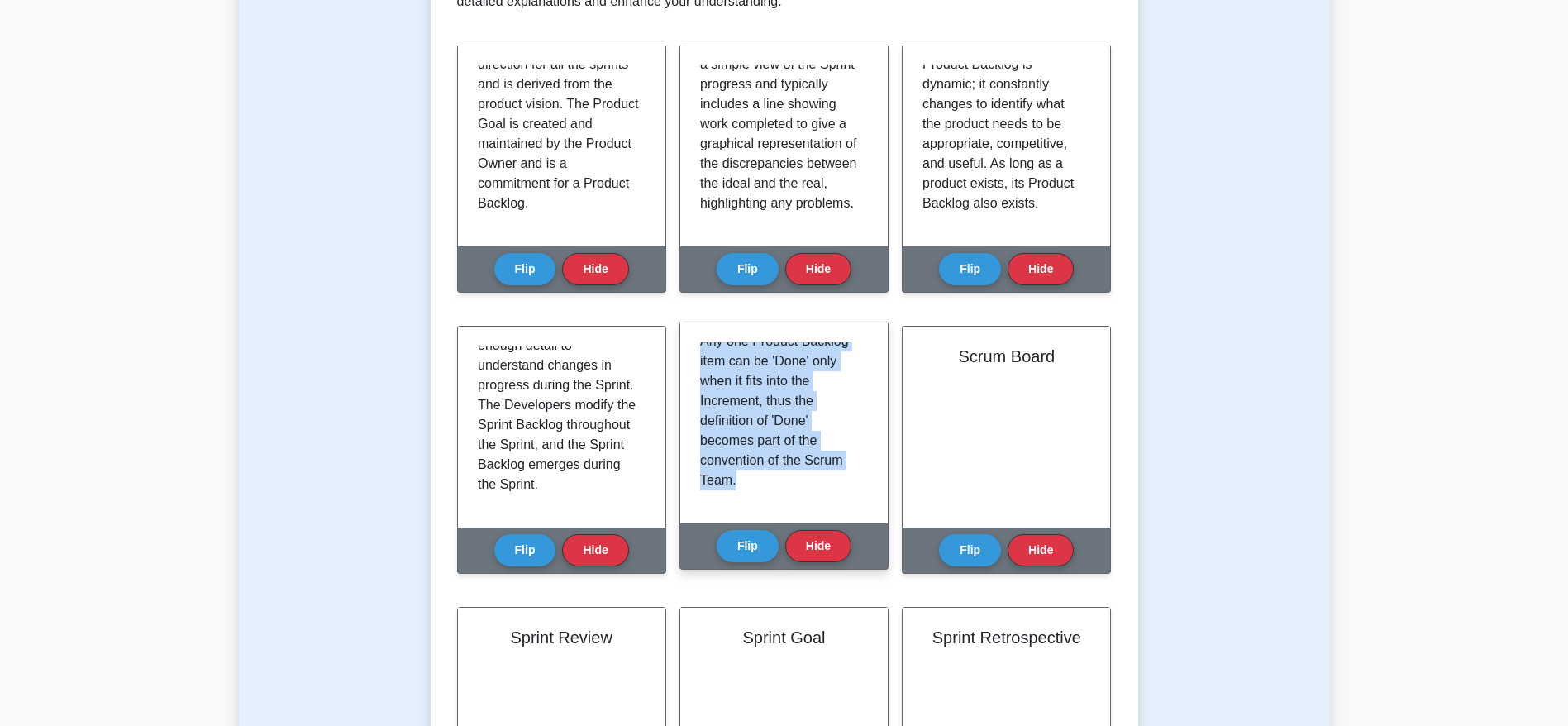 drag, startPoint x: 702, startPoint y: 349, endPoint x: 777, endPoint y: 489, distance: 158.8238 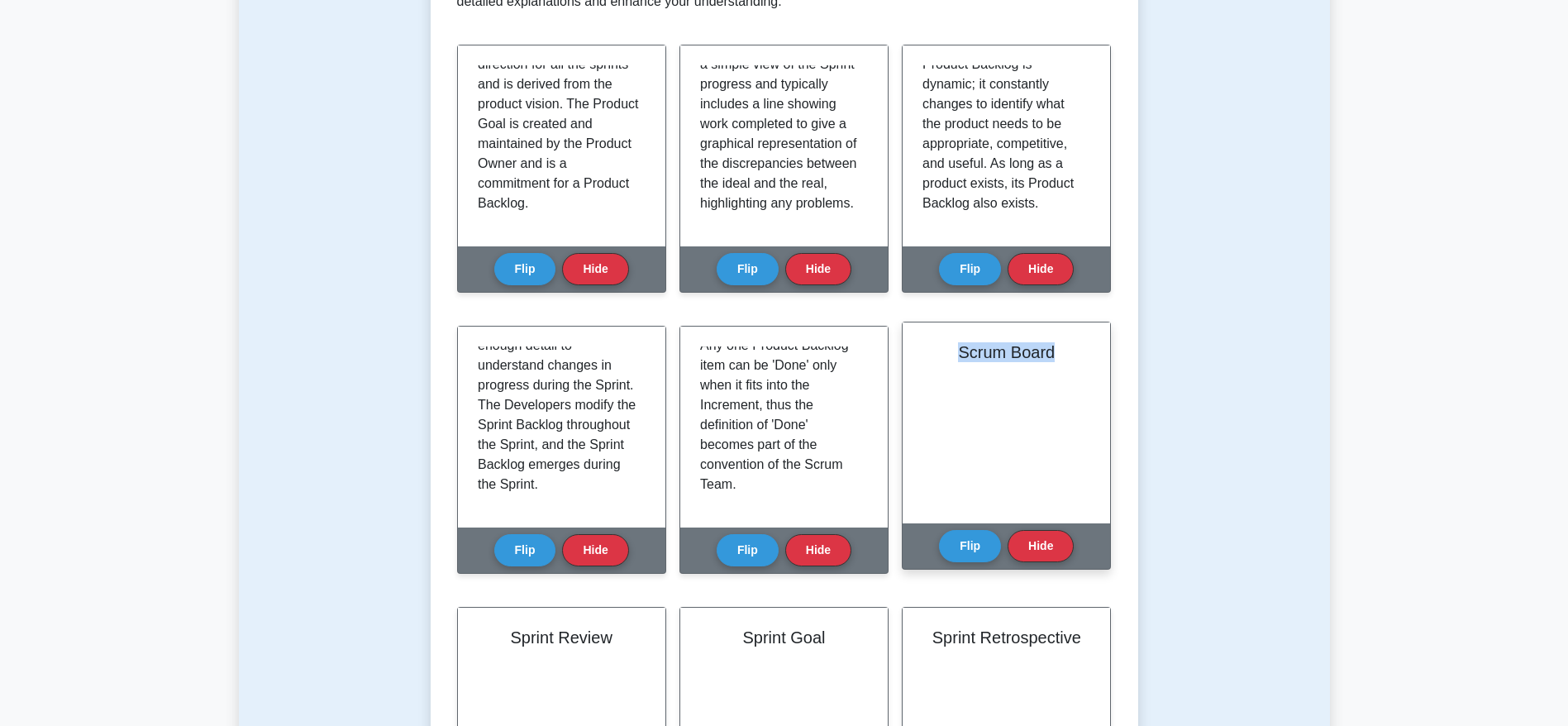 drag, startPoint x: 943, startPoint y: 351, endPoint x: 1056, endPoint y: 358, distance: 113.21661 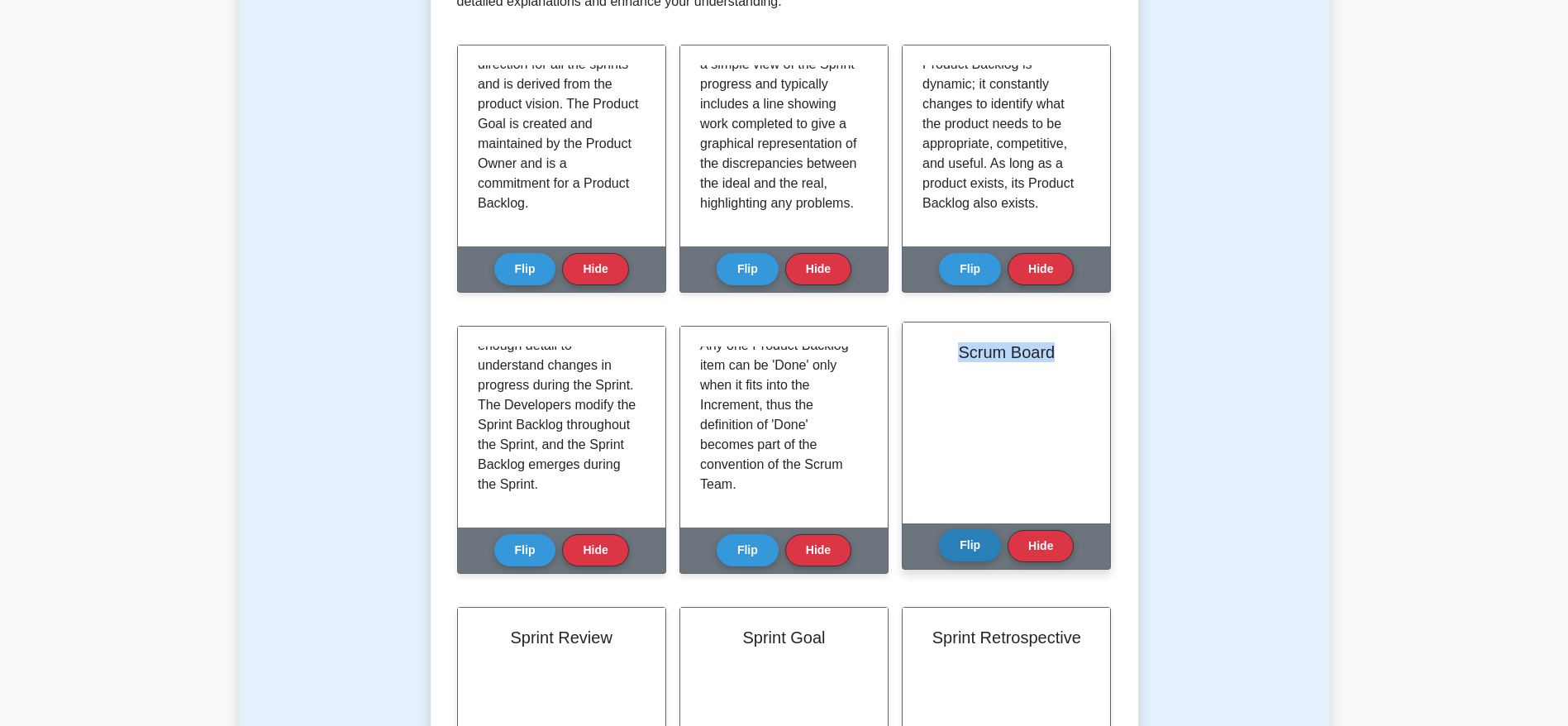 click on "Flip" at bounding box center (970, 545) 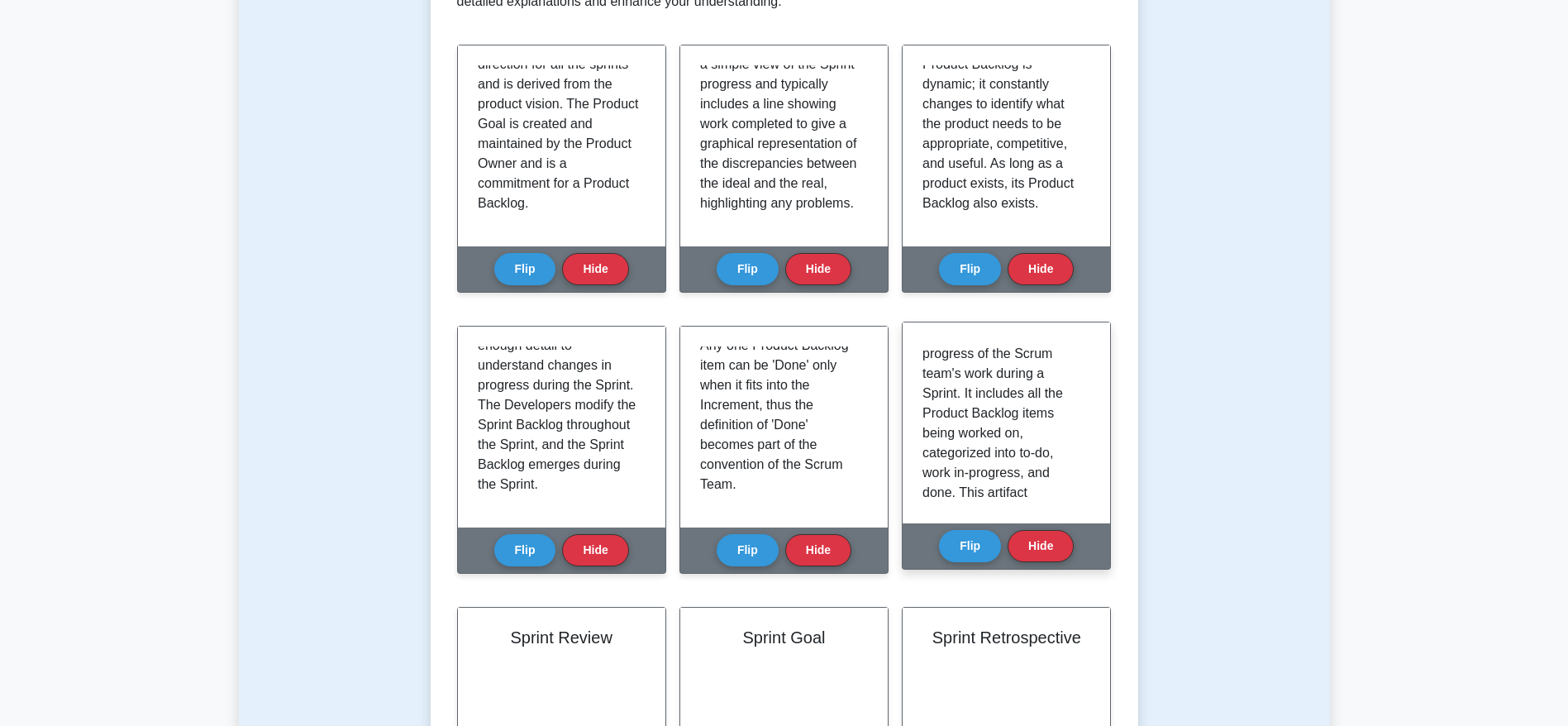scroll, scrollTop: 0, scrollLeft: 0, axis: both 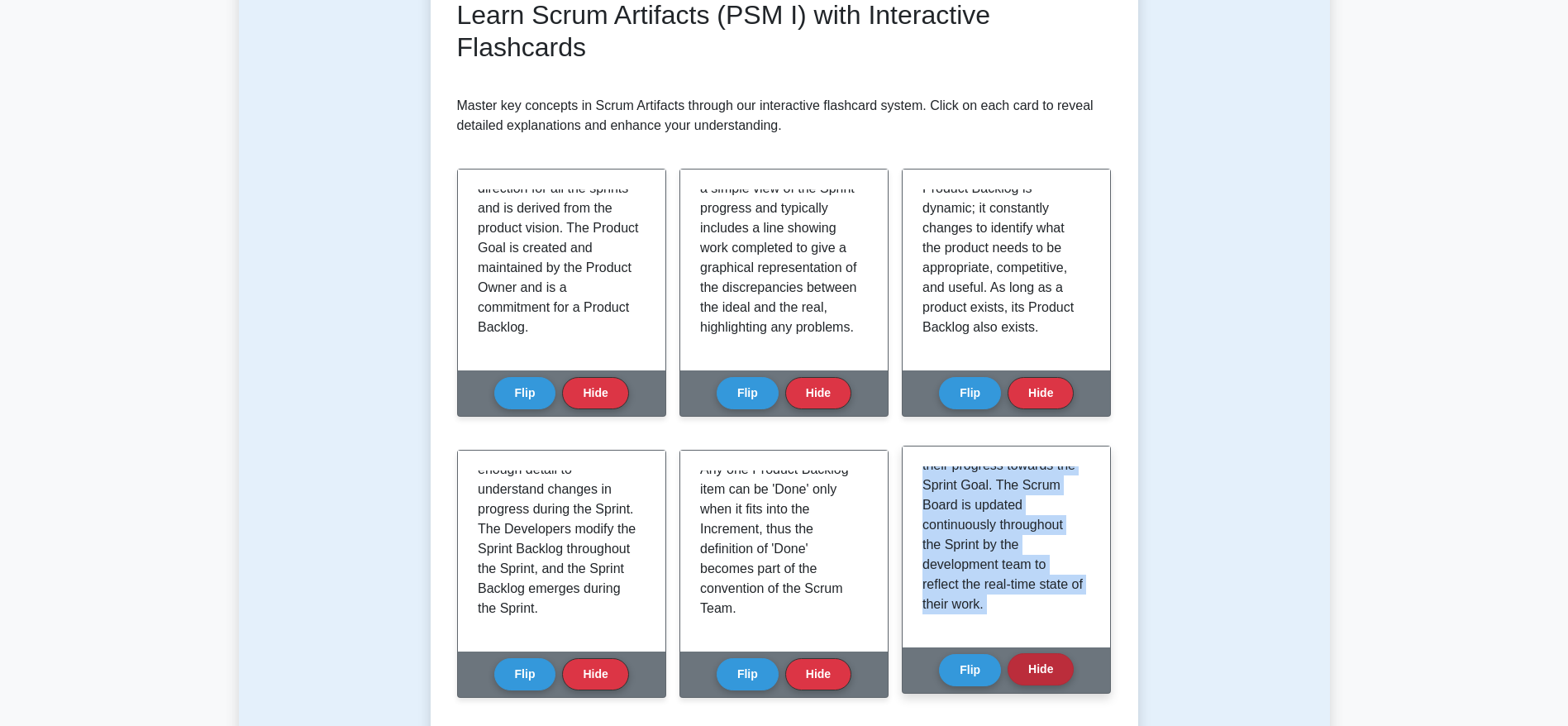 drag, startPoint x: 922, startPoint y: 475, endPoint x: 1027, endPoint y: 656, distance: 209.25105 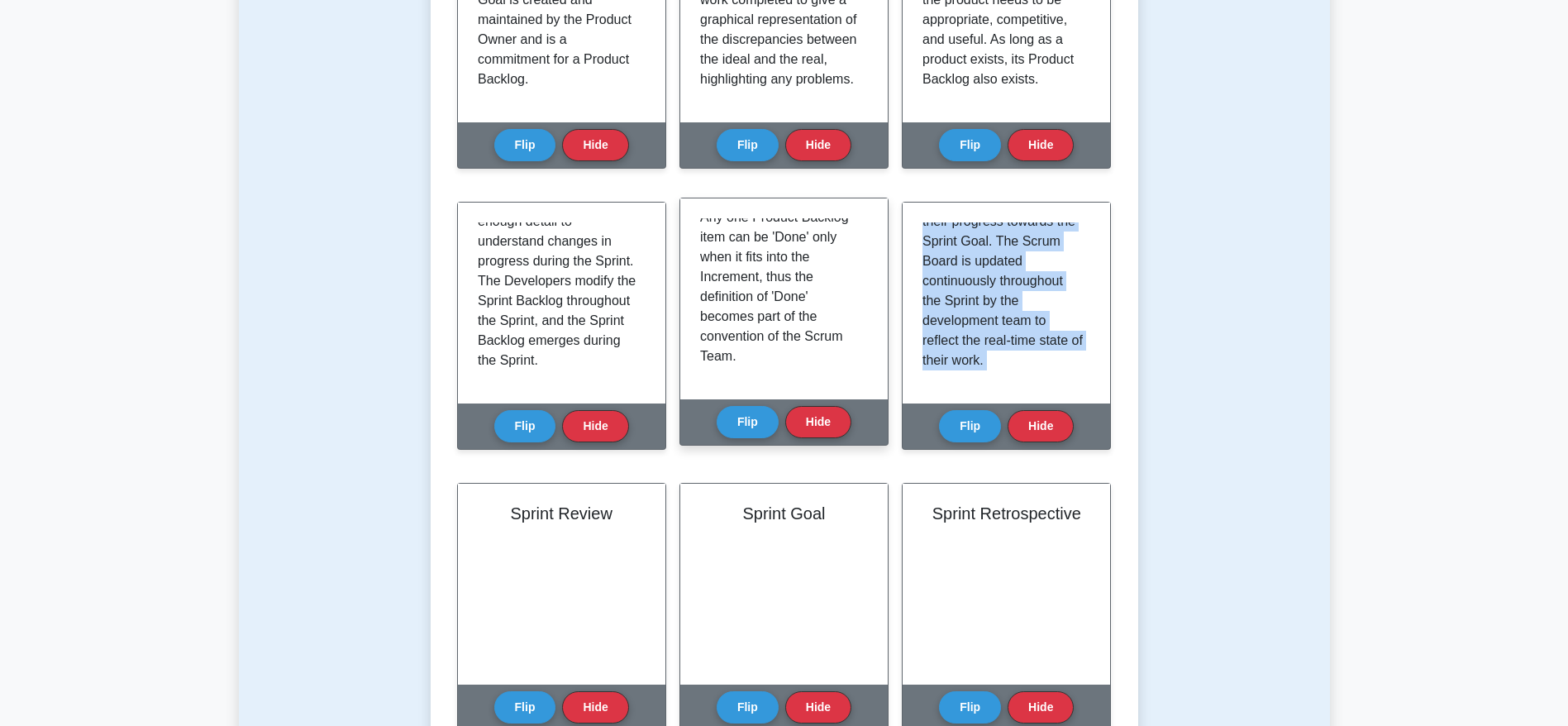 scroll, scrollTop: 620, scrollLeft: 0, axis: vertical 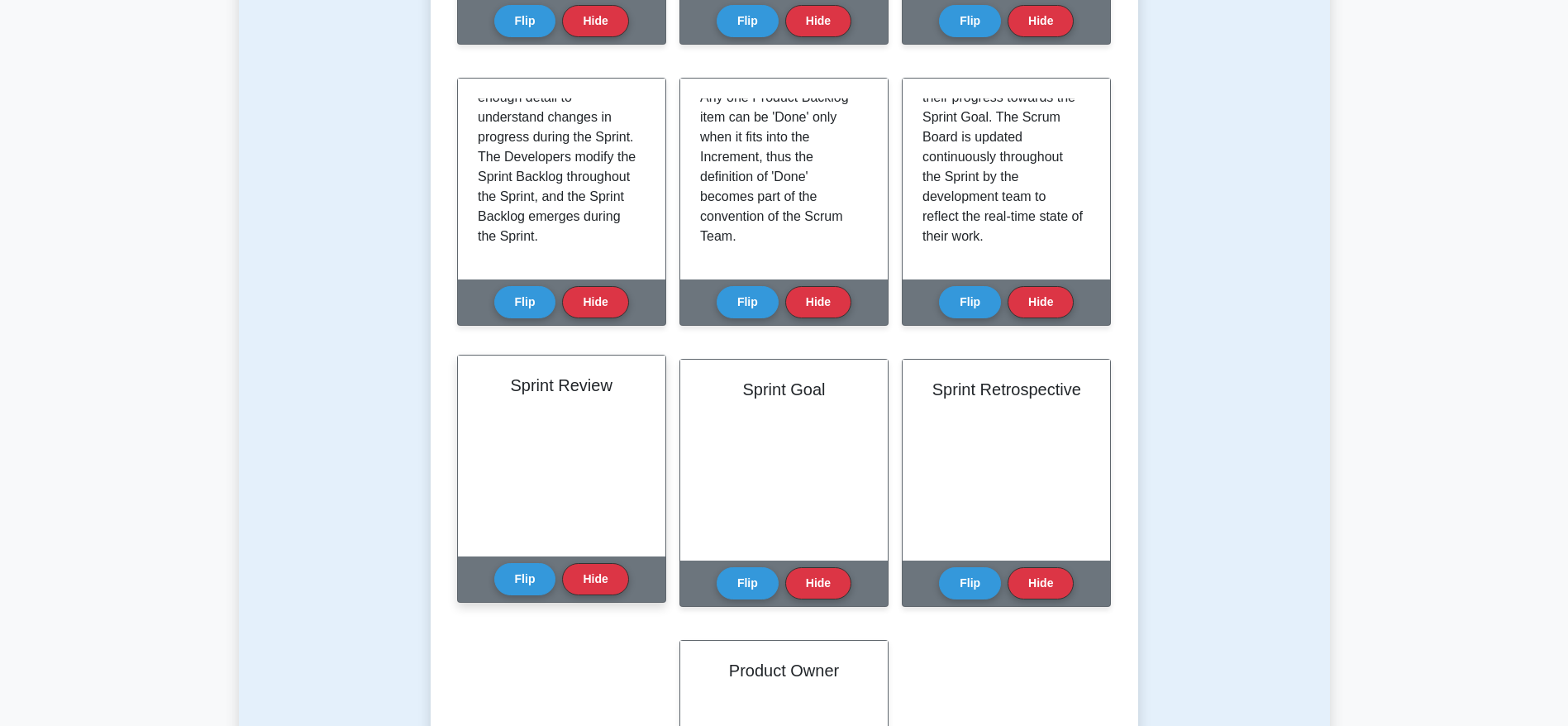 click on "Sprint Review" at bounding box center [561, 456] 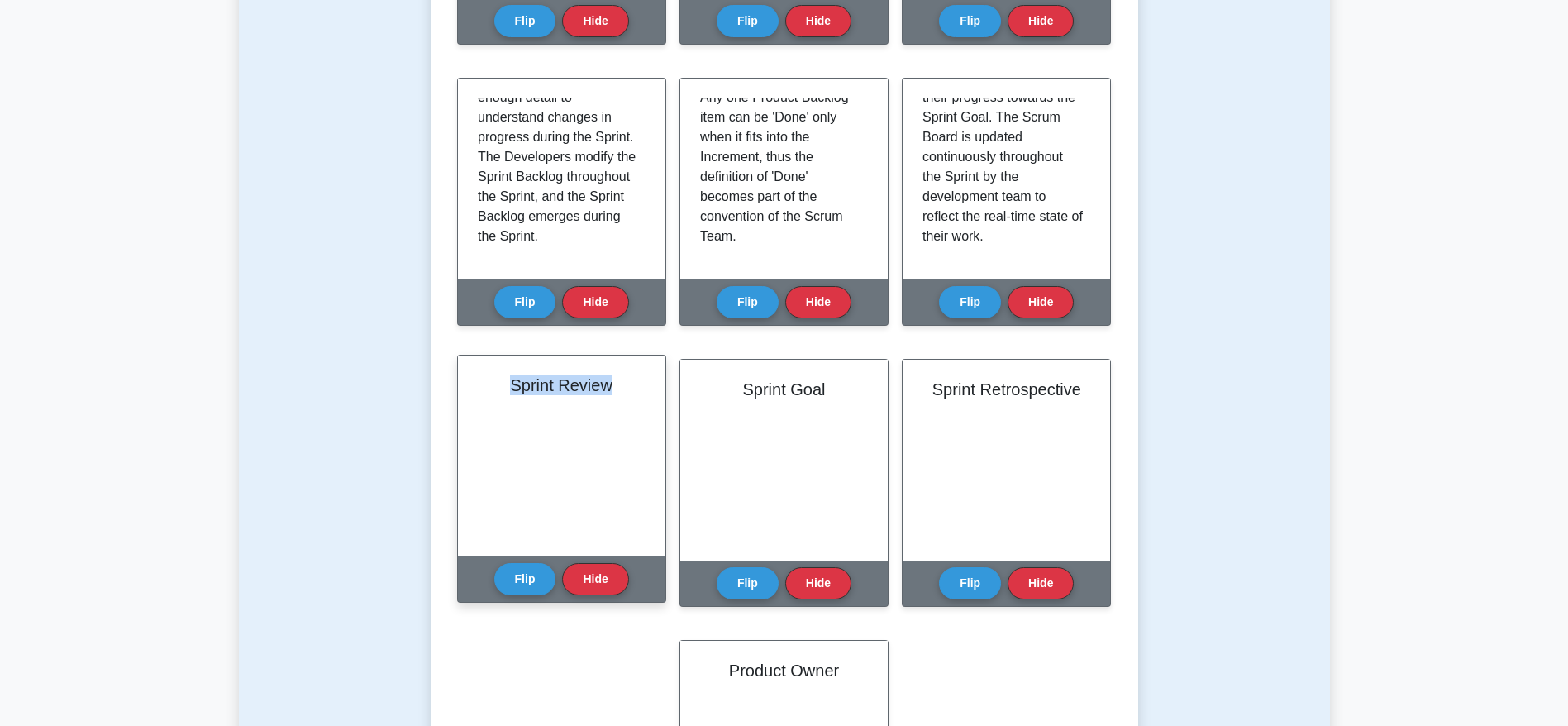drag, startPoint x: 512, startPoint y: 386, endPoint x: 611, endPoint y: 384, distance: 99.0202 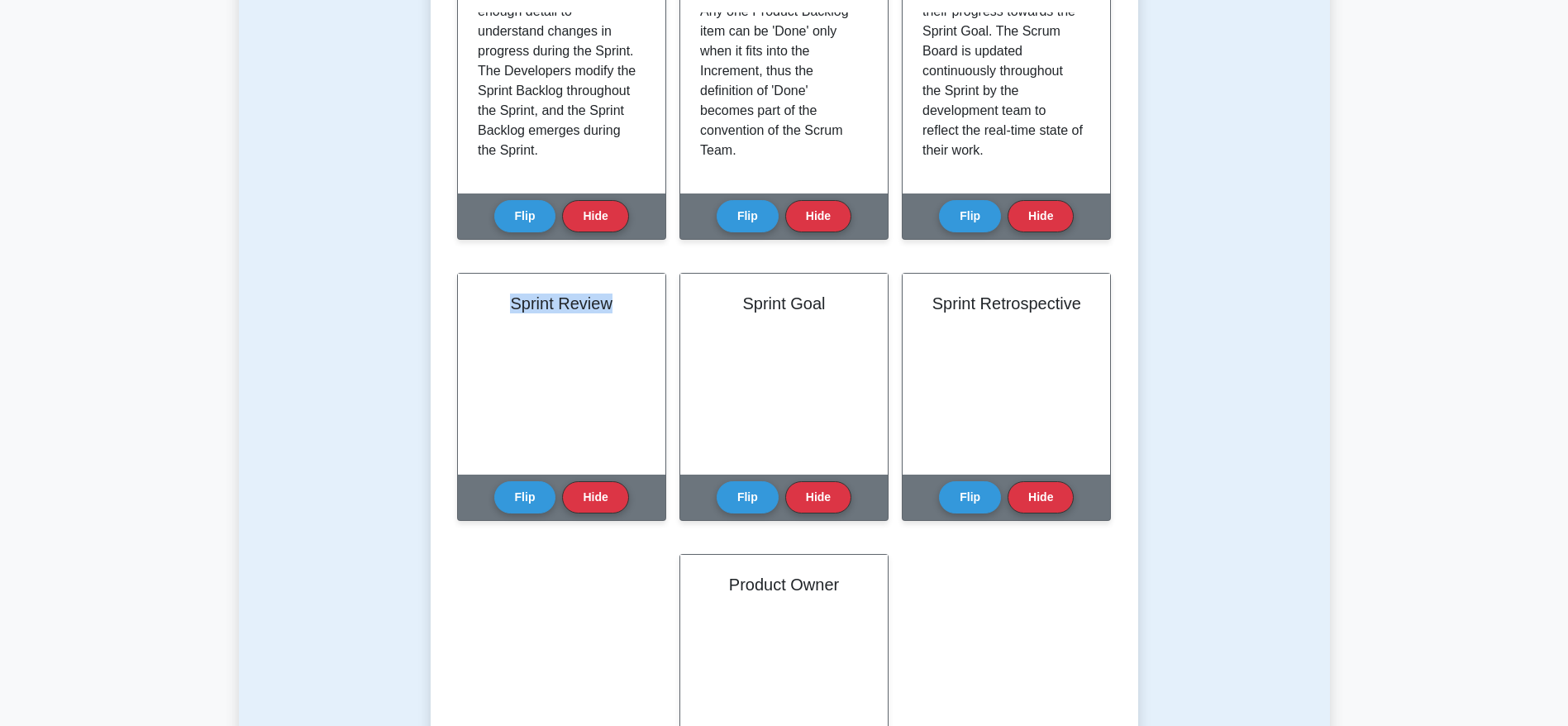 scroll, scrollTop: 744, scrollLeft: 0, axis: vertical 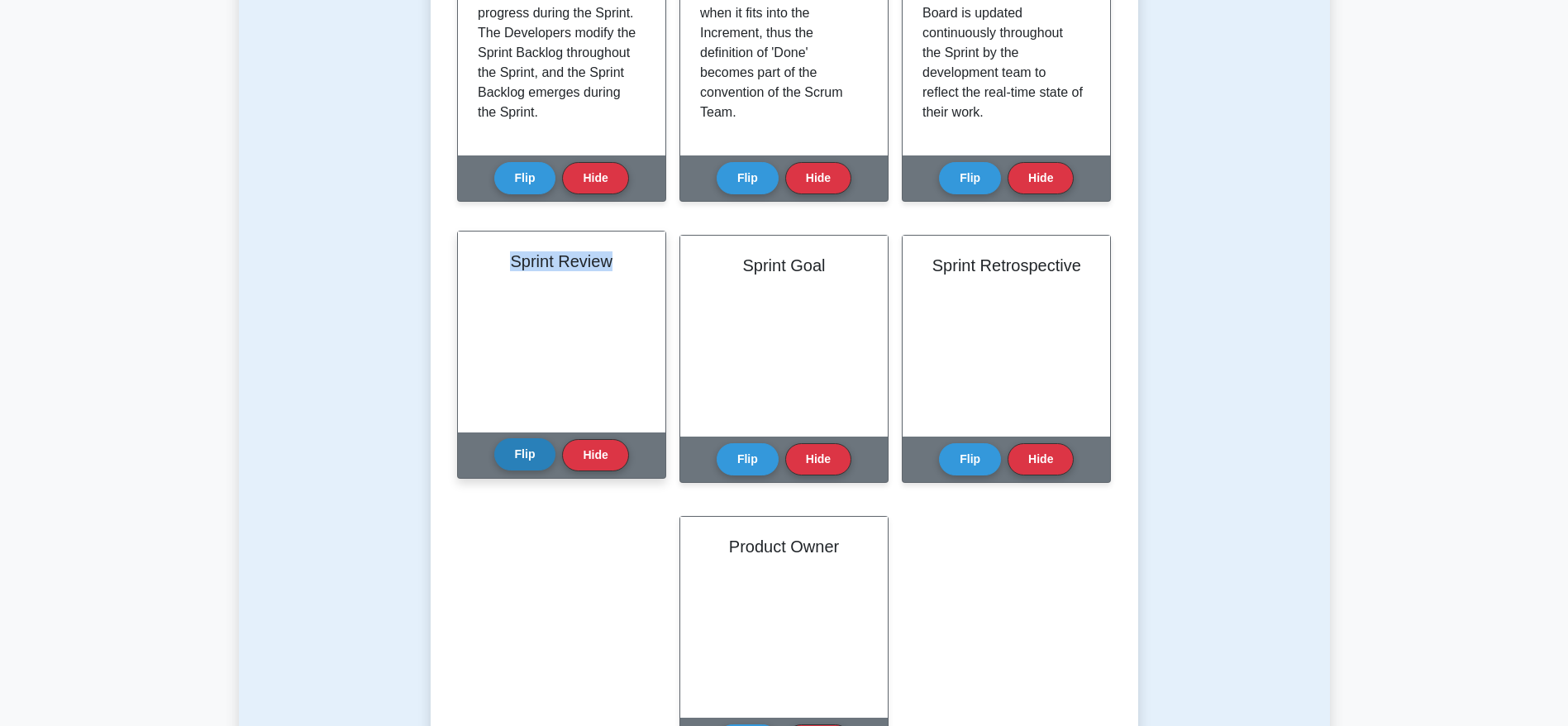 click on "Flip" at bounding box center [525, 454] 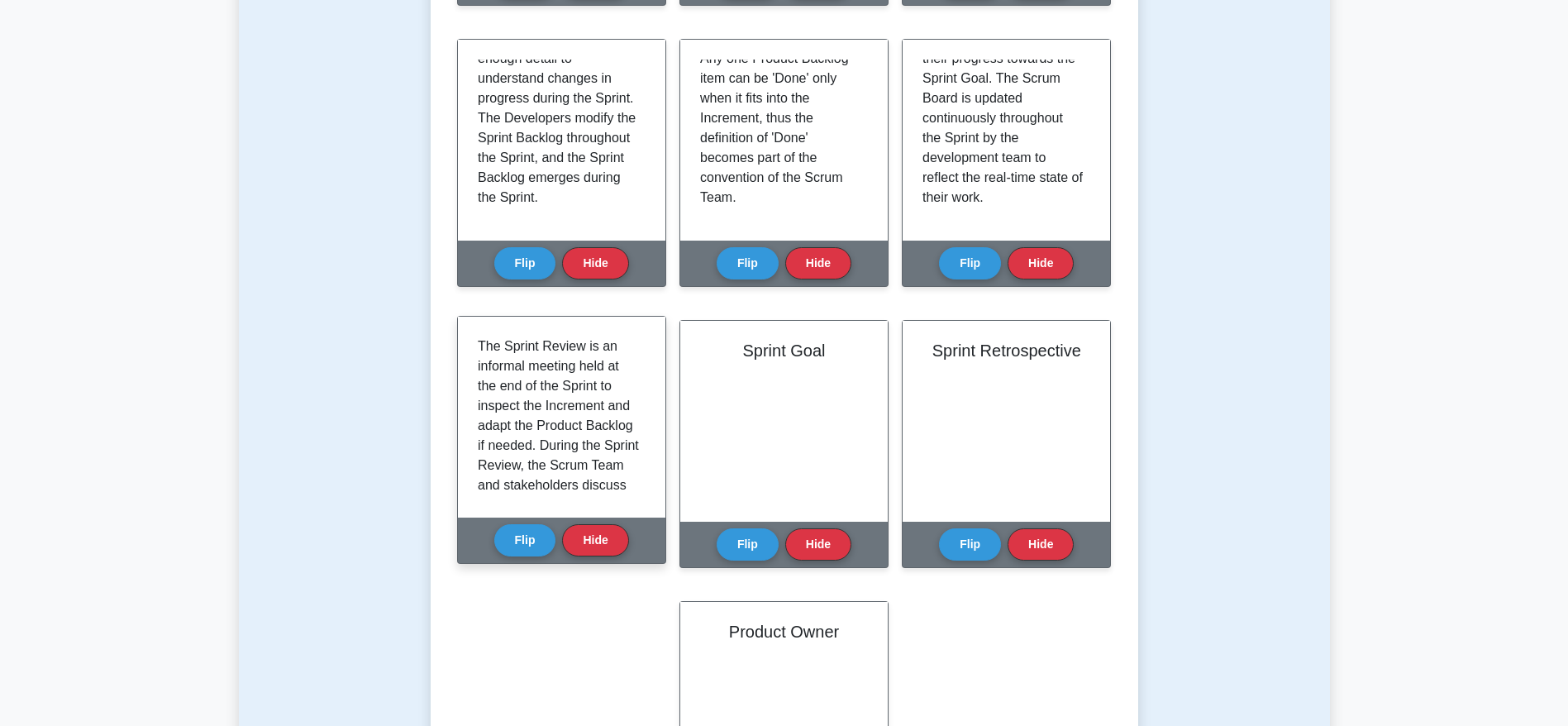 scroll, scrollTop: 620, scrollLeft: 0, axis: vertical 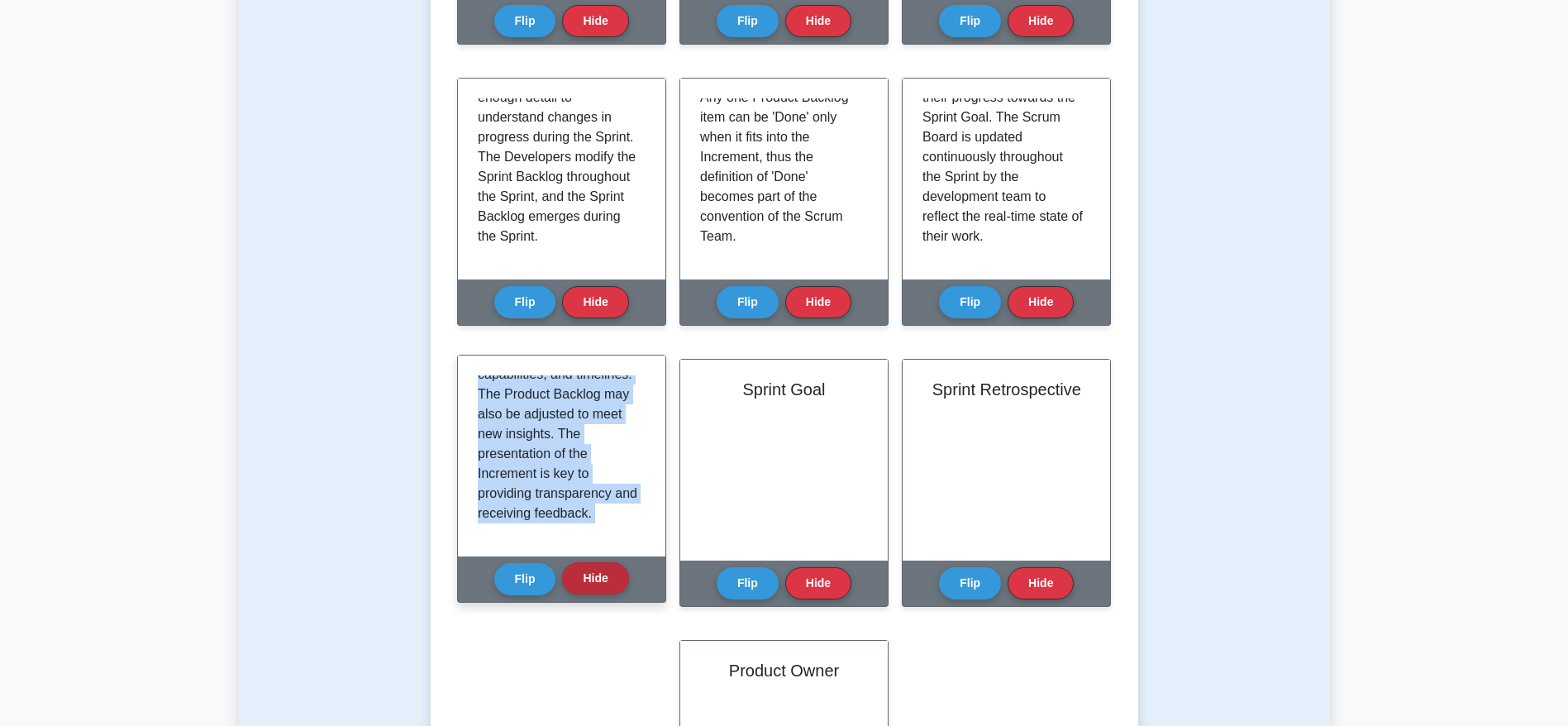 drag, startPoint x: 479, startPoint y: 383, endPoint x: 620, endPoint y: 565, distance: 230.22815 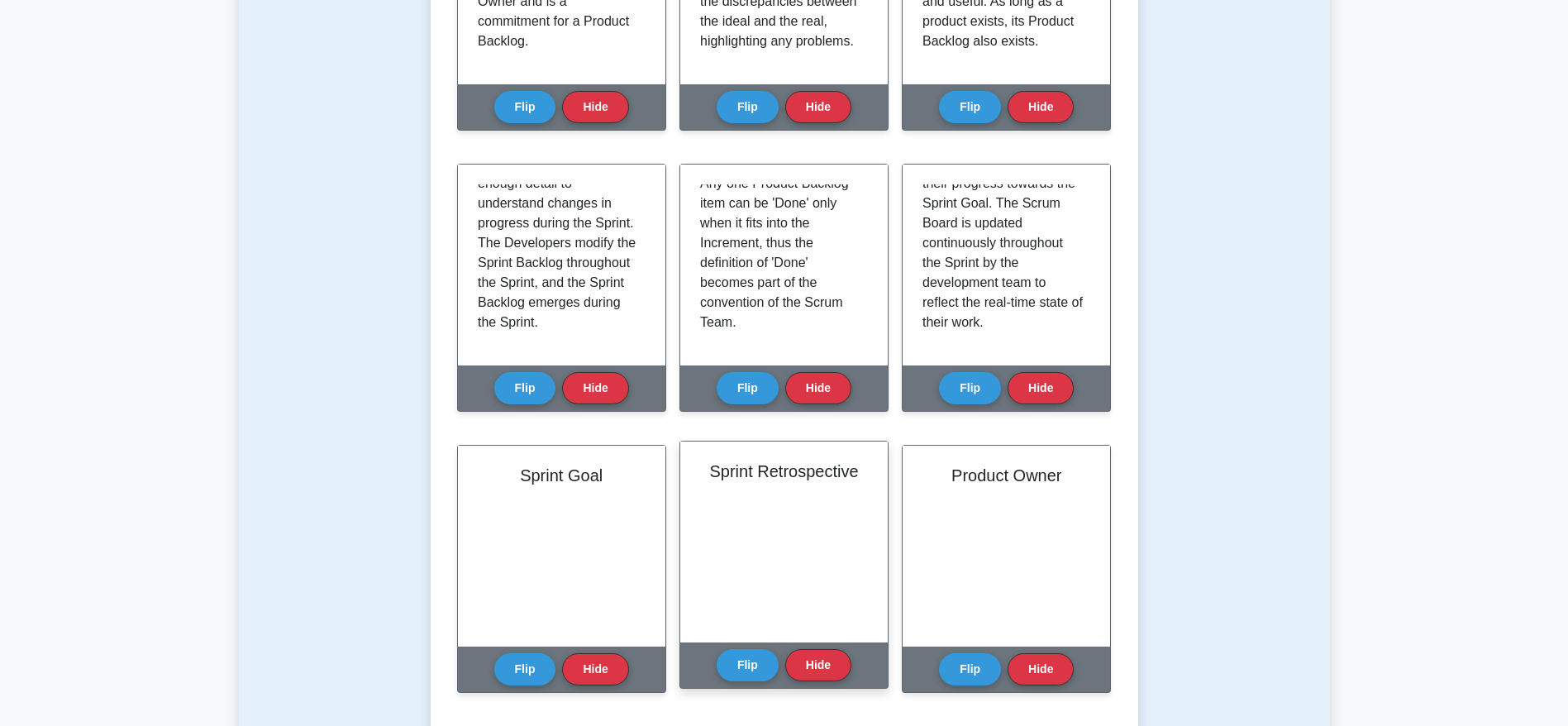 scroll, scrollTop: 496, scrollLeft: 0, axis: vertical 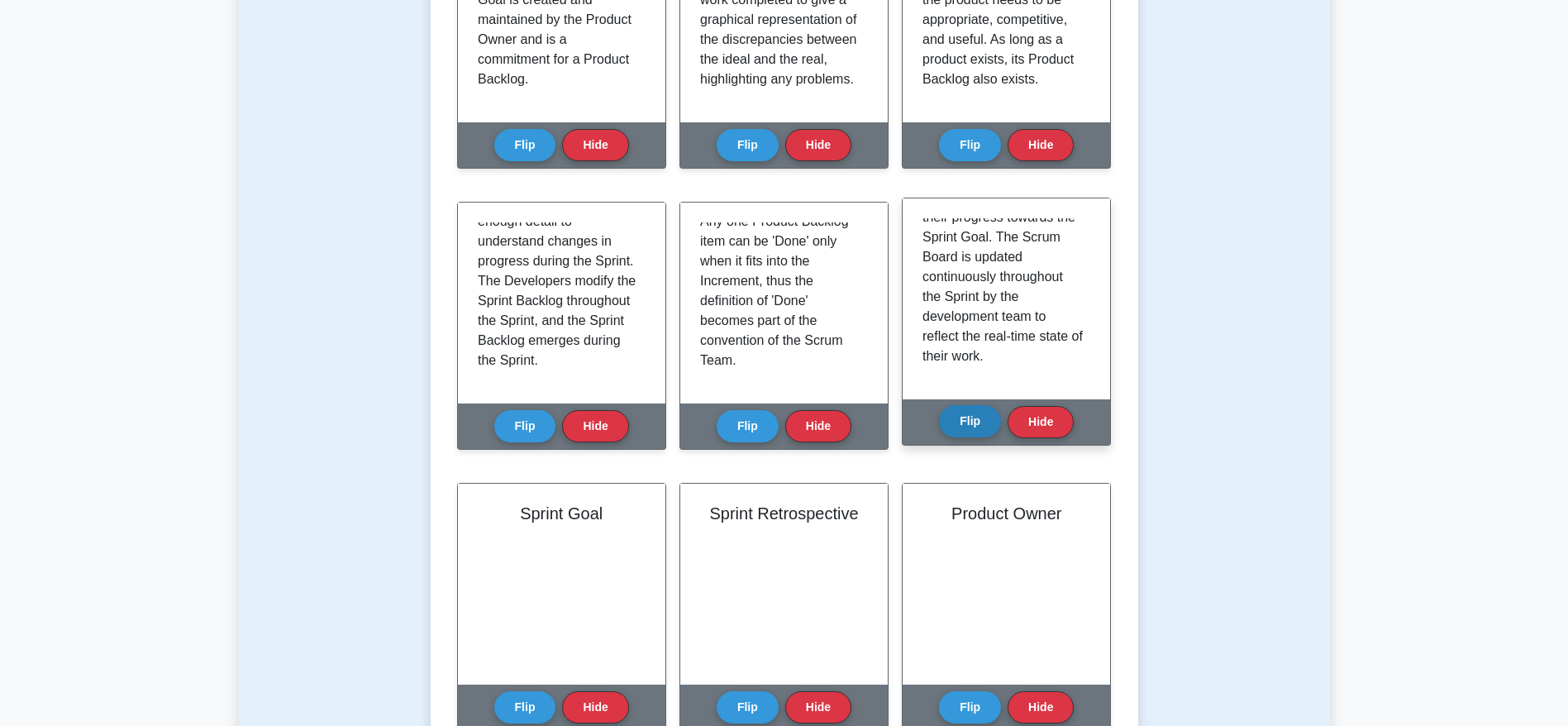 click on "Flip" at bounding box center [970, 421] 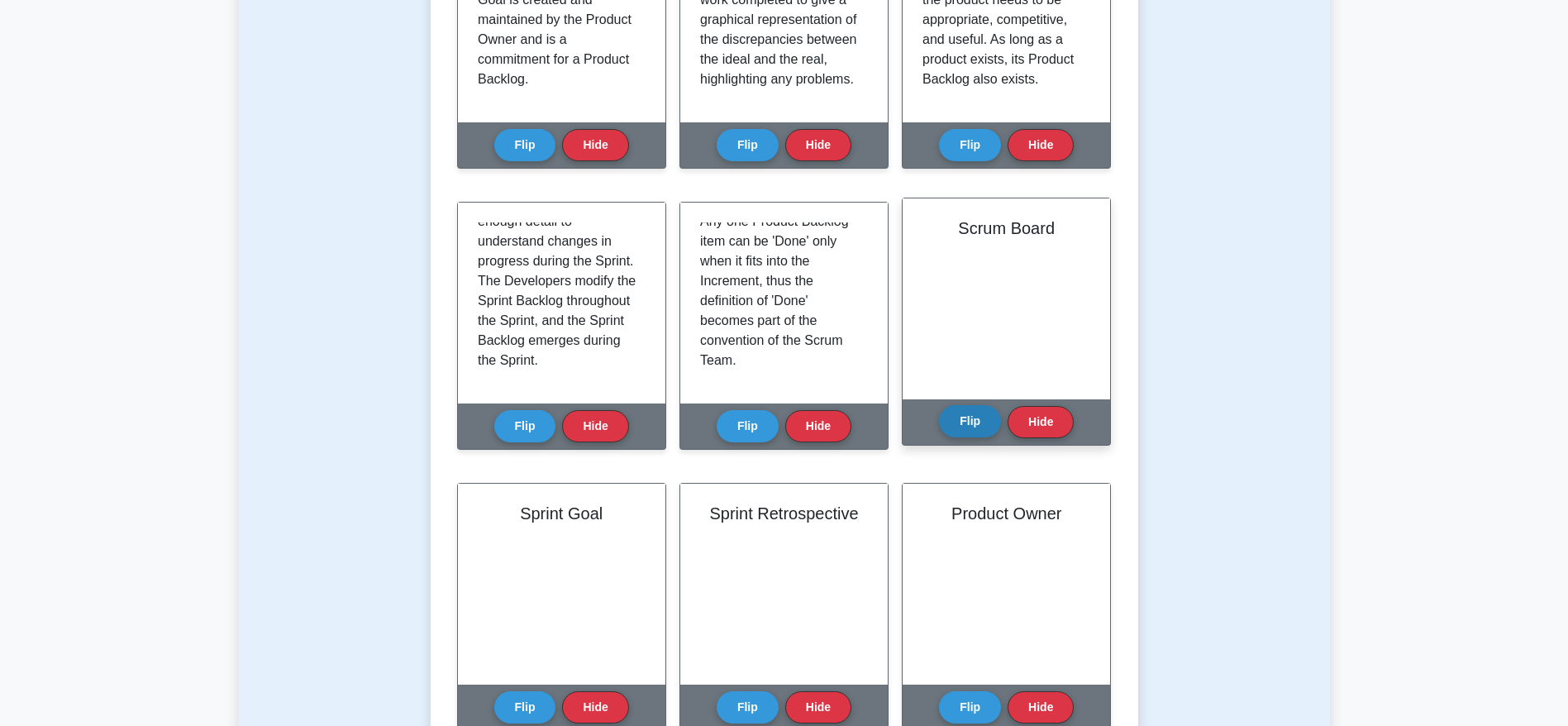 type 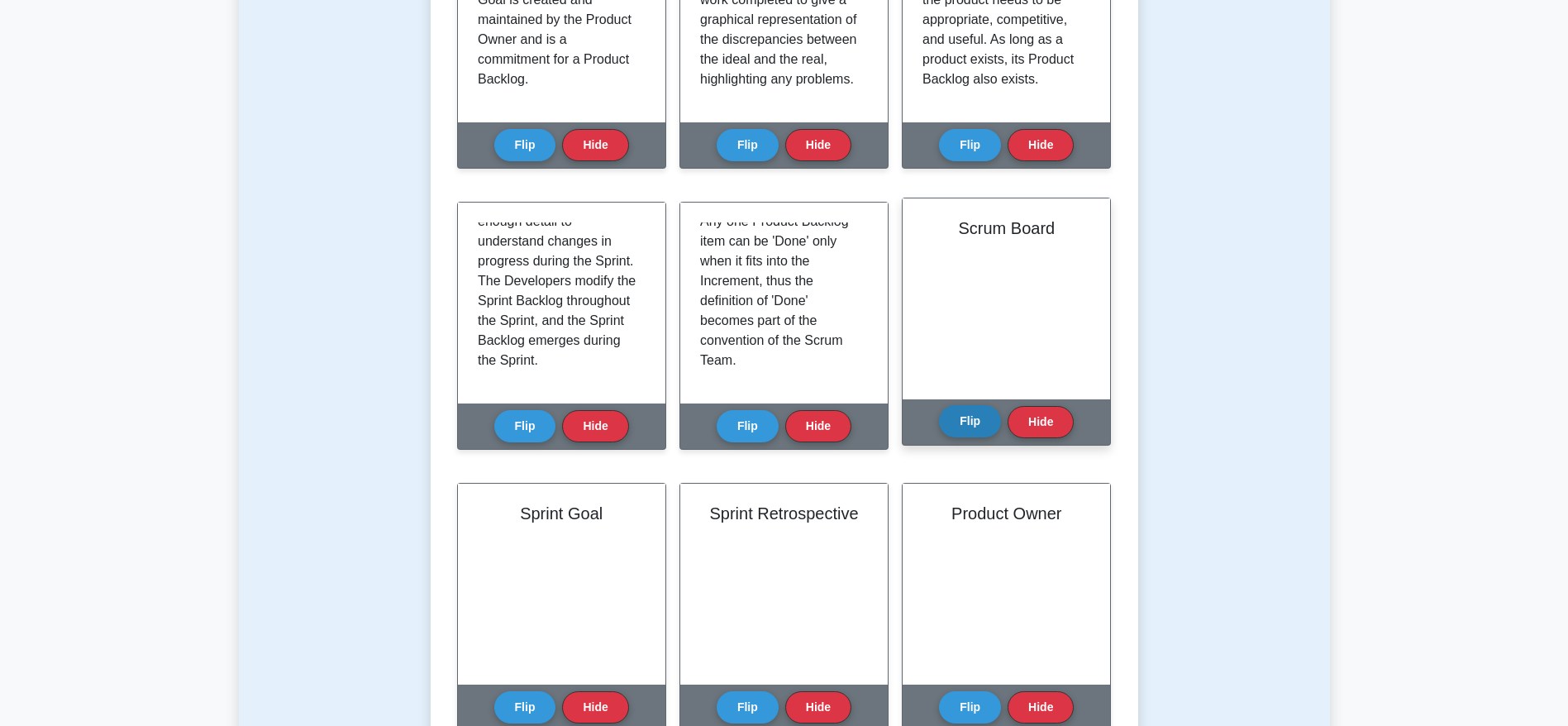 click on "Flip" at bounding box center (970, 421) 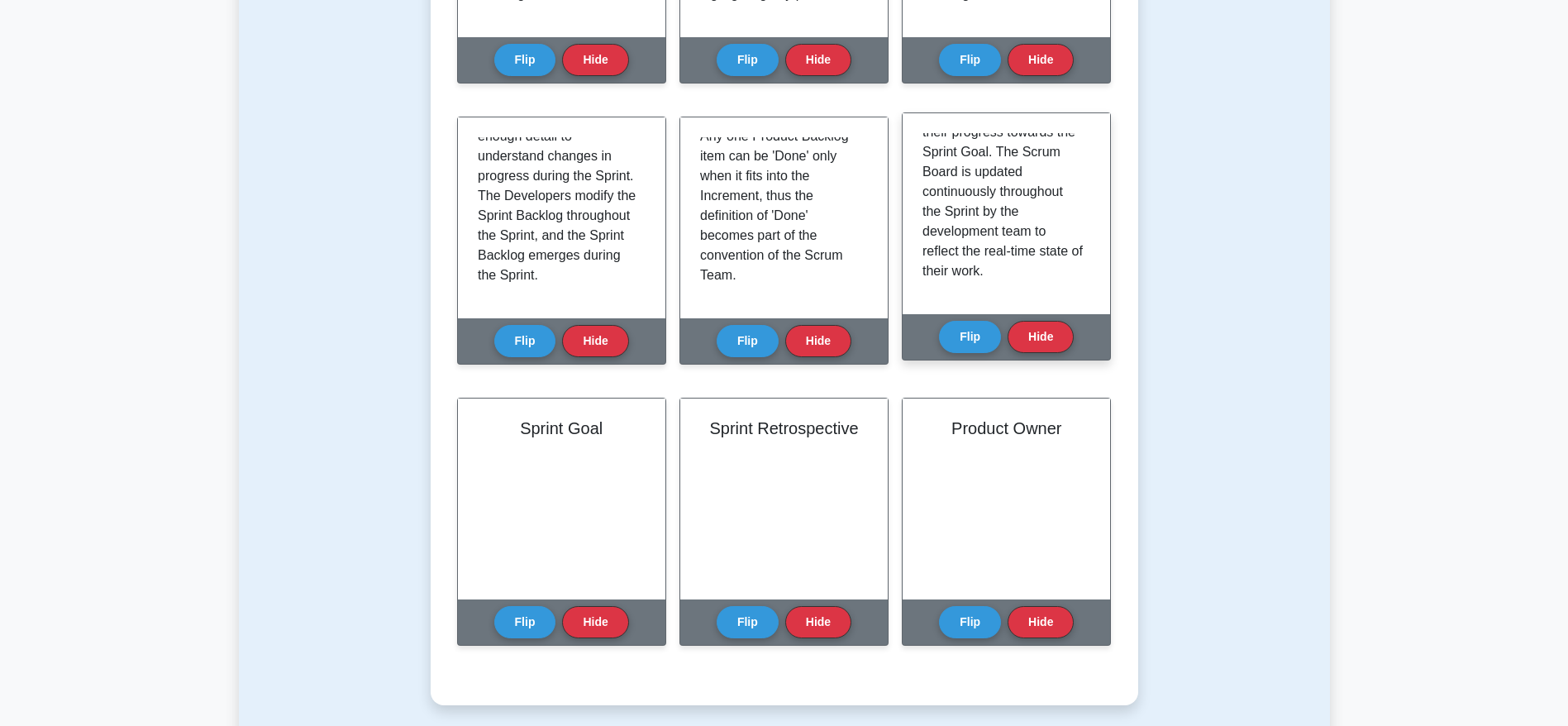 scroll, scrollTop: 620, scrollLeft: 0, axis: vertical 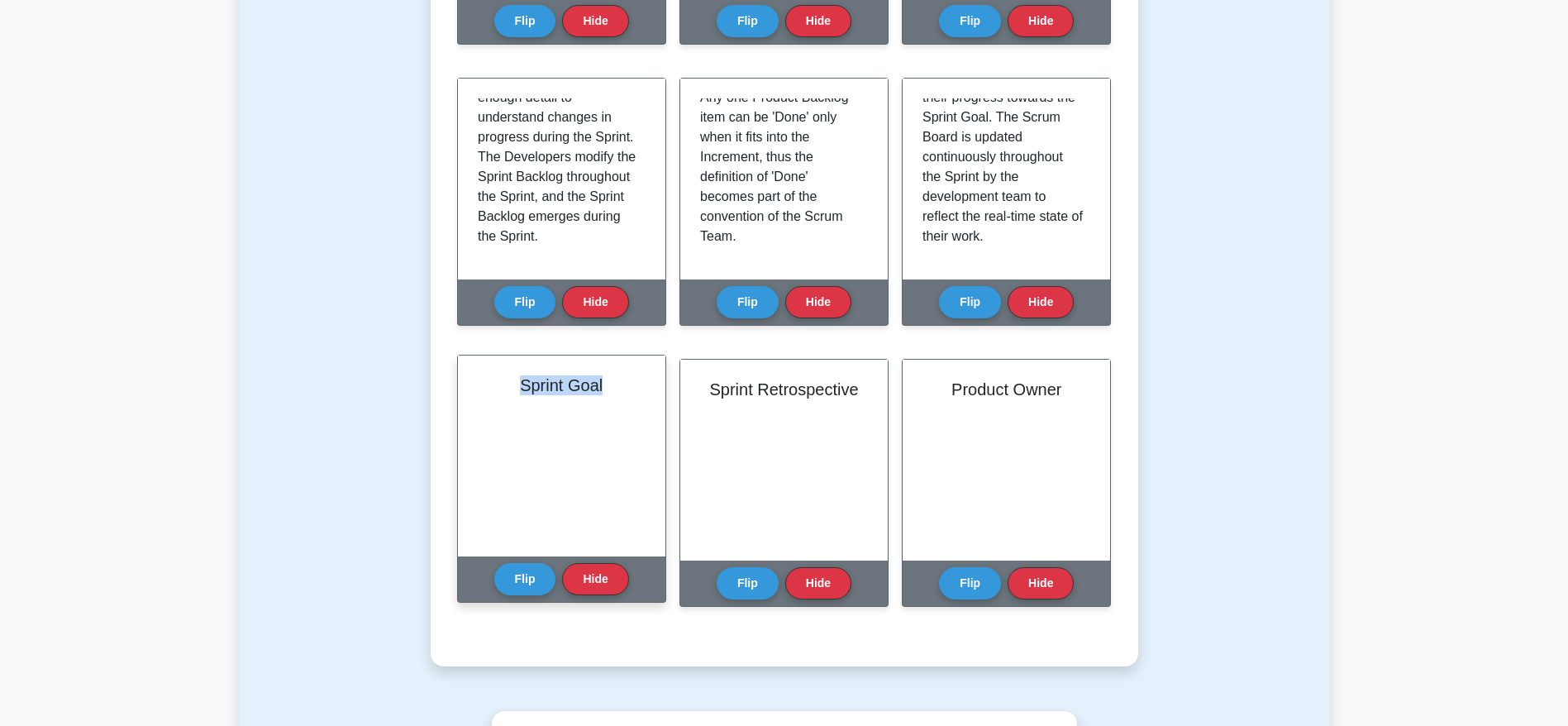 drag, startPoint x: 516, startPoint y: 386, endPoint x: 616, endPoint y: 396, distance: 100.49876 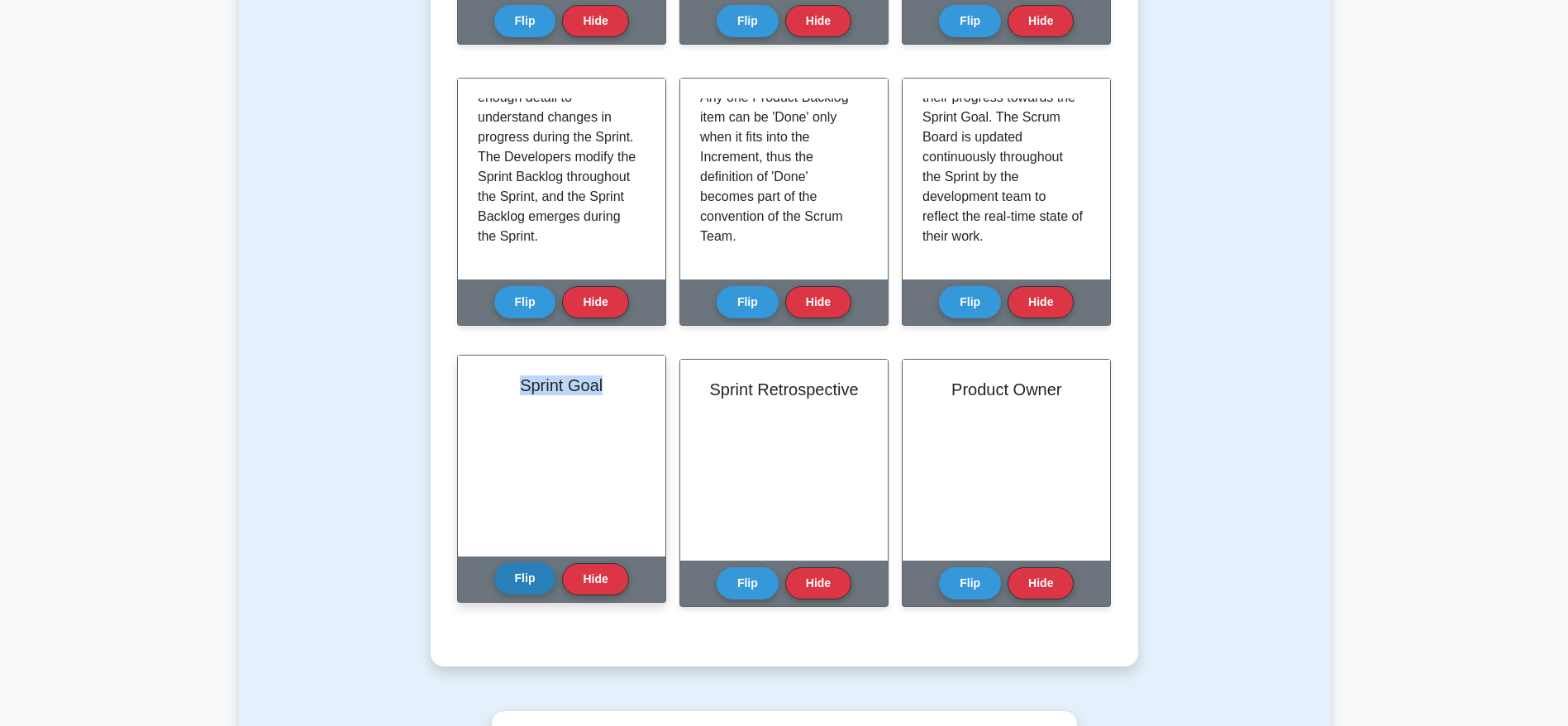 click on "Flip" at bounding box center [525, 578] 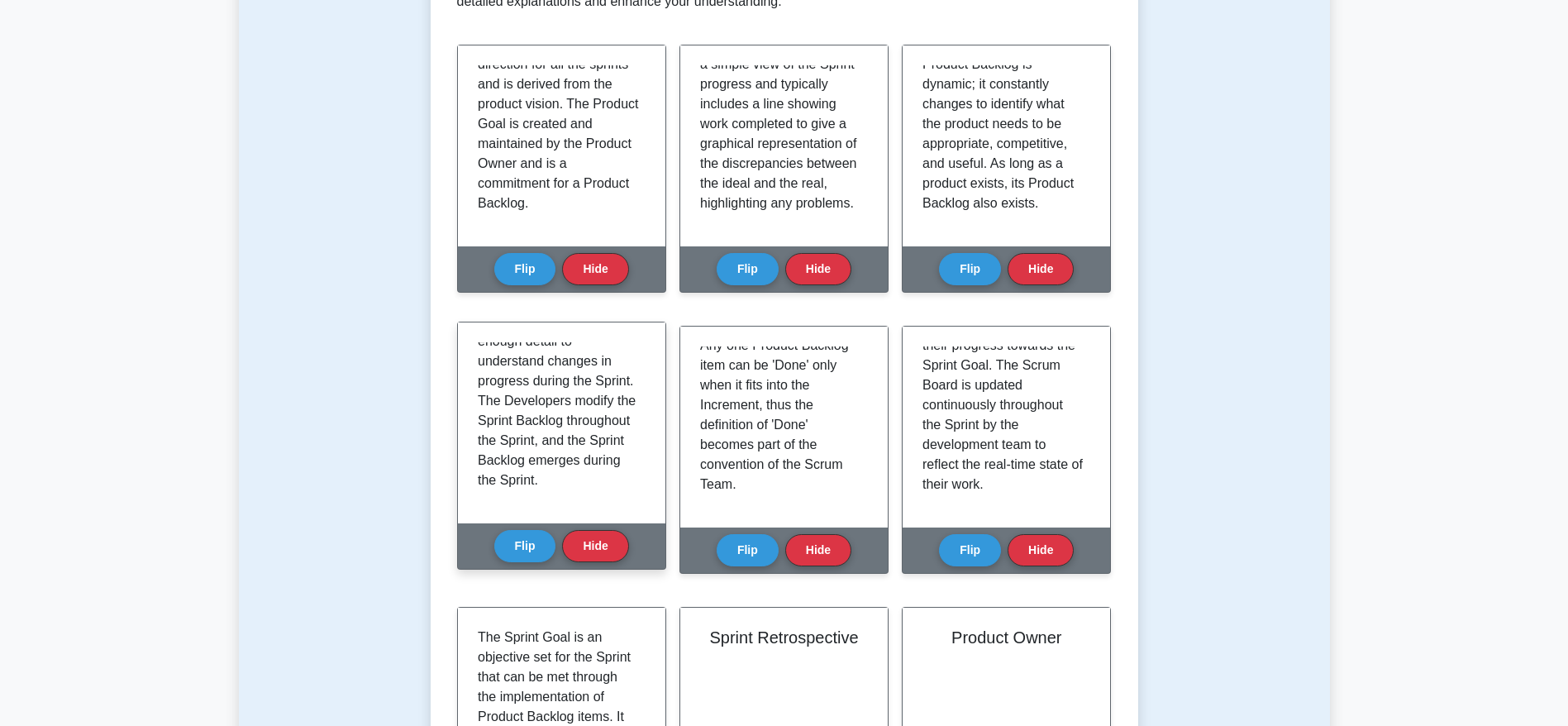 scroll, scrollTop: 620, scrollLeft: 0, axis: vertical 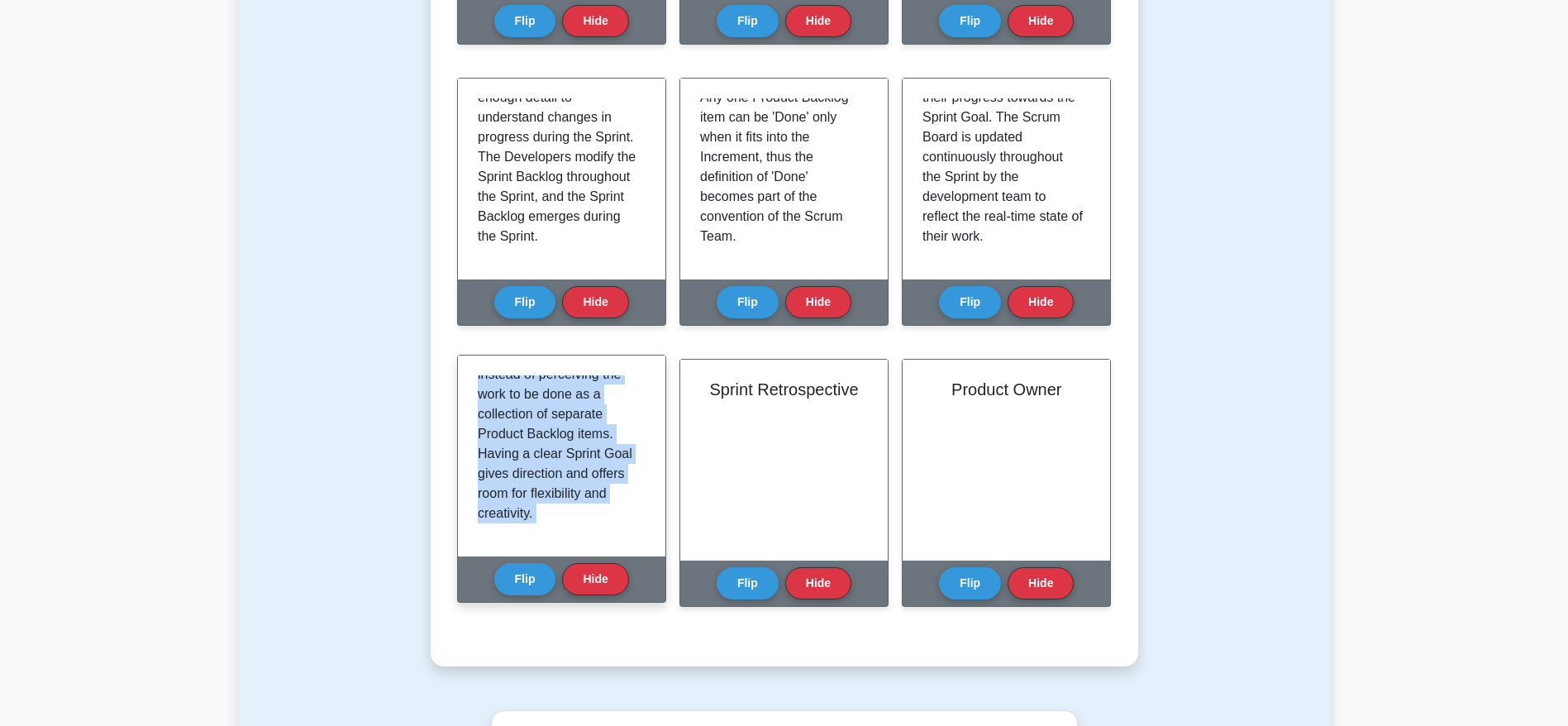 drag, startPoint x: 477, startPoint y: 382, endPoint x: 604, endPoint y: 557, distance: 216.22673 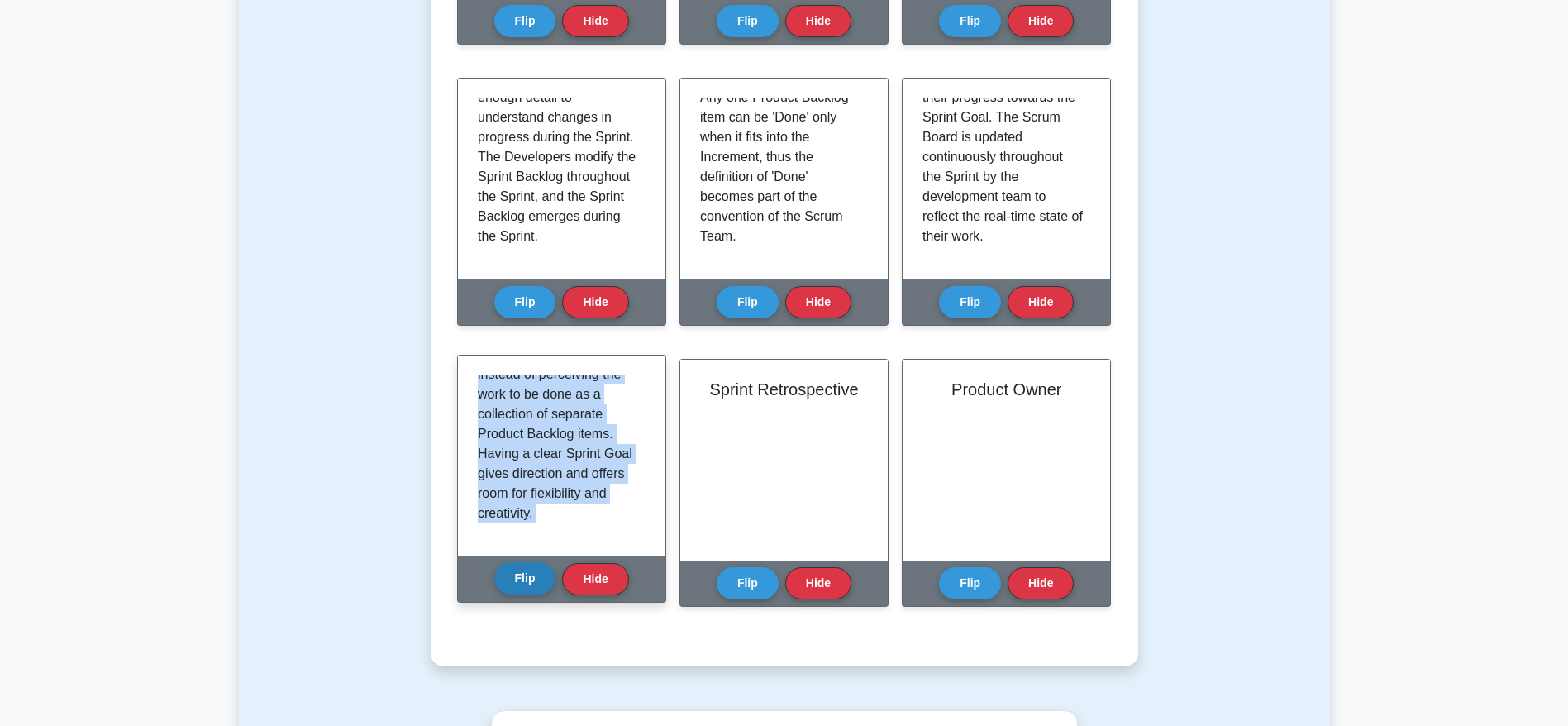 click on "Flip" at bounding box center (525, 578) 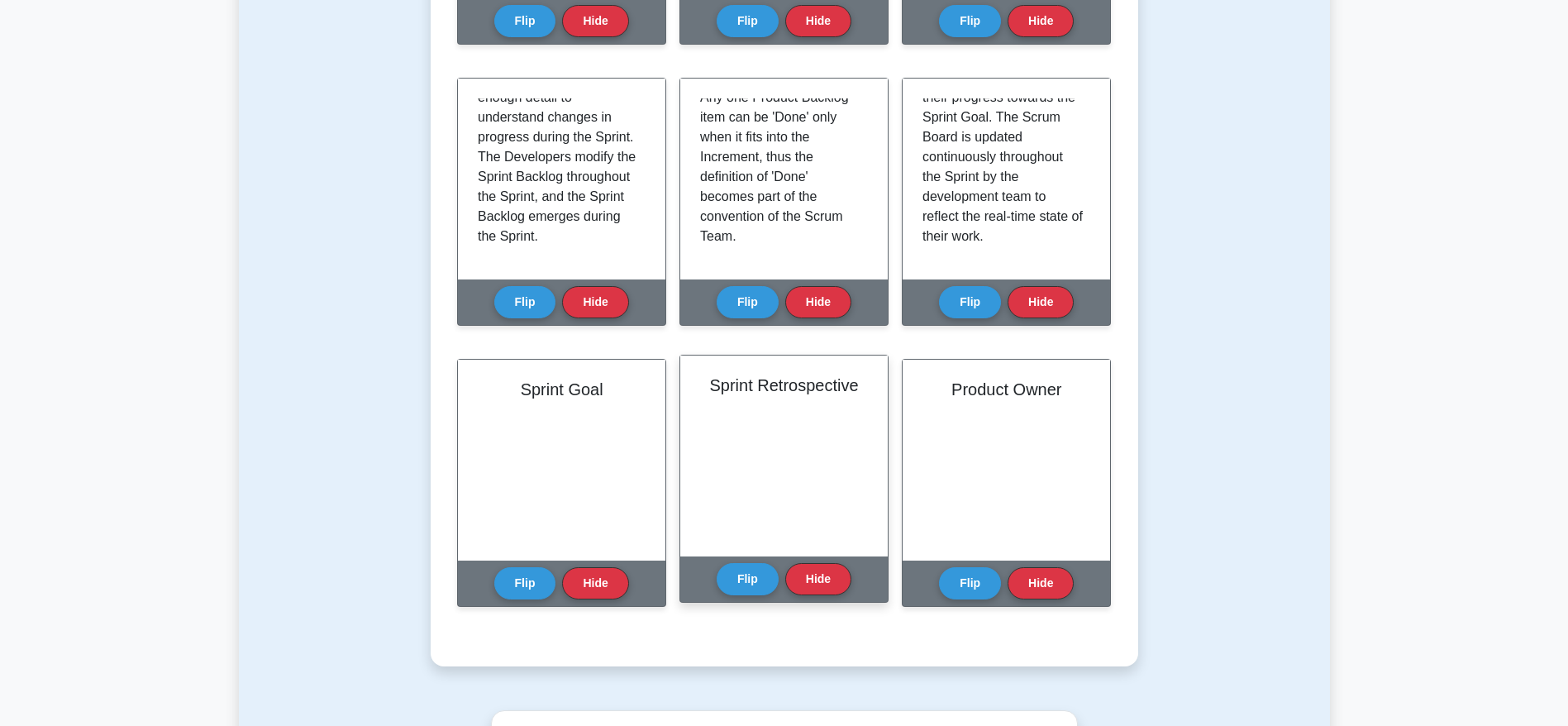 scroll, scrollTop: 0, scrollLeft: 0, axis: both 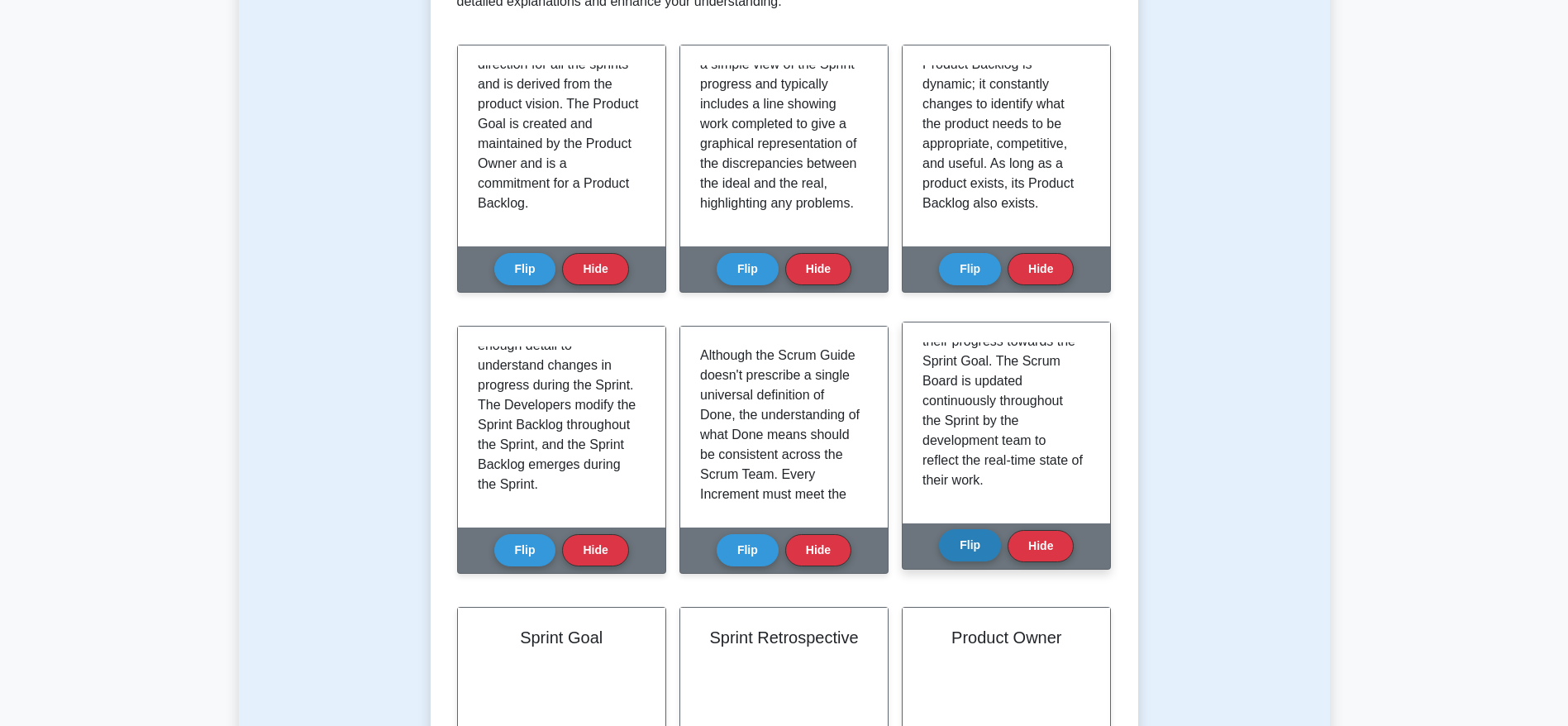 click on "Flip" at bounding box center (970, 545) 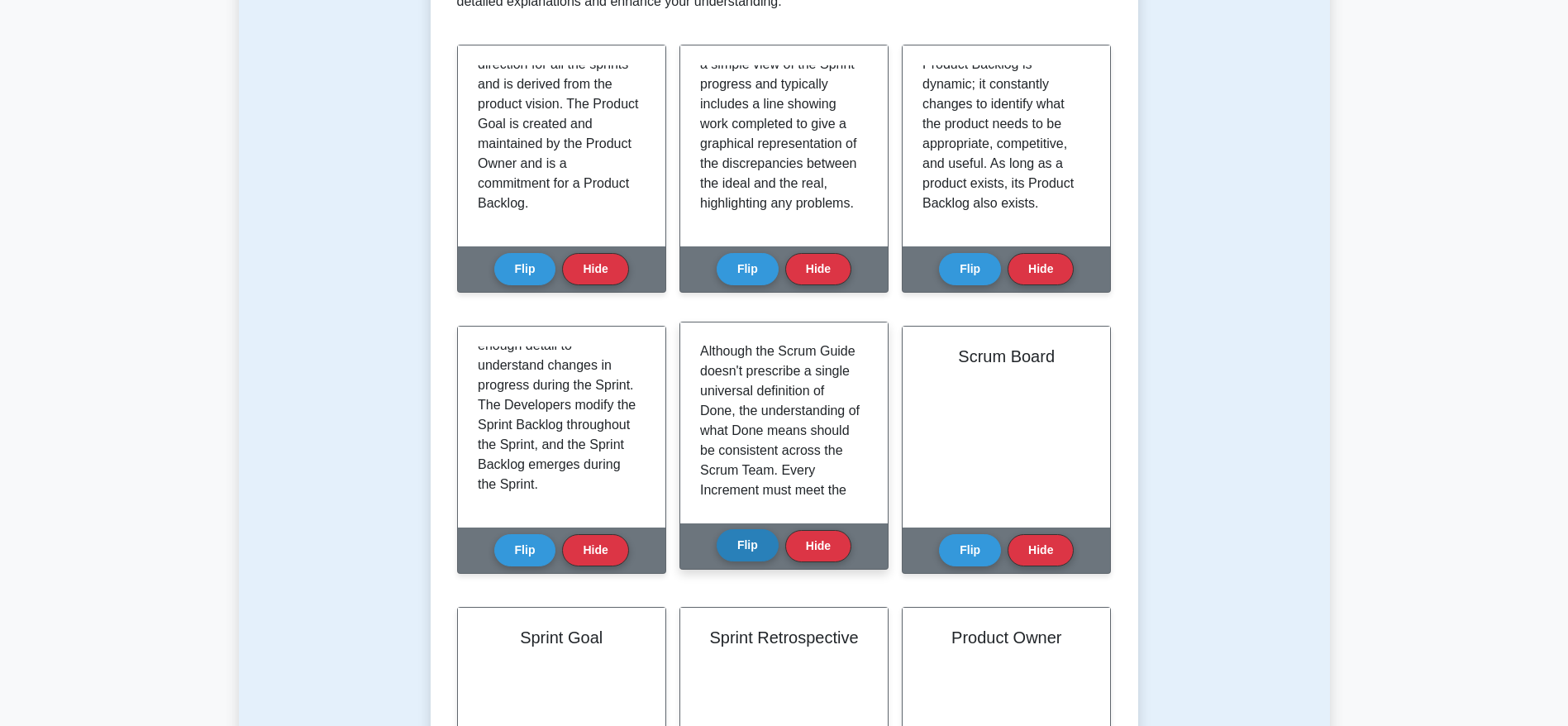 click on "Flip" at bounding box center (747, 545) 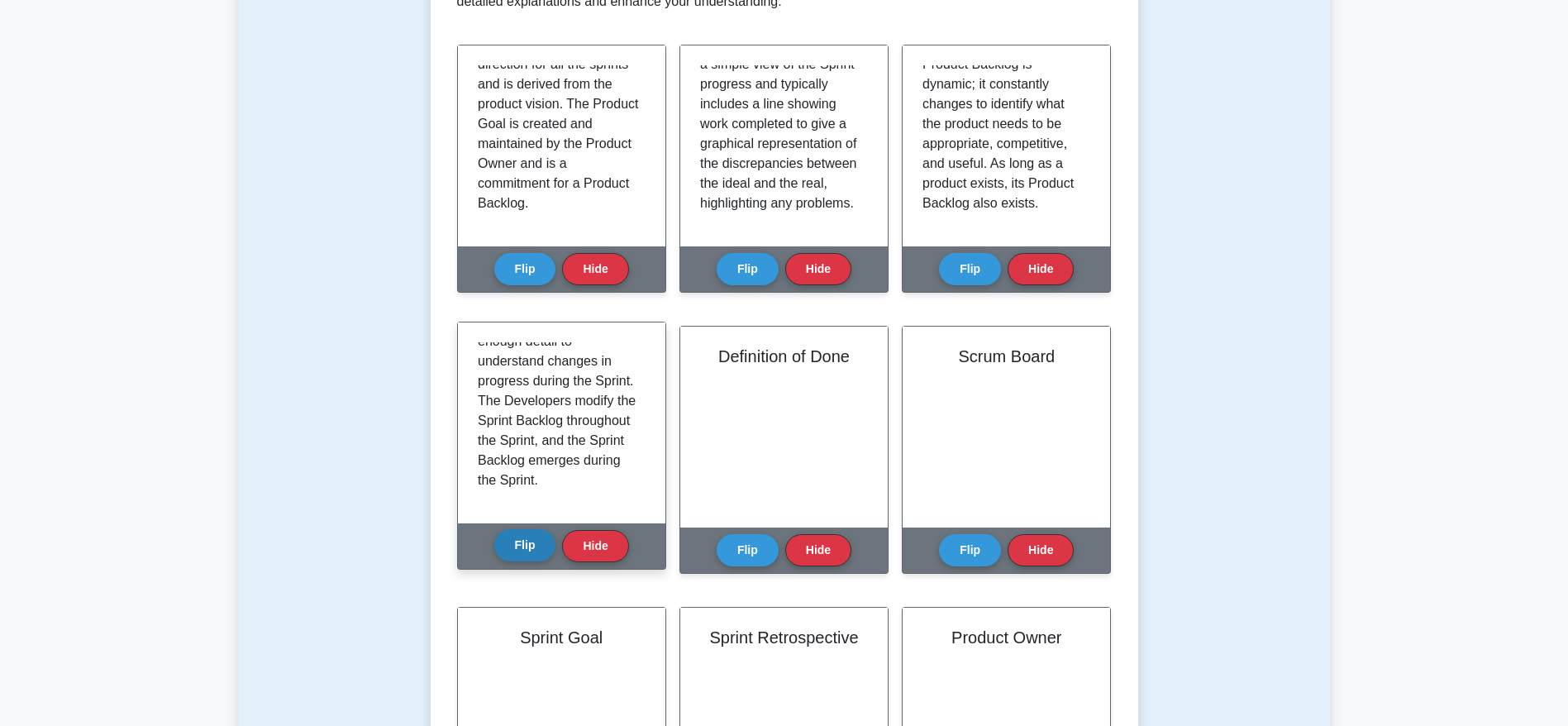 click on "Flip" at bounding box center (525, 545) 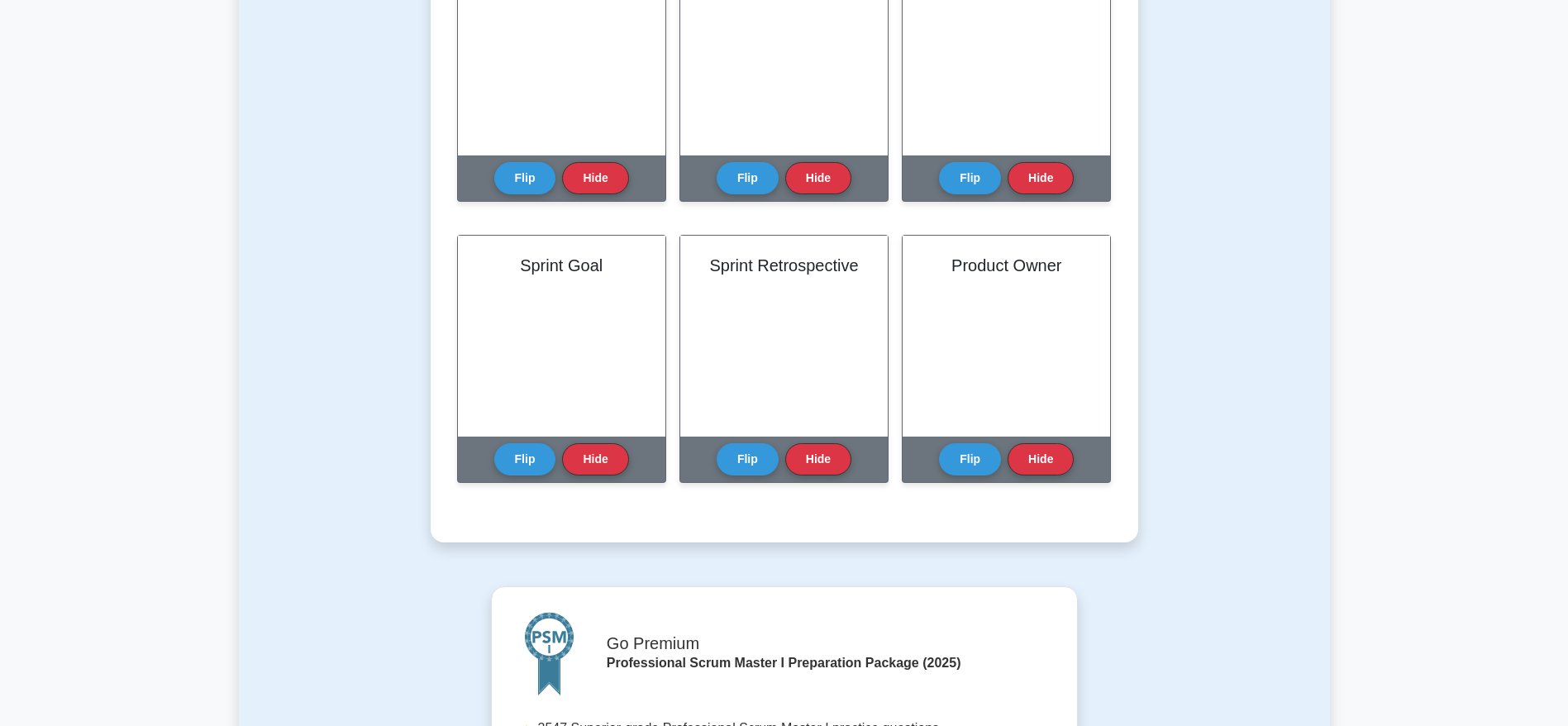 scroll, scrollTop: 868, scrollLeft: 0, axis: vertical 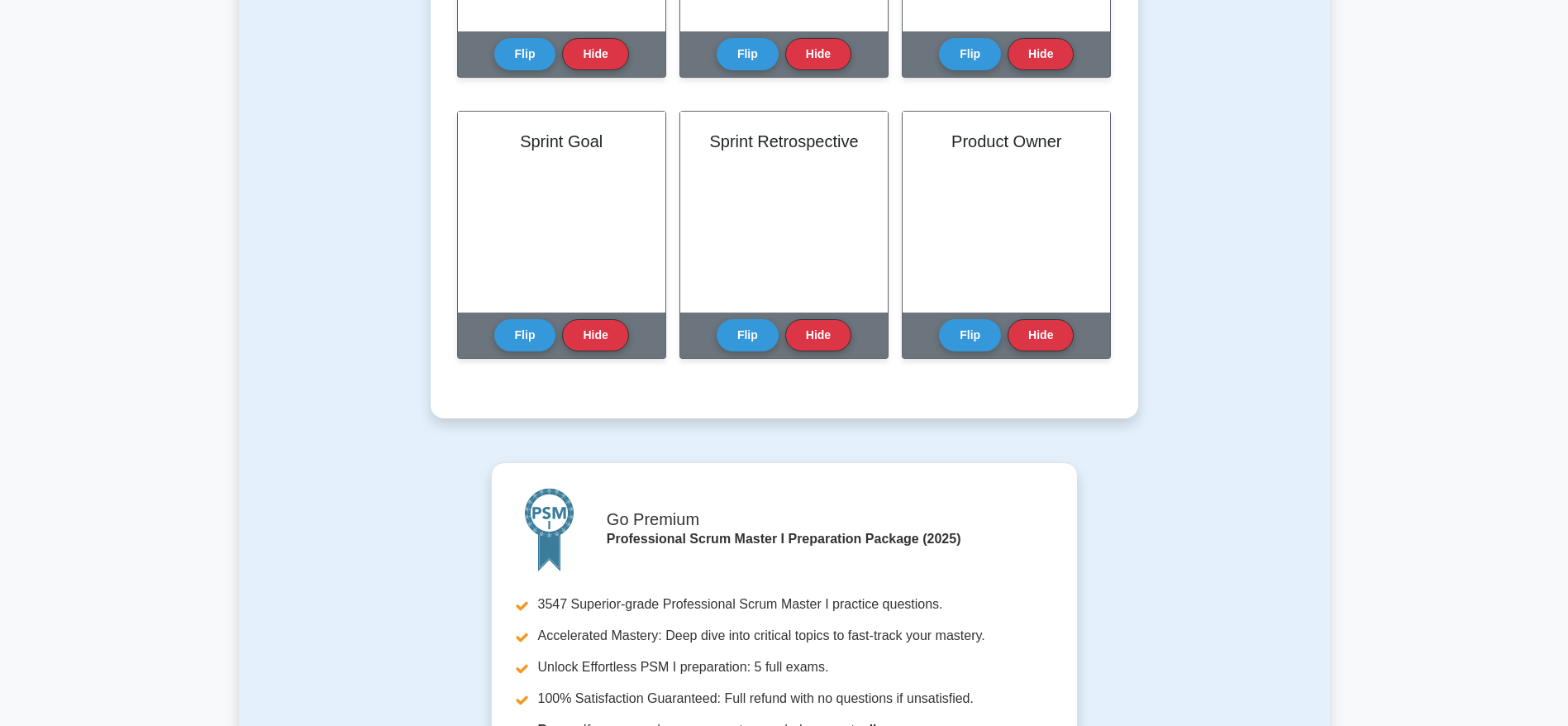 type 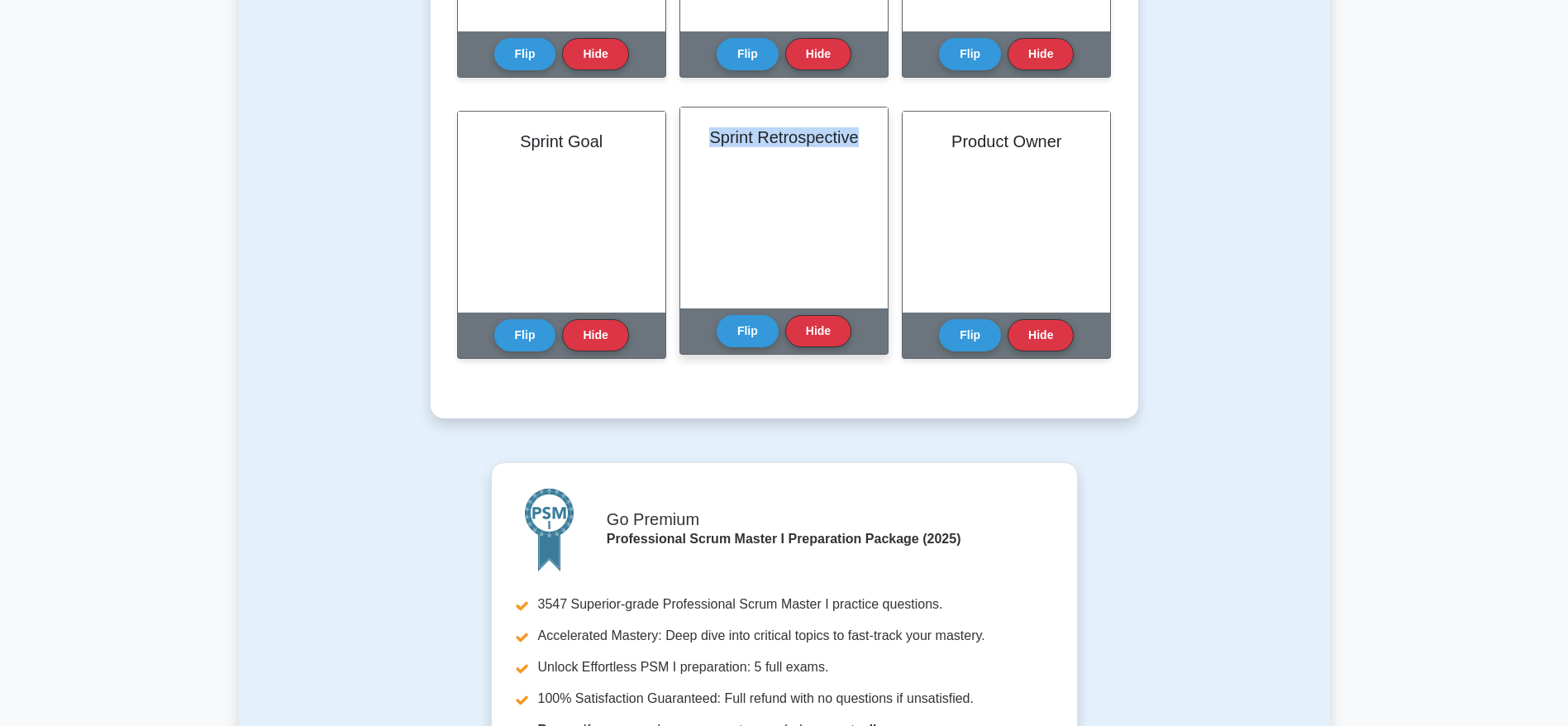 drag, startPoint x: 860, startPoint y: 138, endPoint x: 695, endPoint y: 138, distance: 165 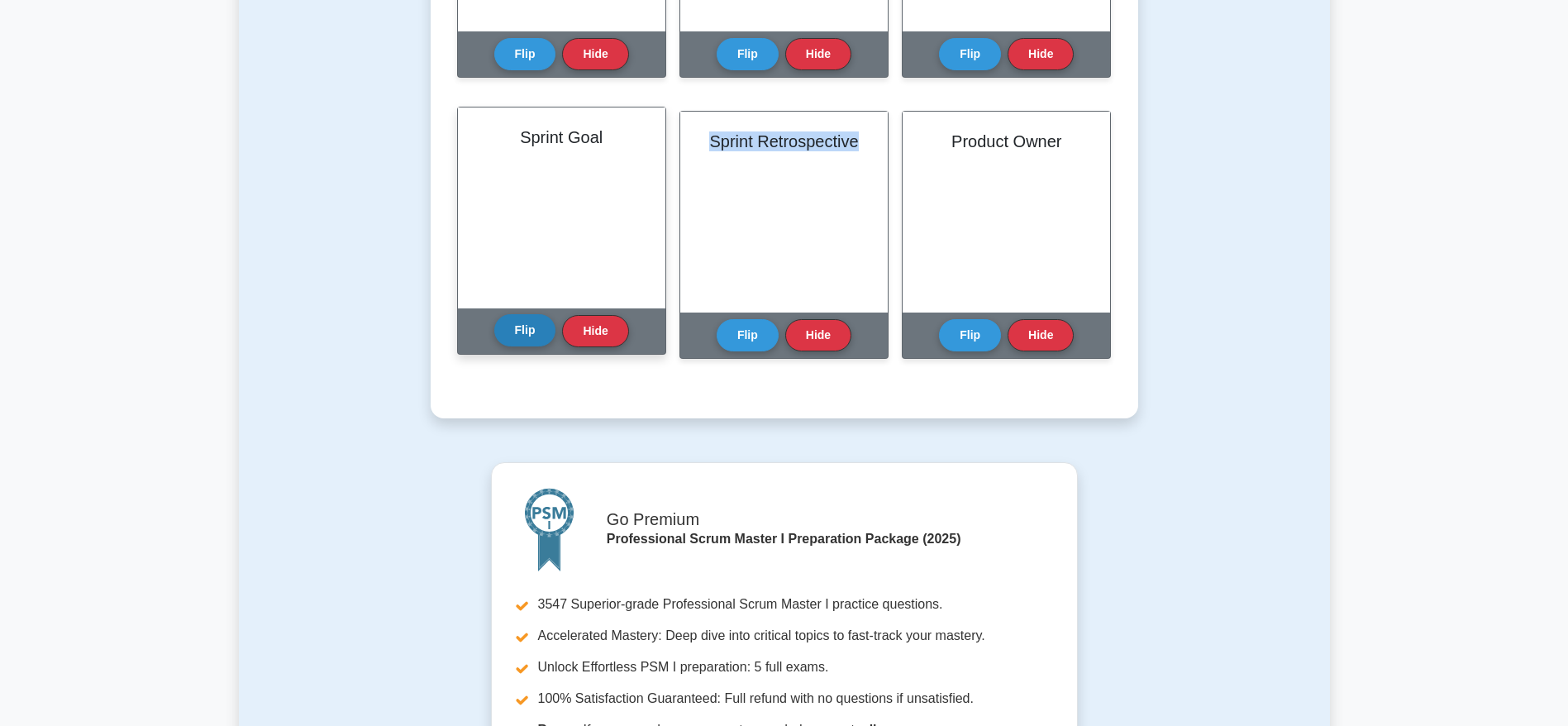 click on "Flip" at bounding box center [525, 330] 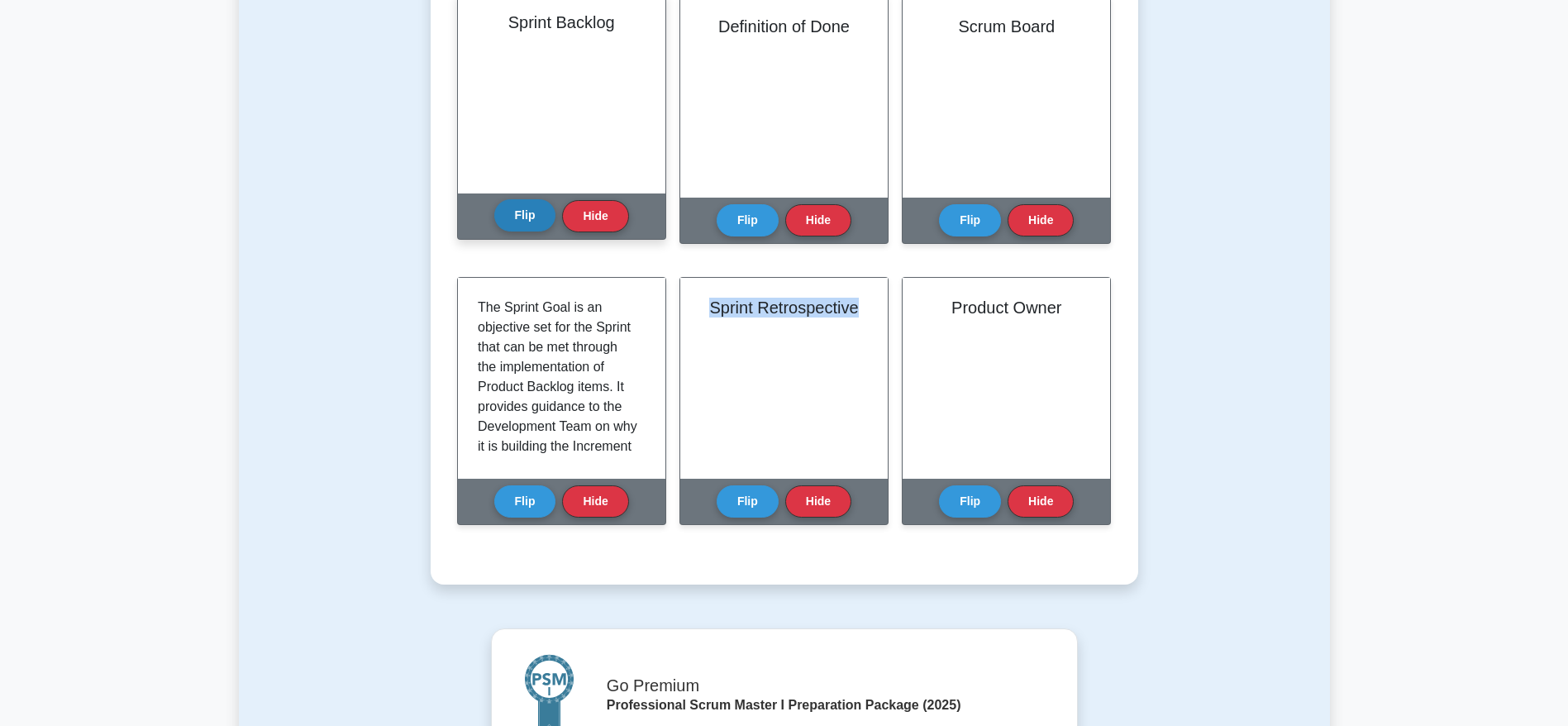 scroll, scrollTop: 620, scrollLeft: 0, axis: vertical 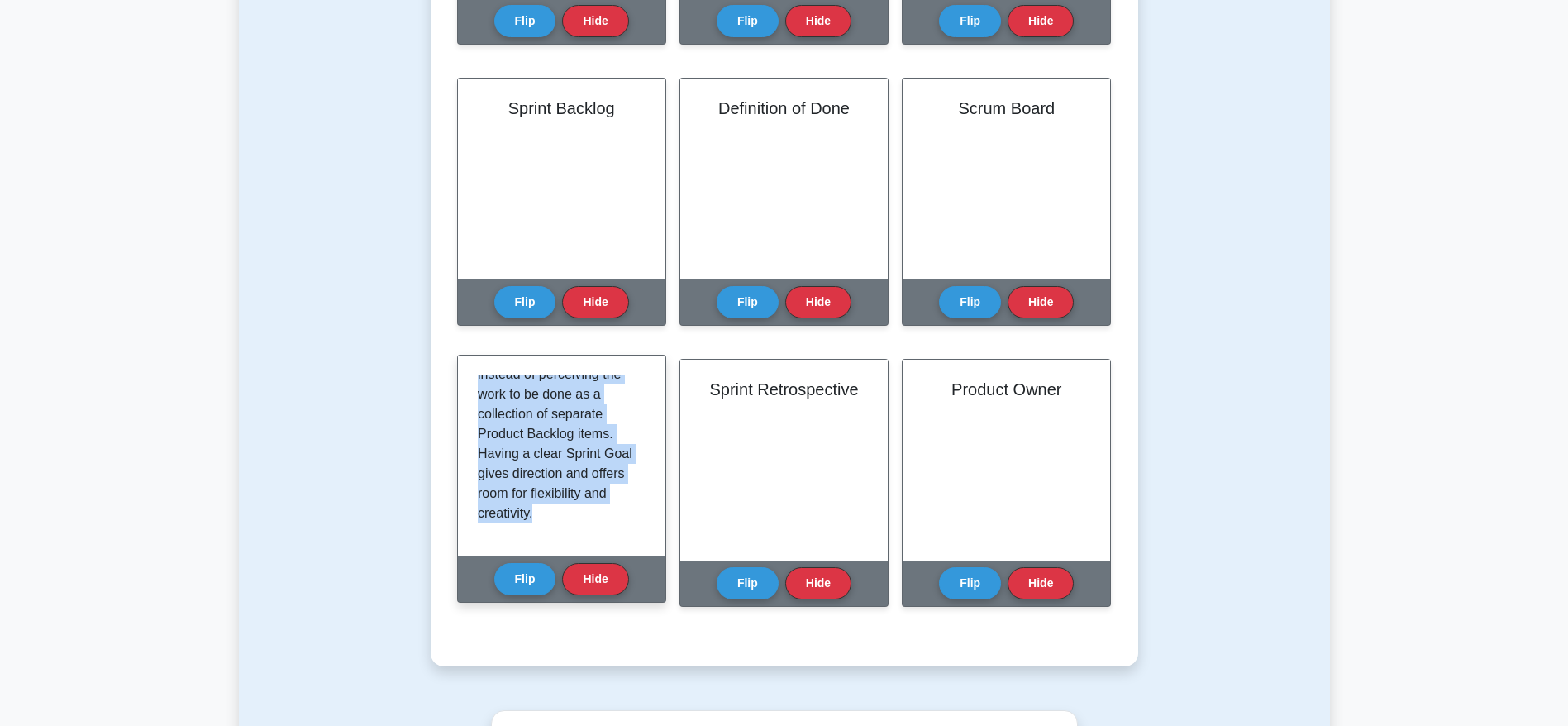 drag, startPoint x: 479, startPoint y: 386, endPoint x: 636, endPoint y: 523, distance: 208.3699 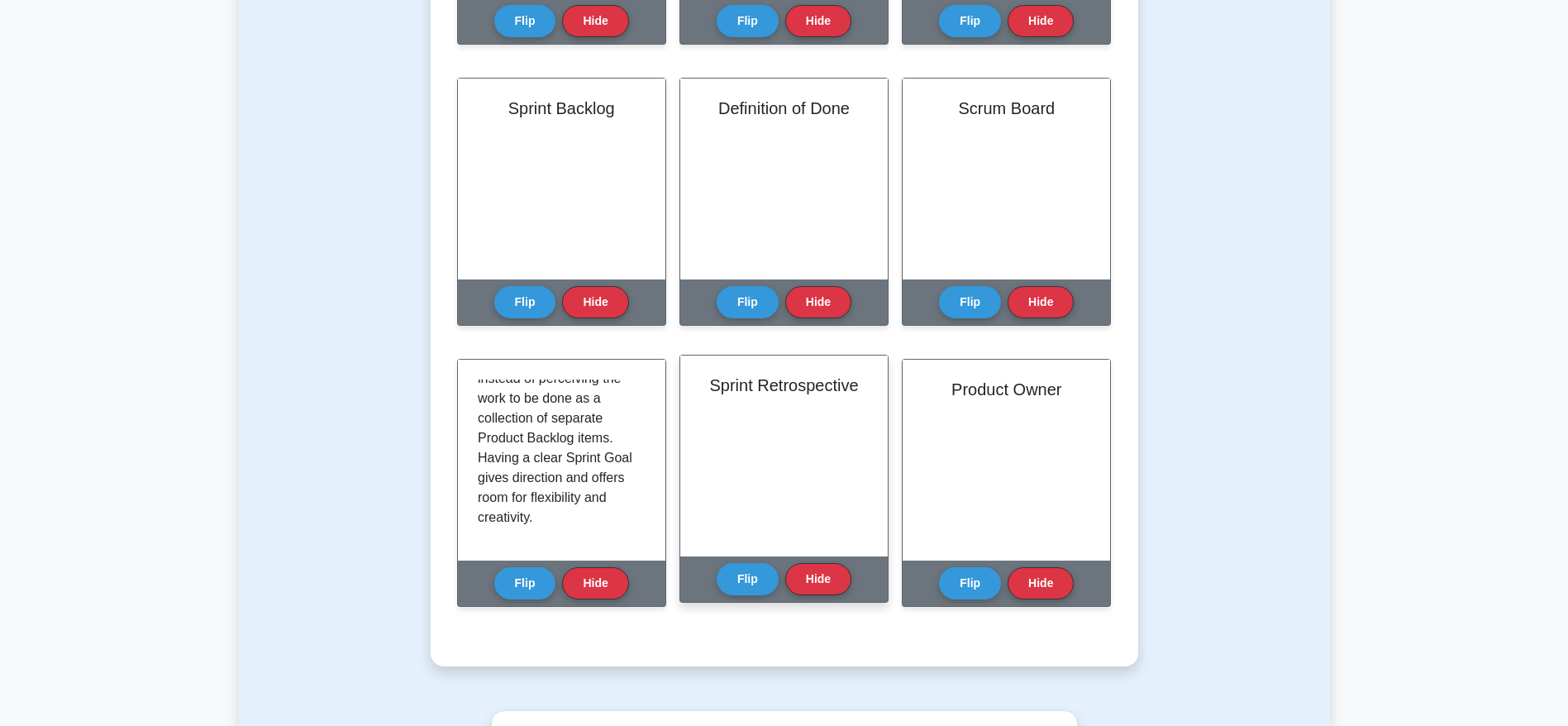 click on "Sprint Retrospective" at bounding box center (784, 385) 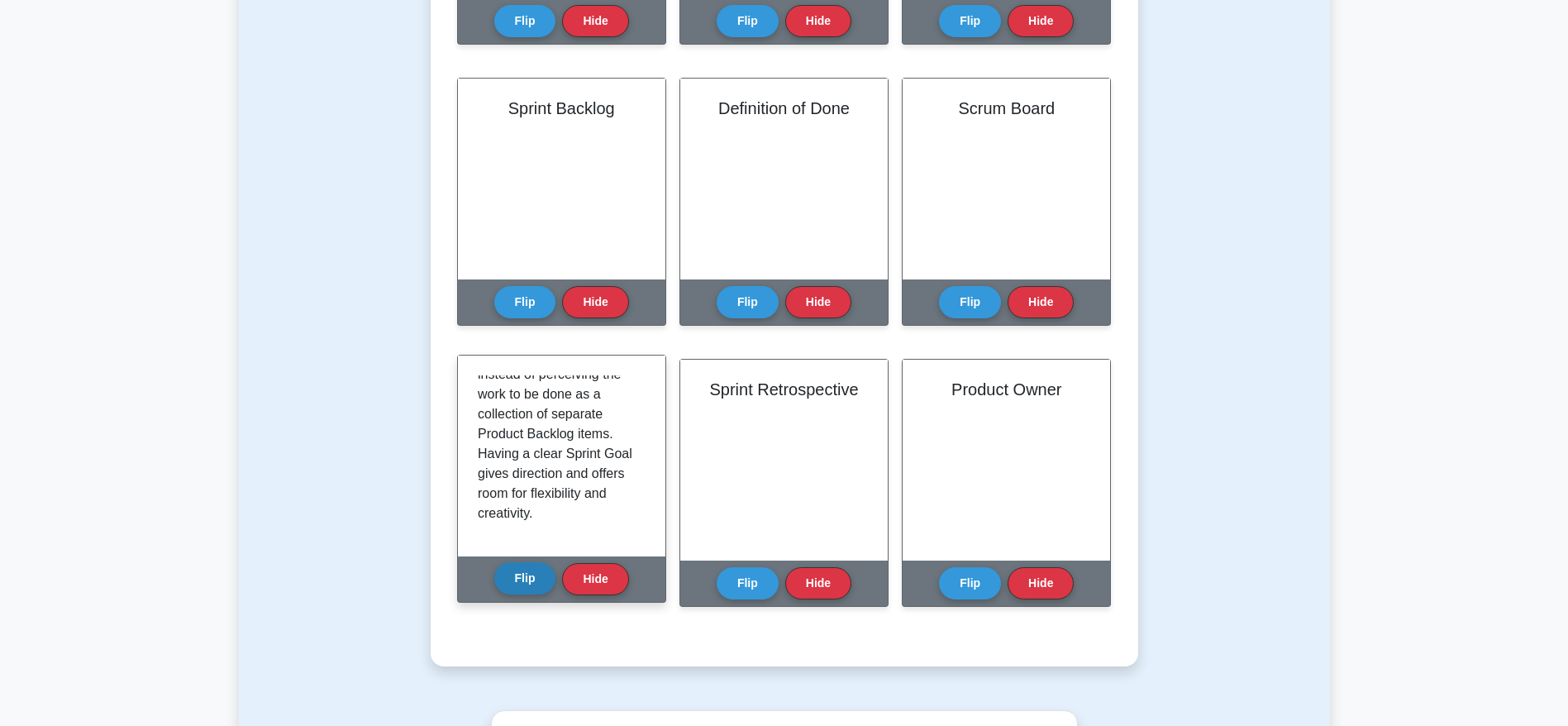 click on "Flip" at bounding box center (525, 578) 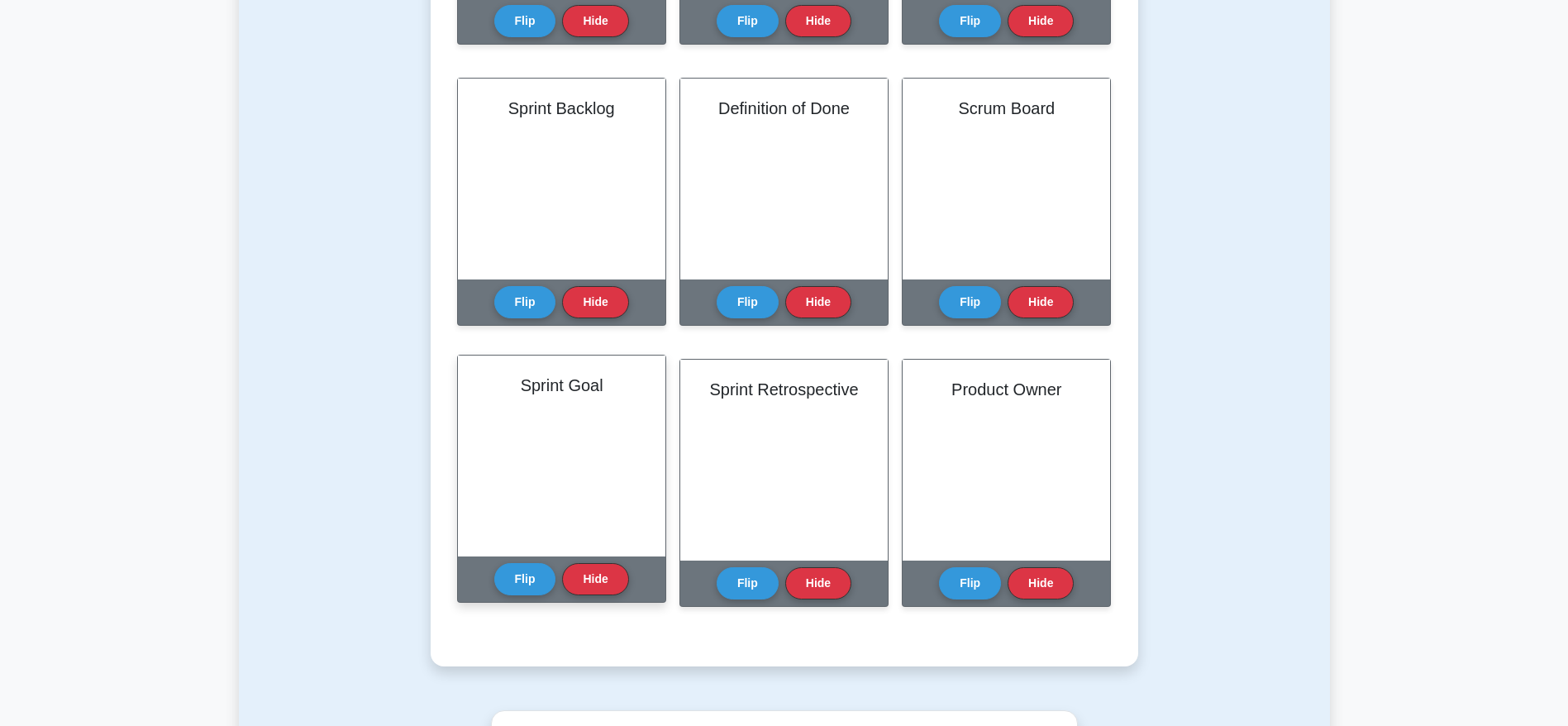 type 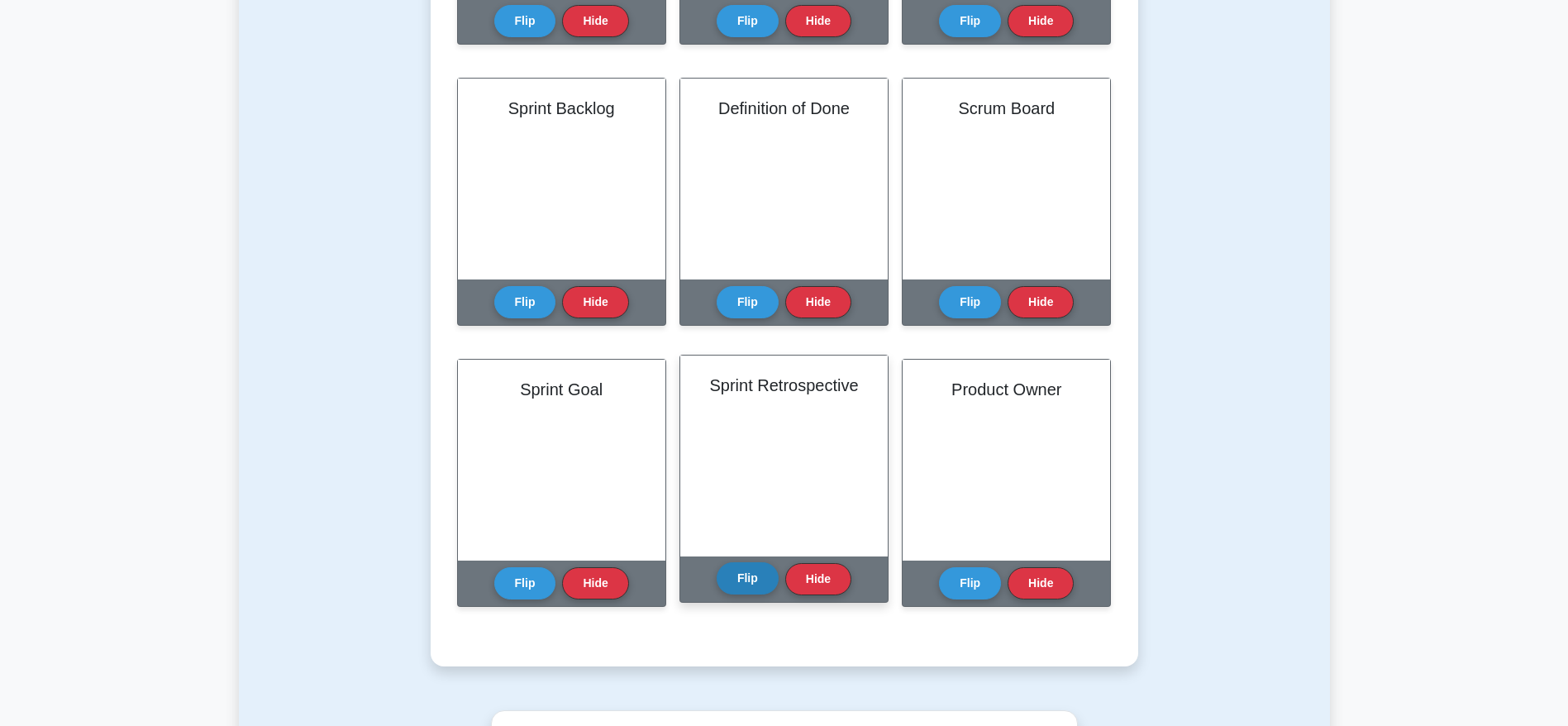 click on "Flip" at bounding box center [747, 578] 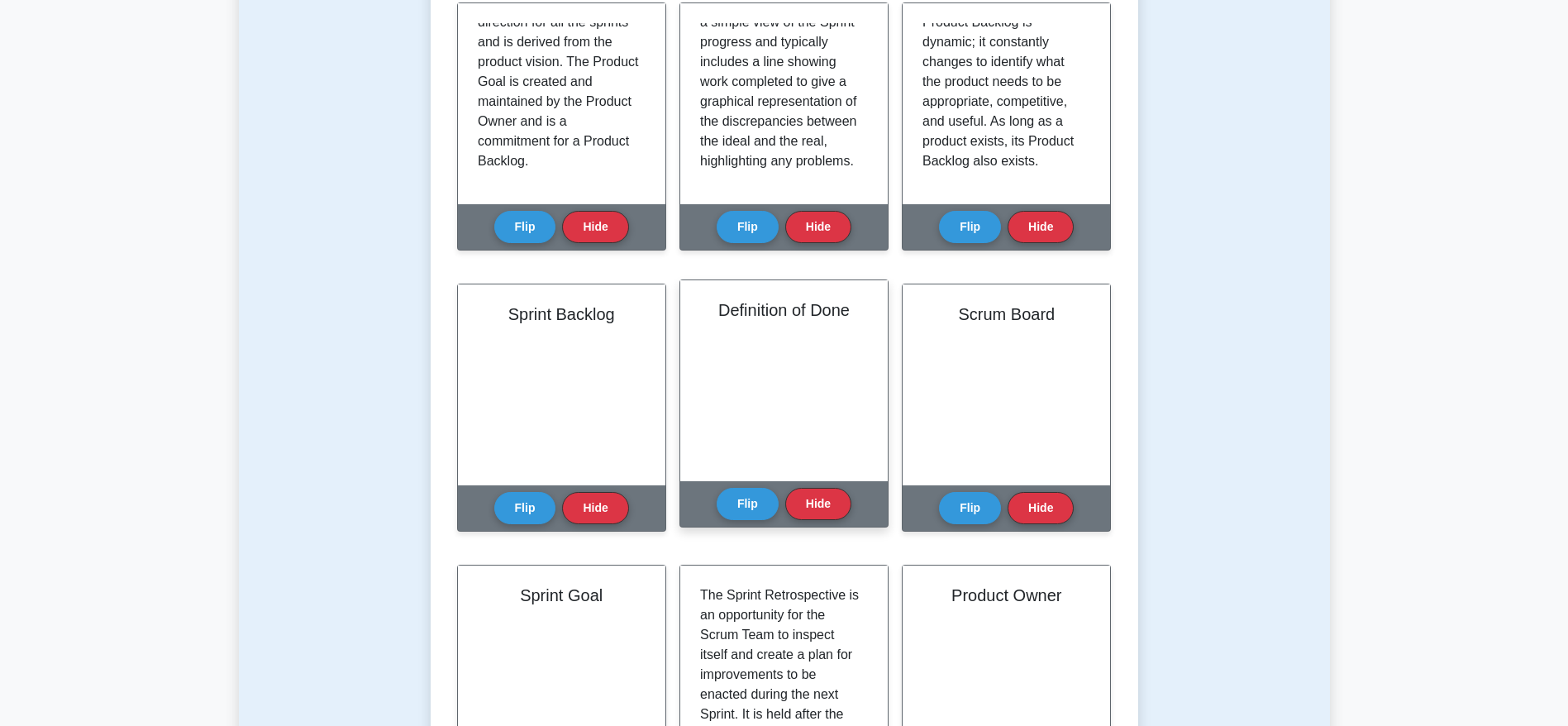 scroll, scrollTop: 248, scrollLeft: 0, axis: vertical 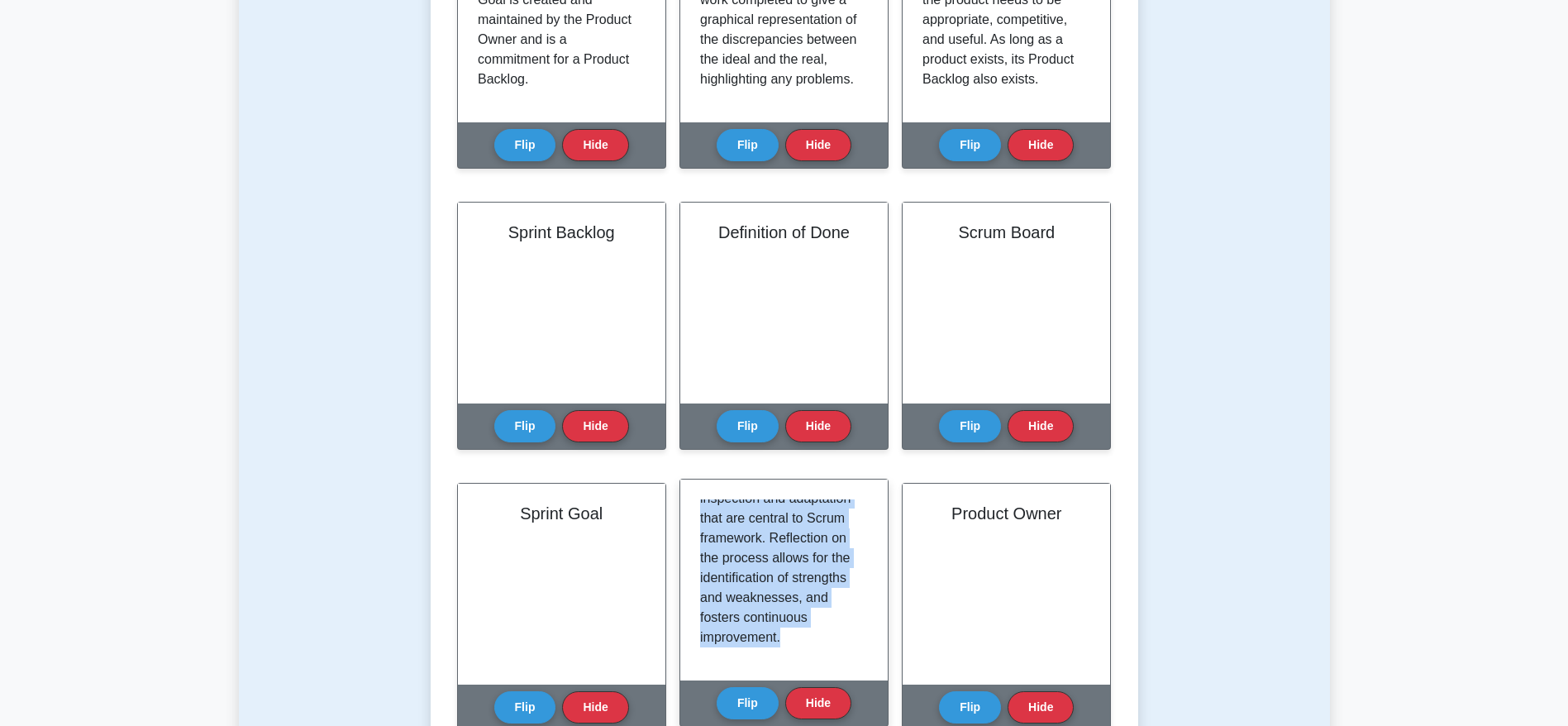 drag, startPoint x: 700, startPoint y: 506, endPoint x: 794, endPoint y: 650, distance: 171.96511 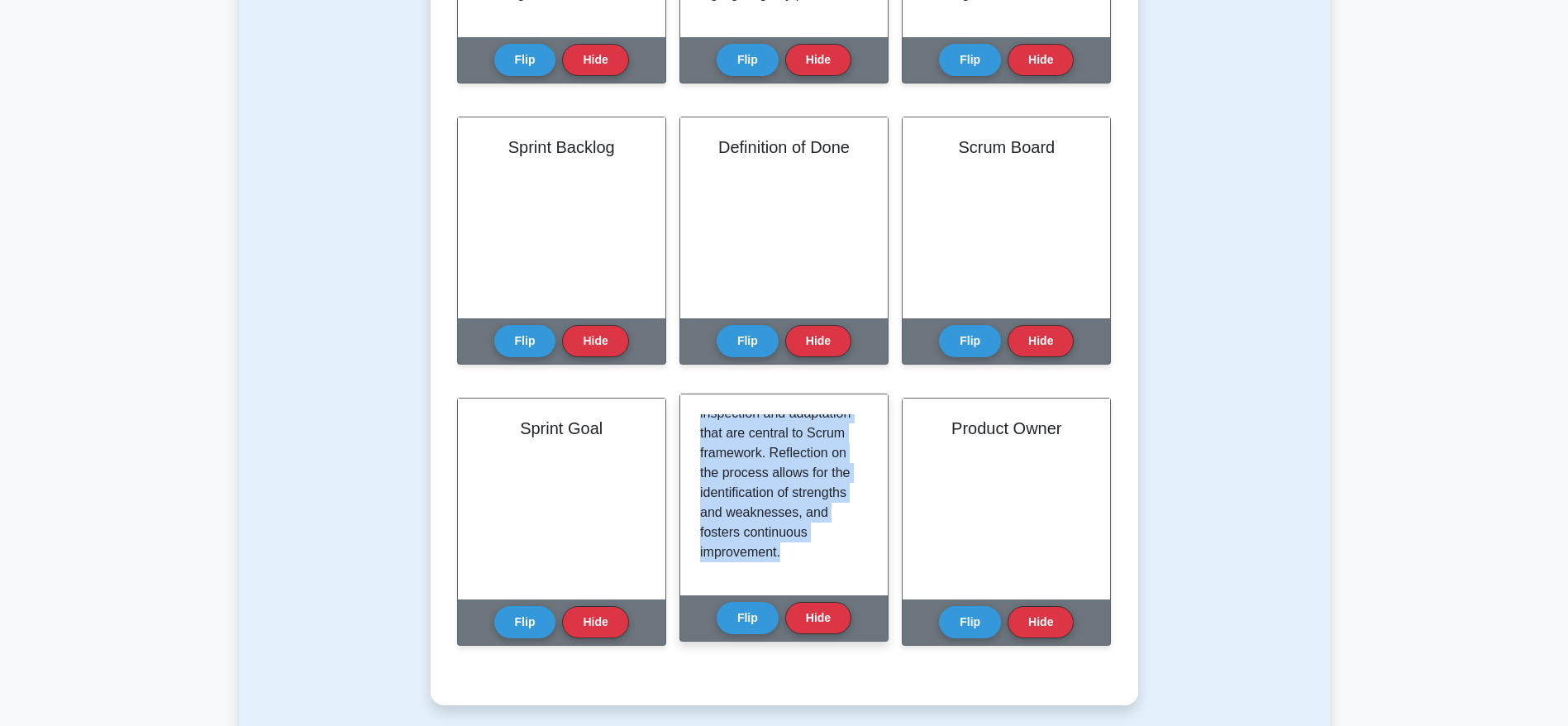 scroll, scrollTop: 620, scrollLeft: 0, axis: vertical 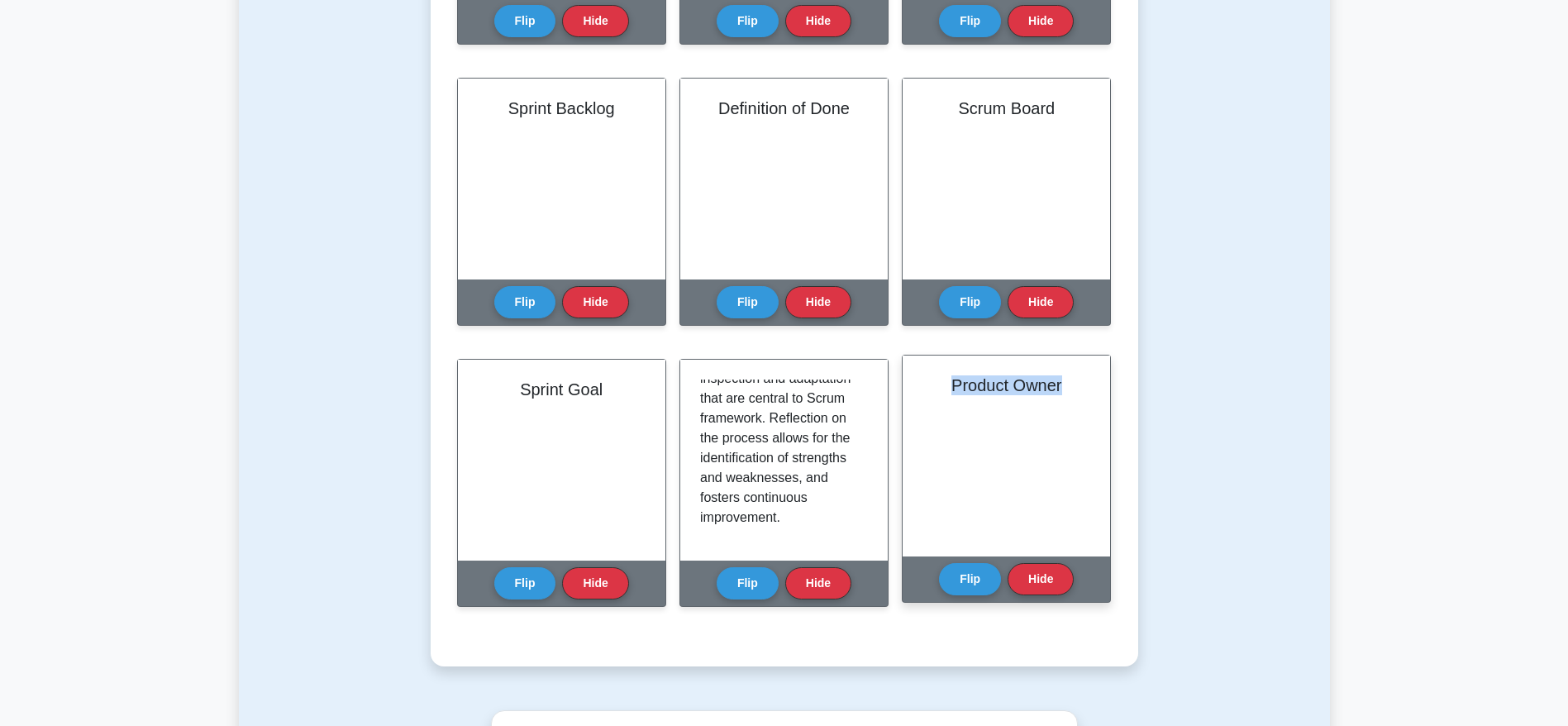 drag, startPoint x: 955, startPoint y: 380, endPoint x: 1067, endPoint y: 393, distance: 112.7519 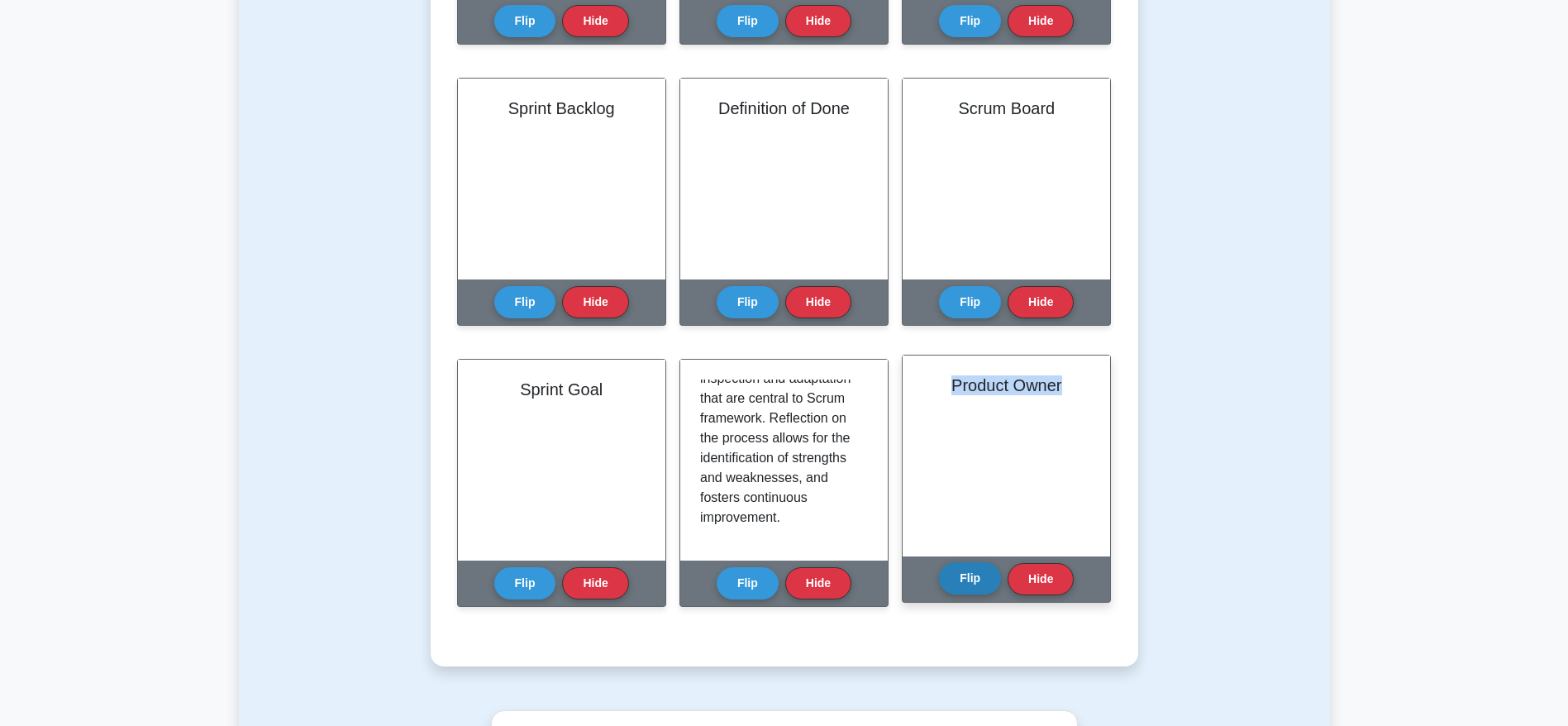 click on "Flip" at bounding box center (970, 578) 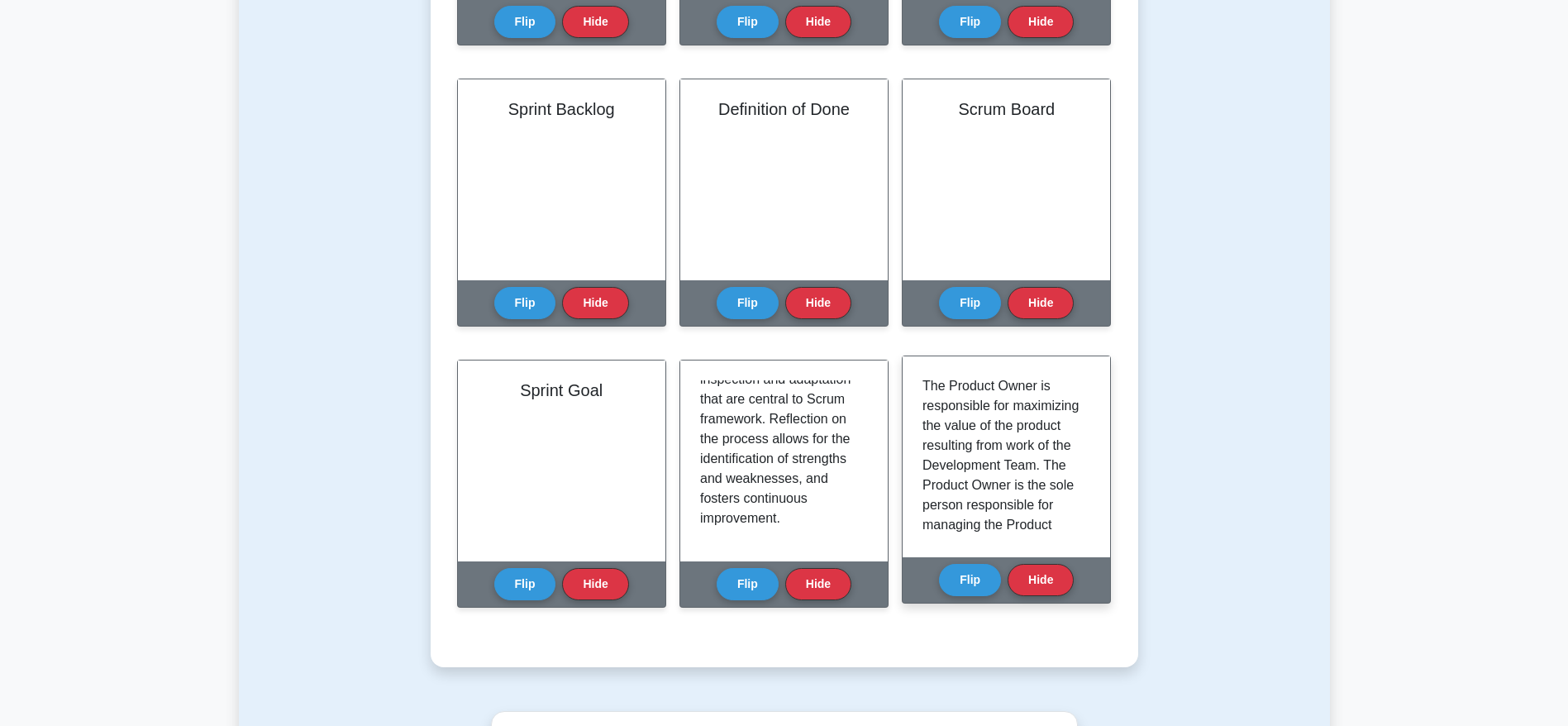 scroll, scrollTop: 620, scrollLeft: 0, axis: vertical 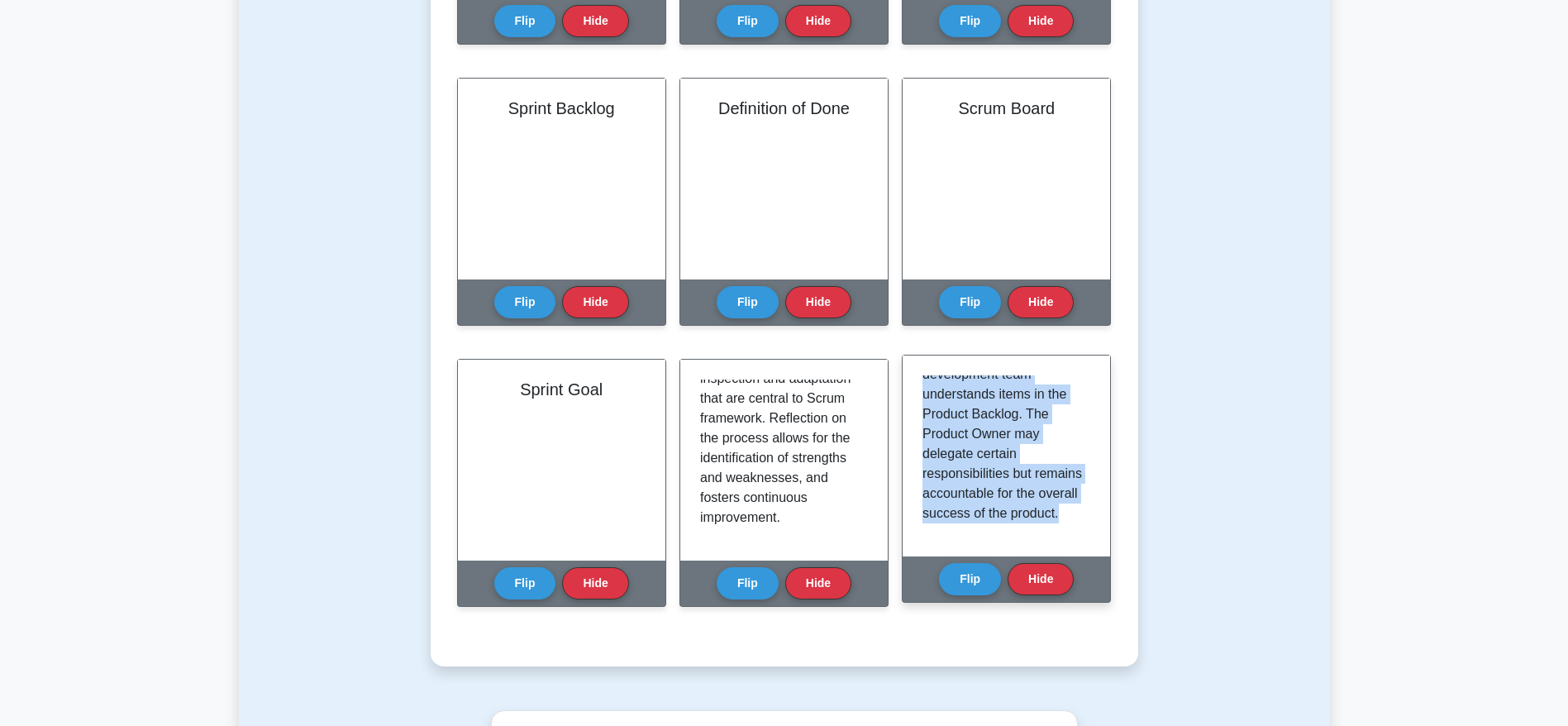 drag, startPoint x: 924, startPoint y: 384, endPoint x: 1067, endPoint y: 533, distance: 206.51876 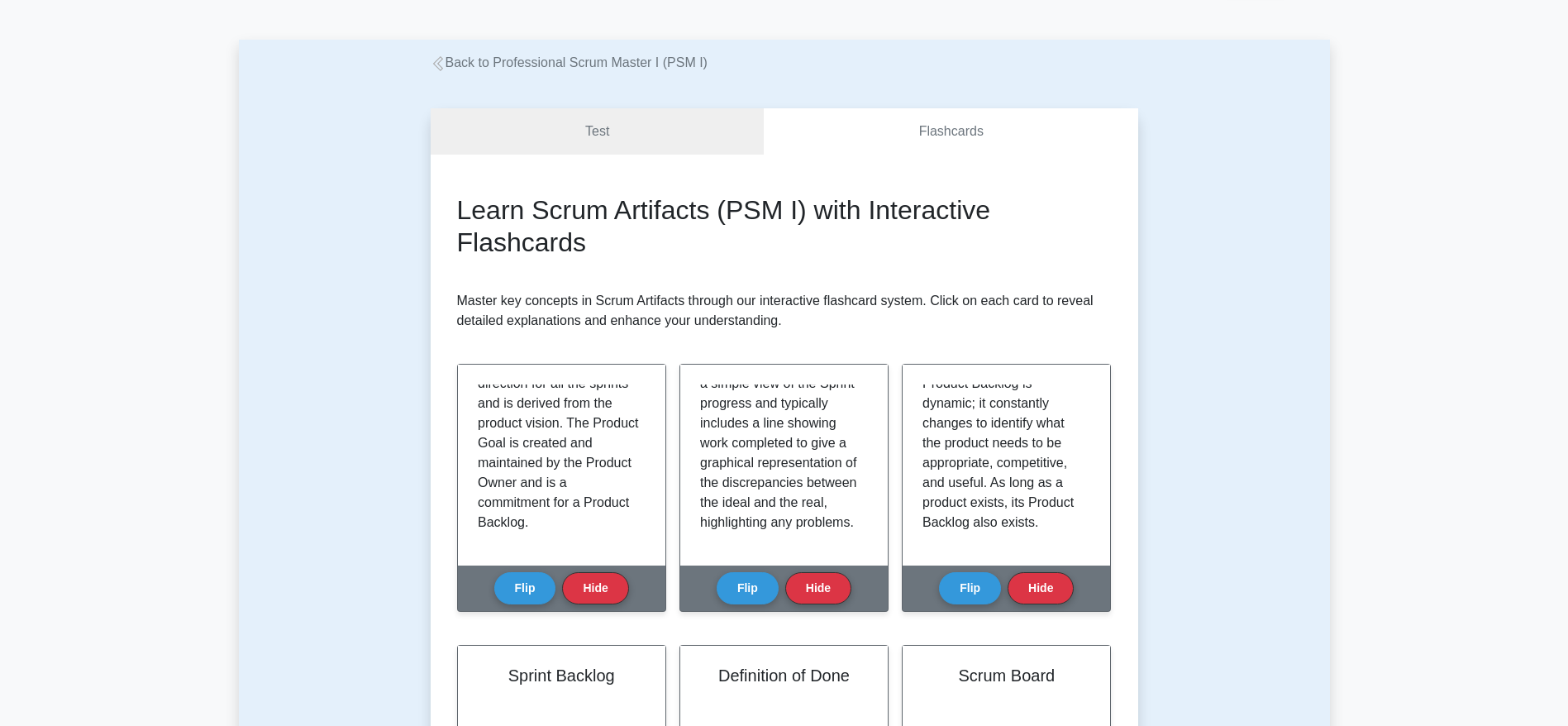scroll, scrollTop: 0, scrollLeft: 0, axis: both 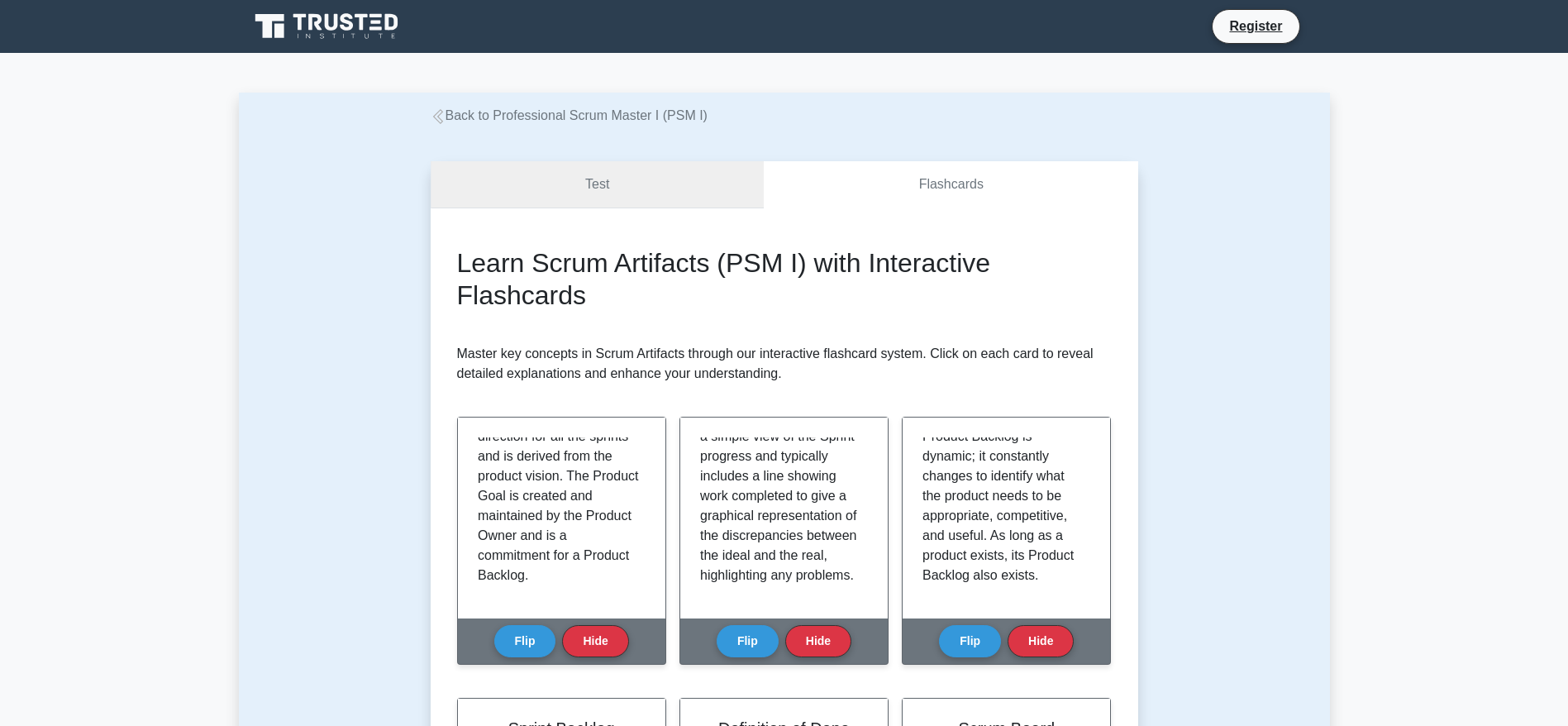 click on "Test" at bounding box center (598, 184) 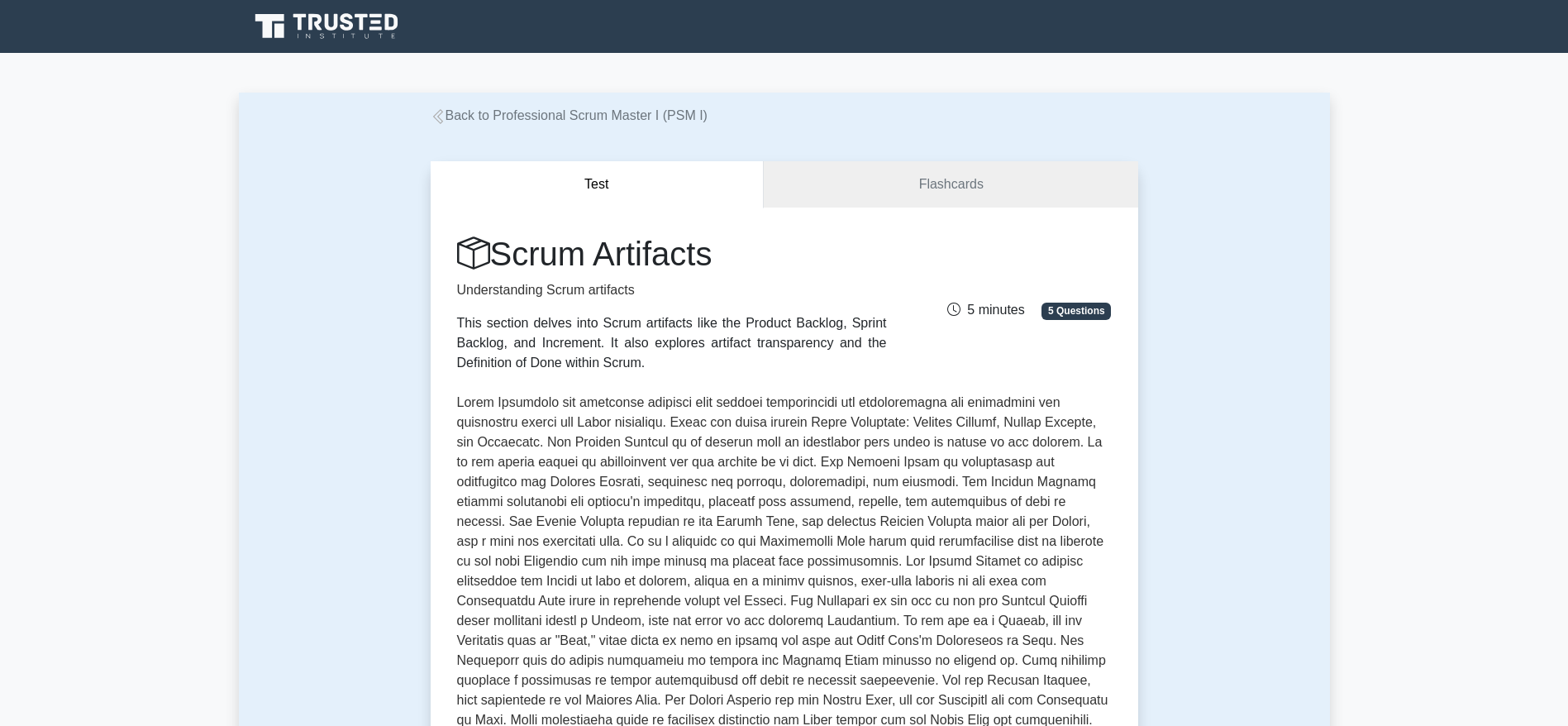scroll, scrollTop: 0, scrollLeft: 0, axis: both 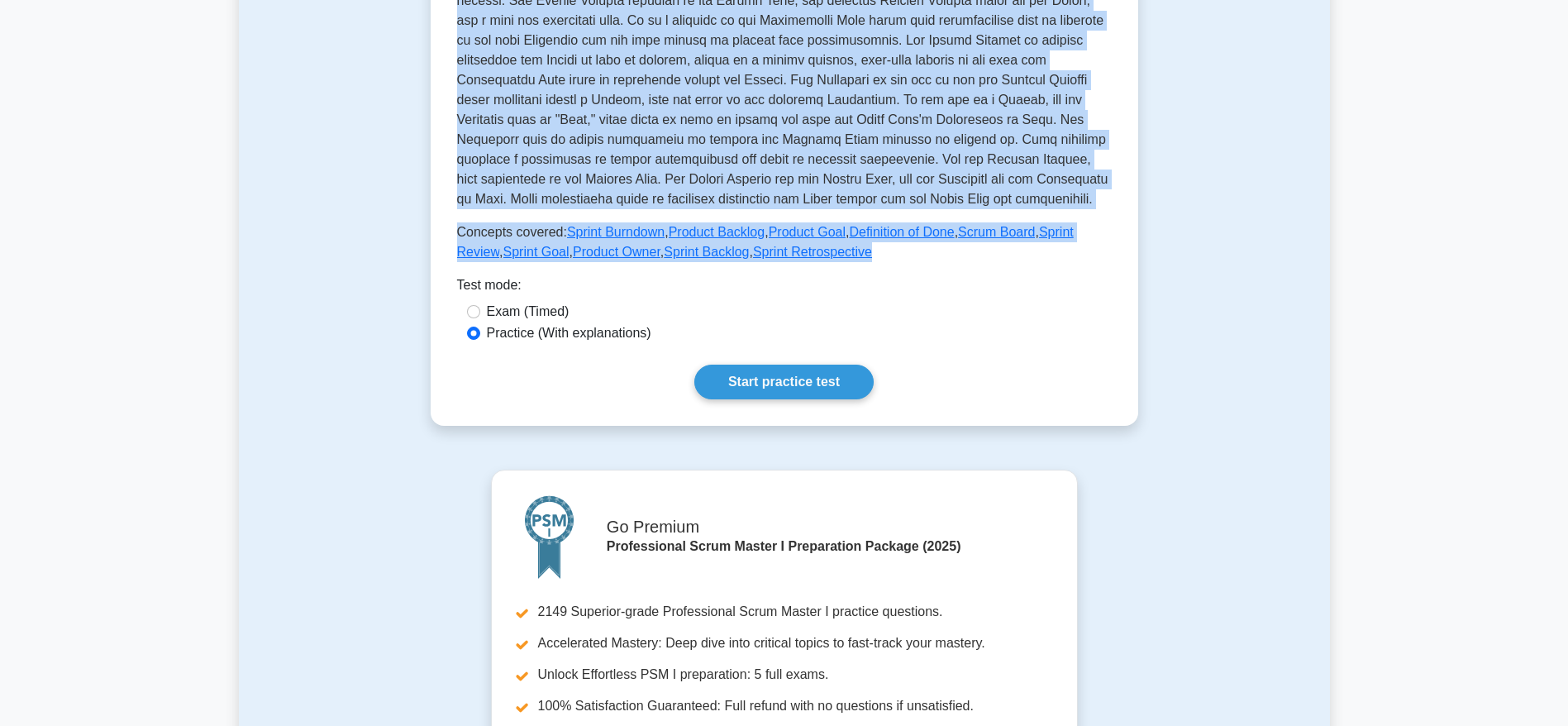 drag, startPoint x: 457, startPoint y: 399, endPoint x: 914, endPoint y: 253, distance: 479.7551 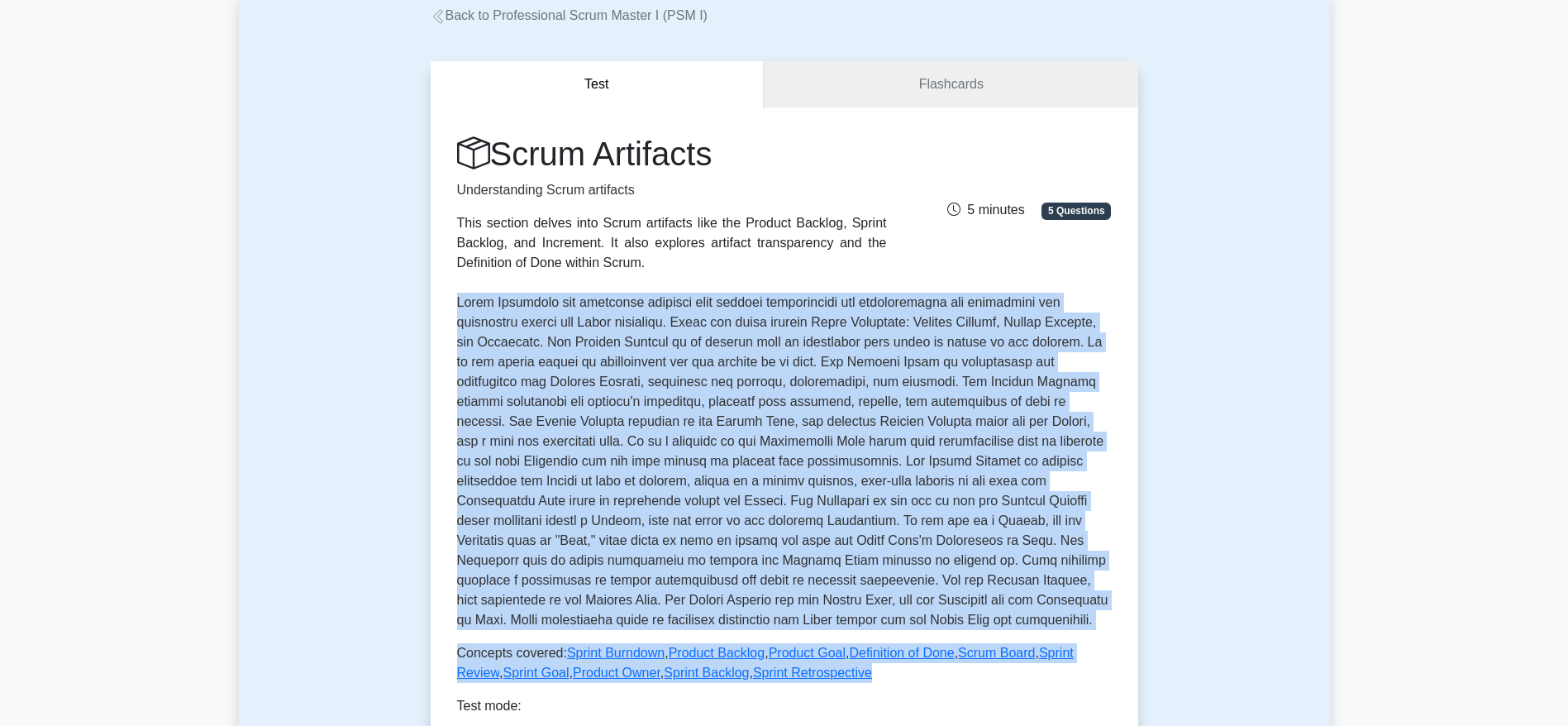 scroll, scrollTop: 372, scrollLeft: 0, axis: vertical 